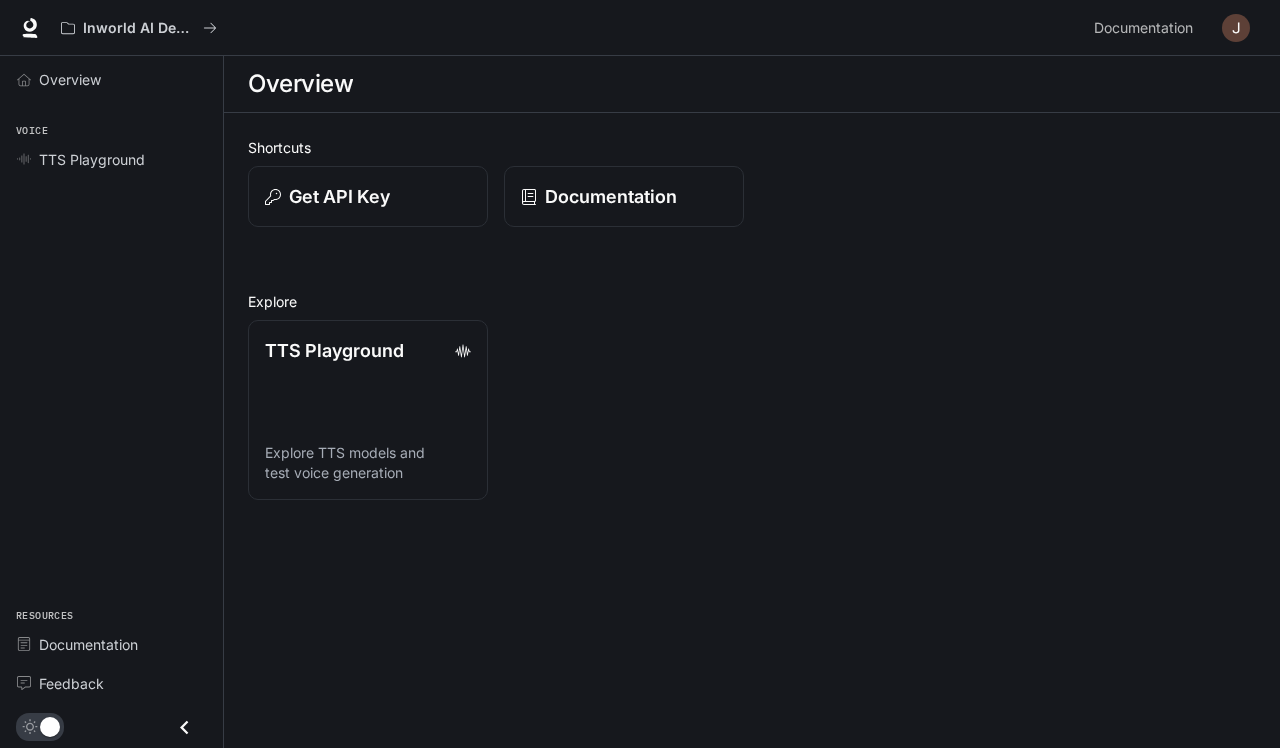 scroll, scrollTop: 0, scrollLeft: 0, axis: both 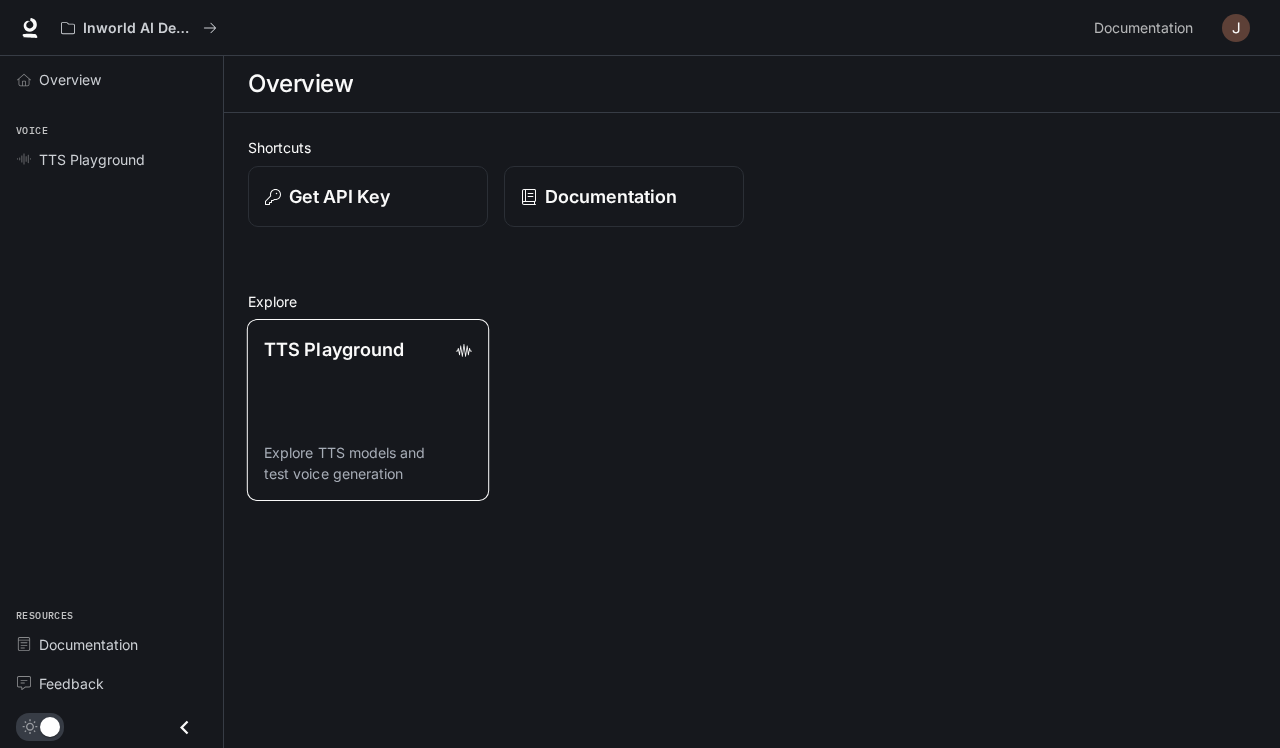 click on "TTS Playground Explore TTS models and test voice generation" at bounding box center (368, 410) 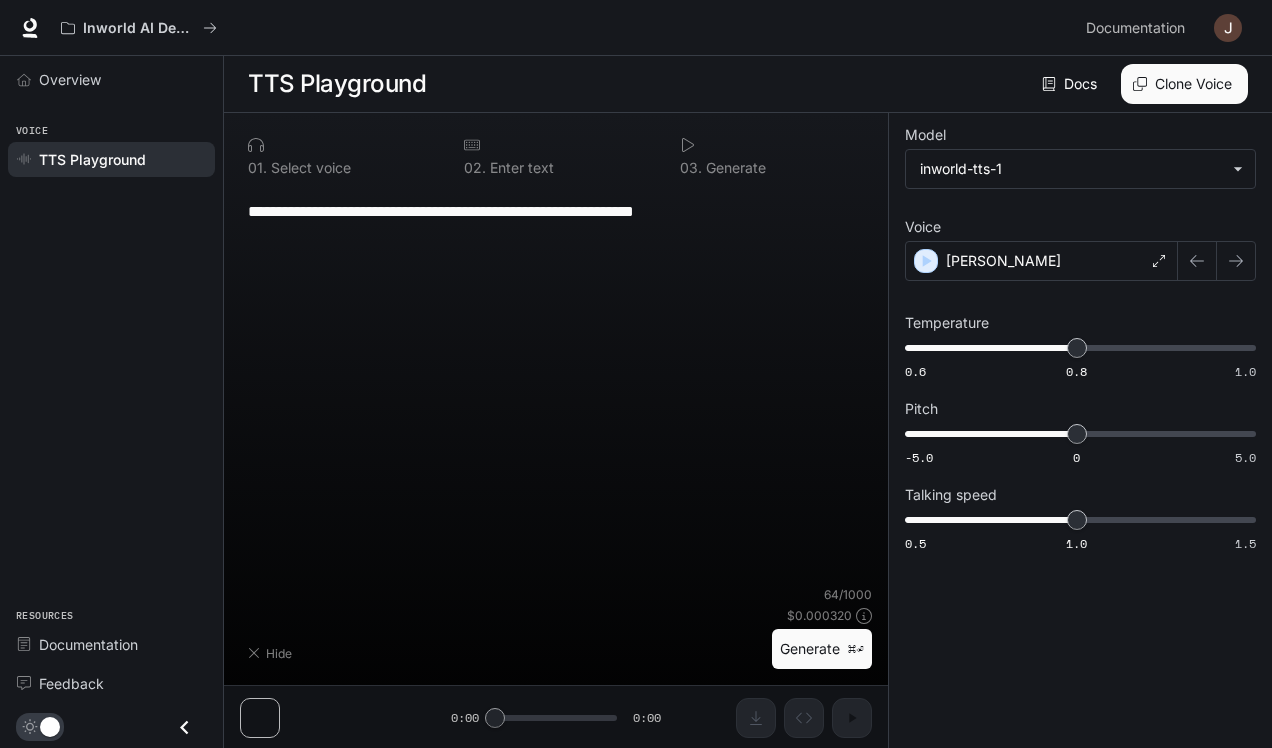 type on "**********" 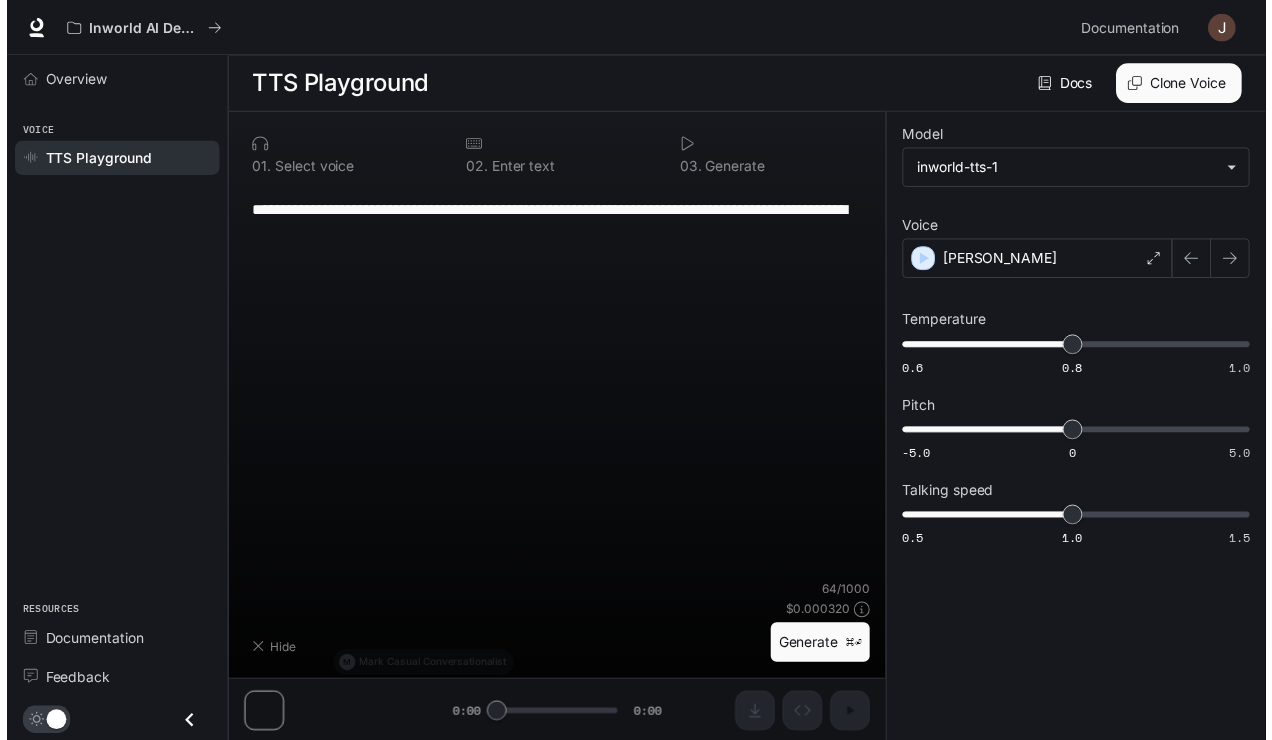 scroll, scrollTop: 1, scrollLeft: 0, axis: vertical 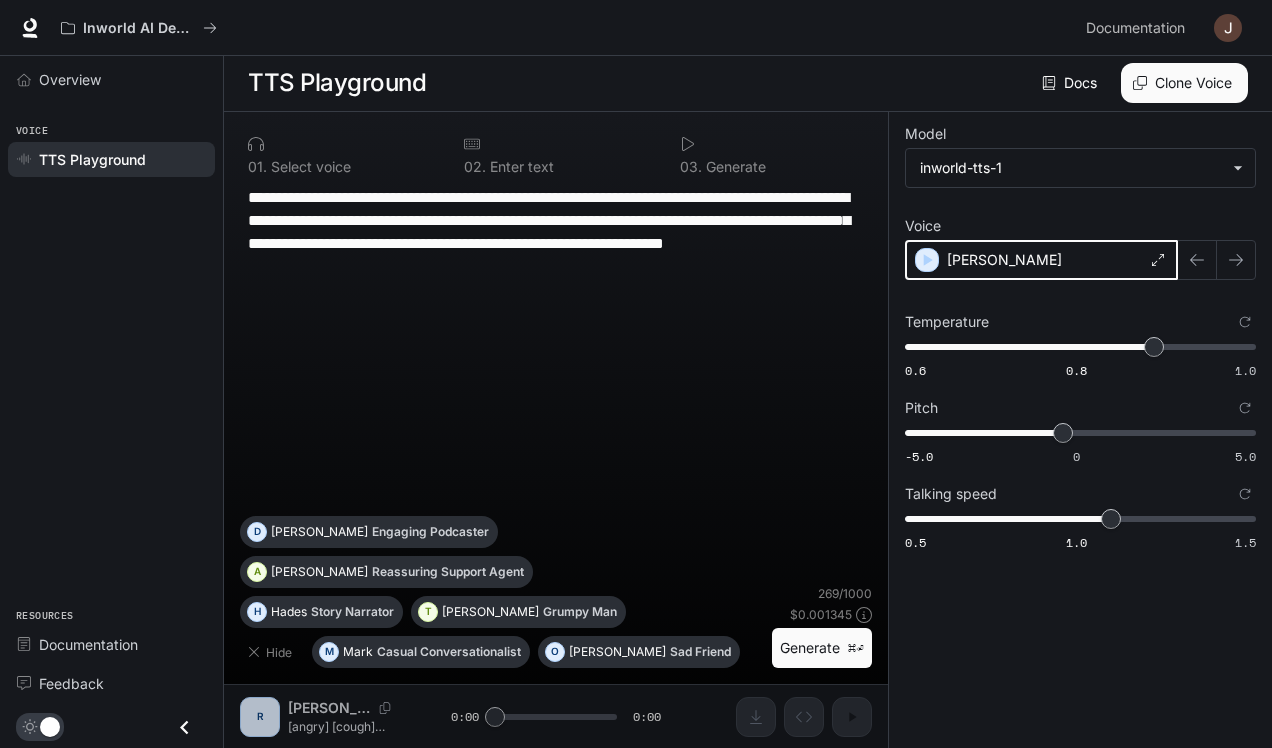 click 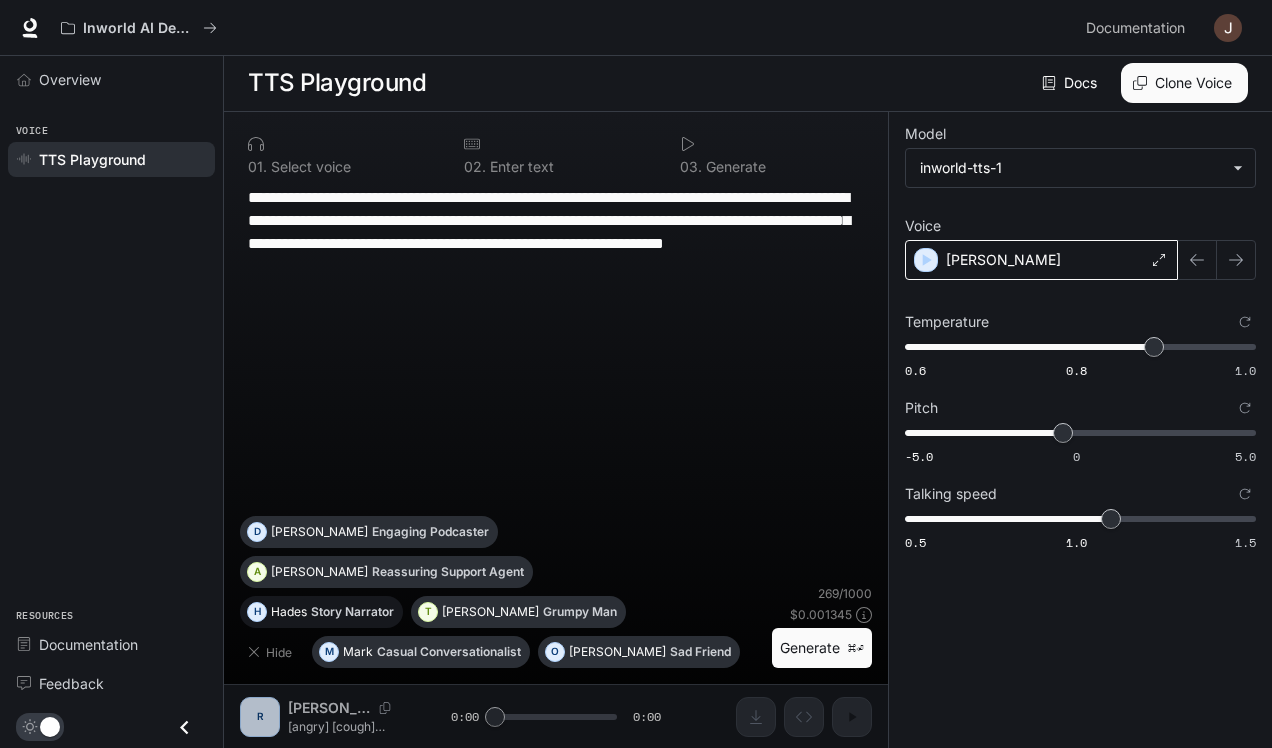 click on "Story Narrator" at bounding box center (352, 612) 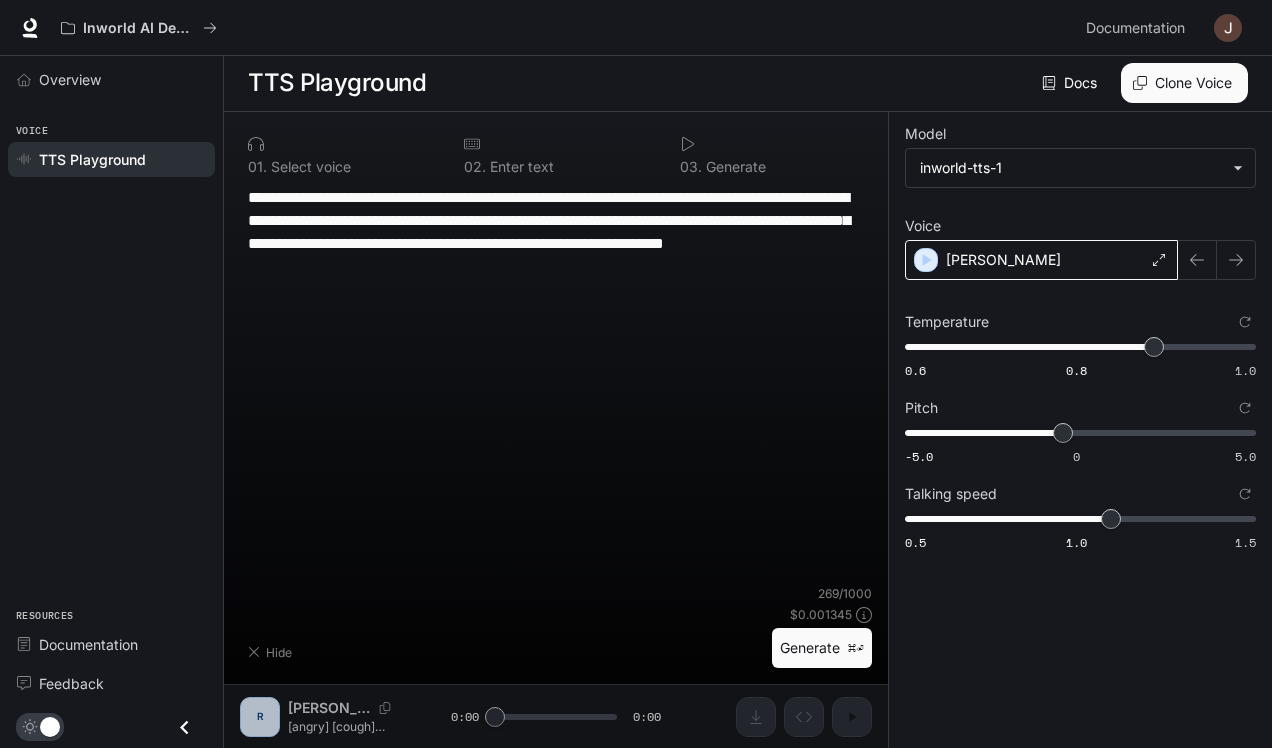 type on "**********" 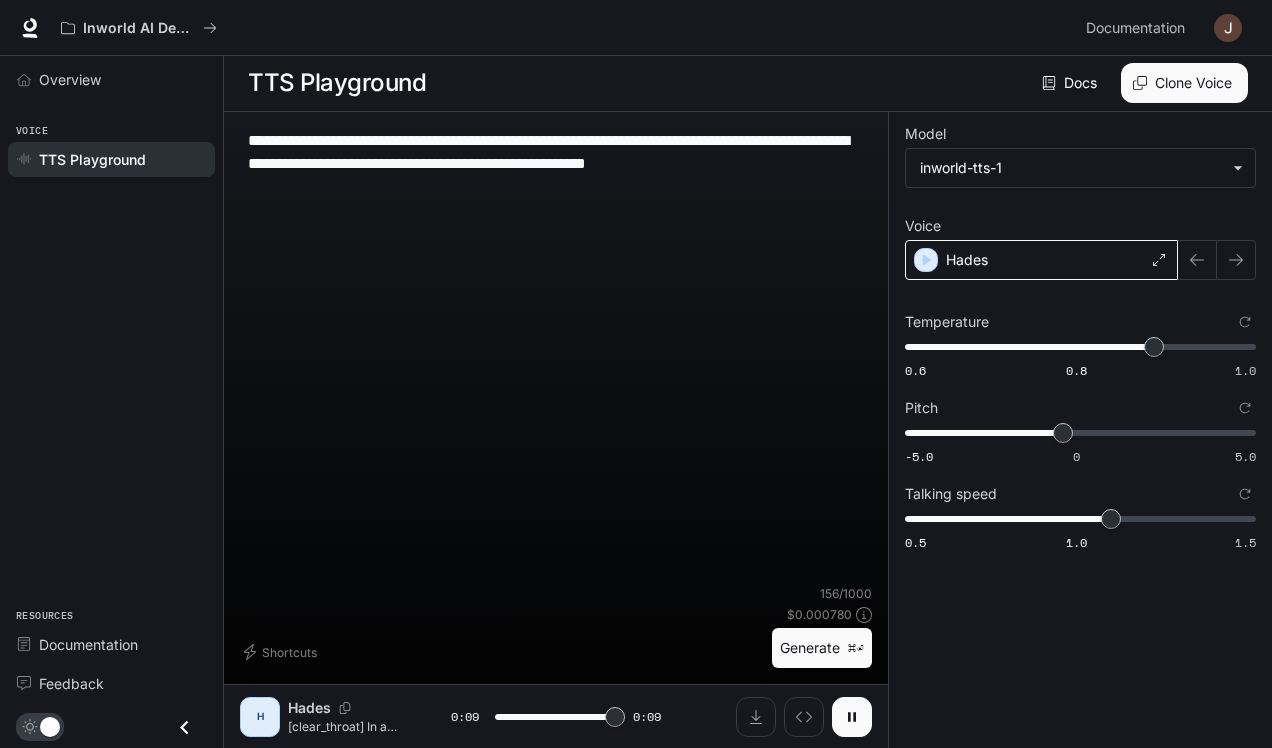 type on "*" 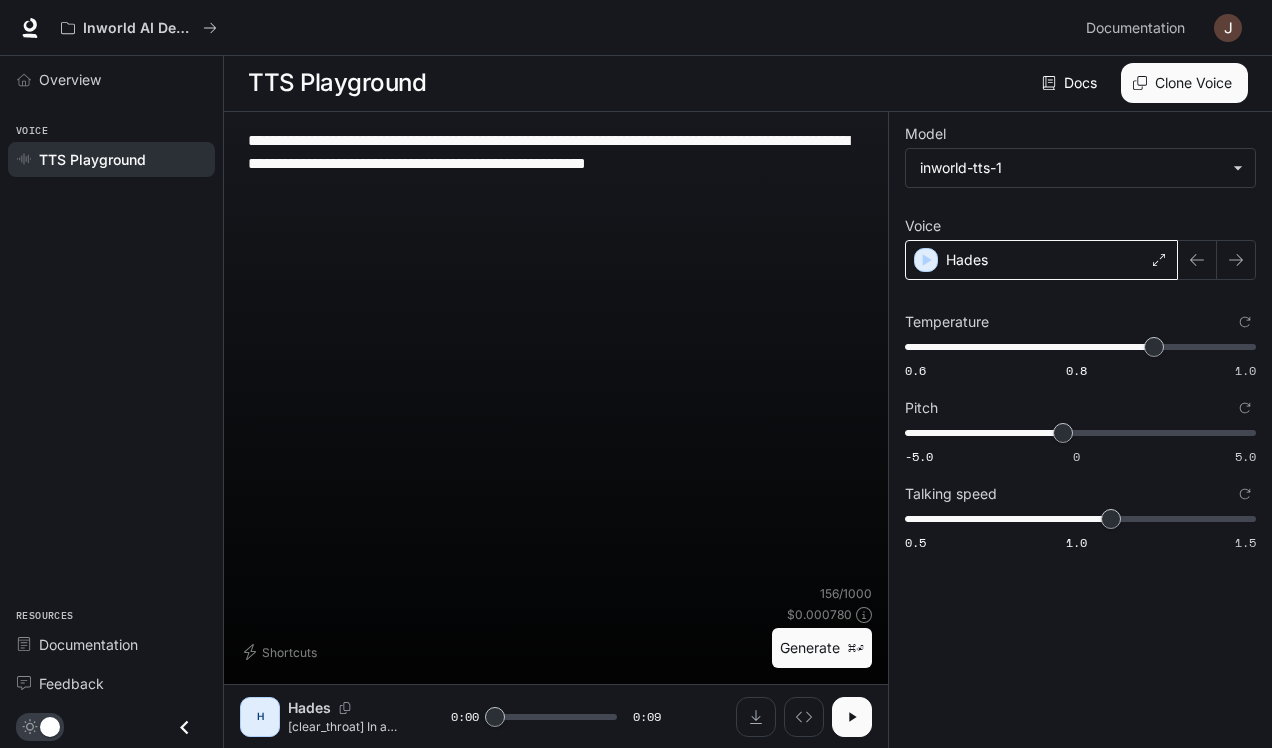 click on "Hades" at bounding box center (1041, 260) 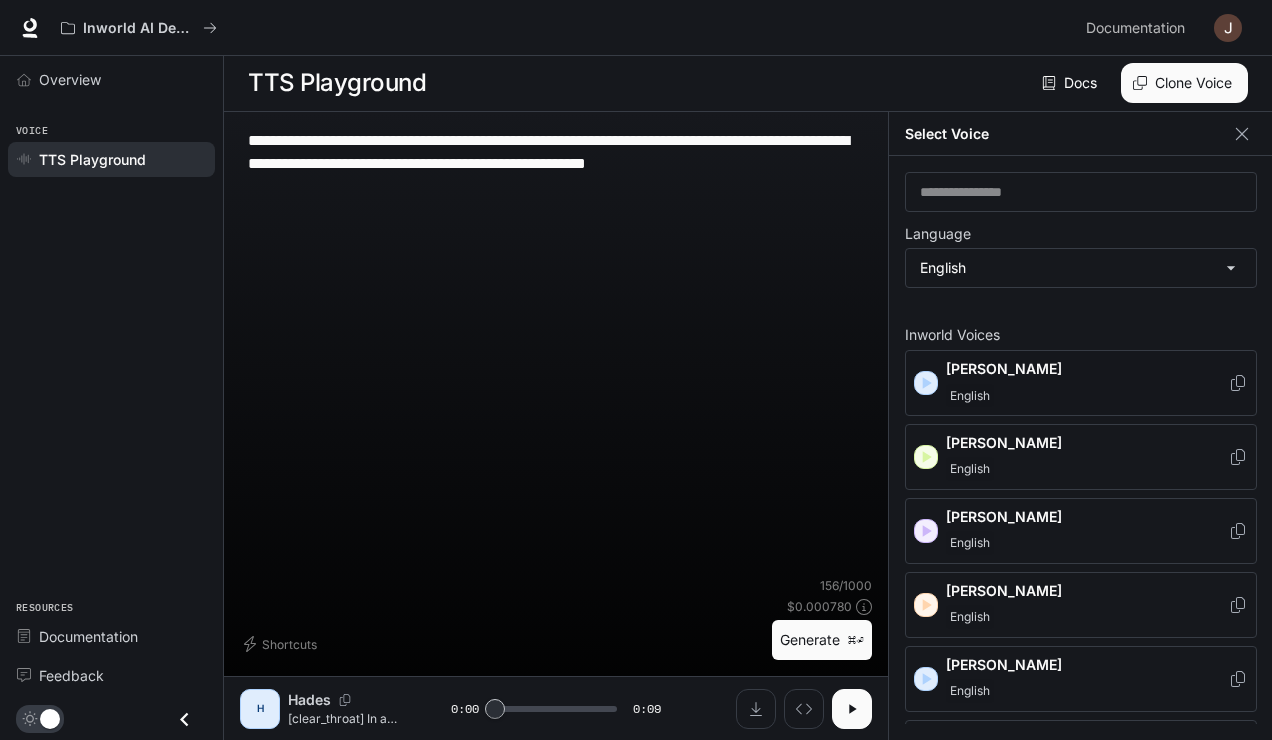click 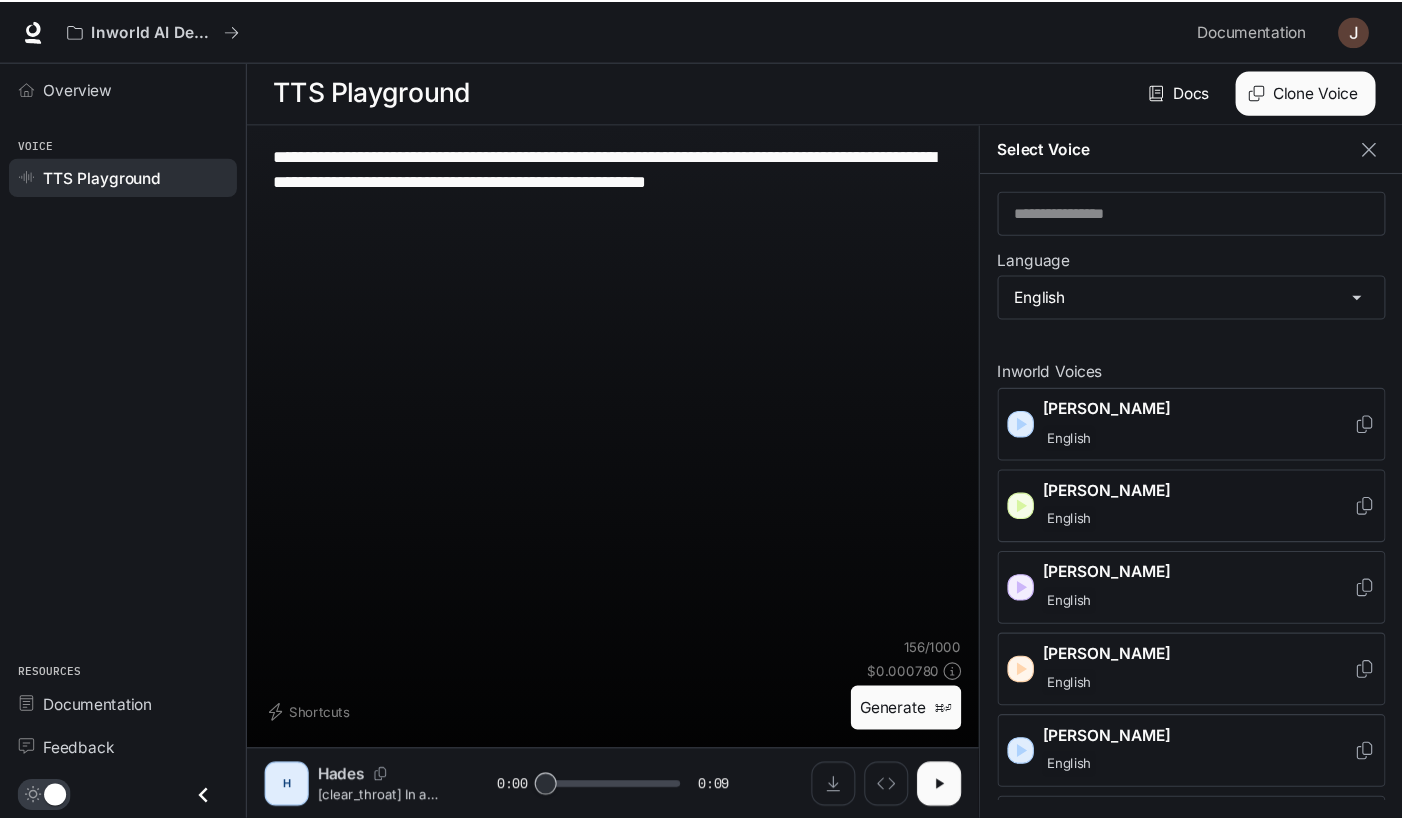 scroll, scrollTop: 34, scrollLeft: 0, axis: vertical 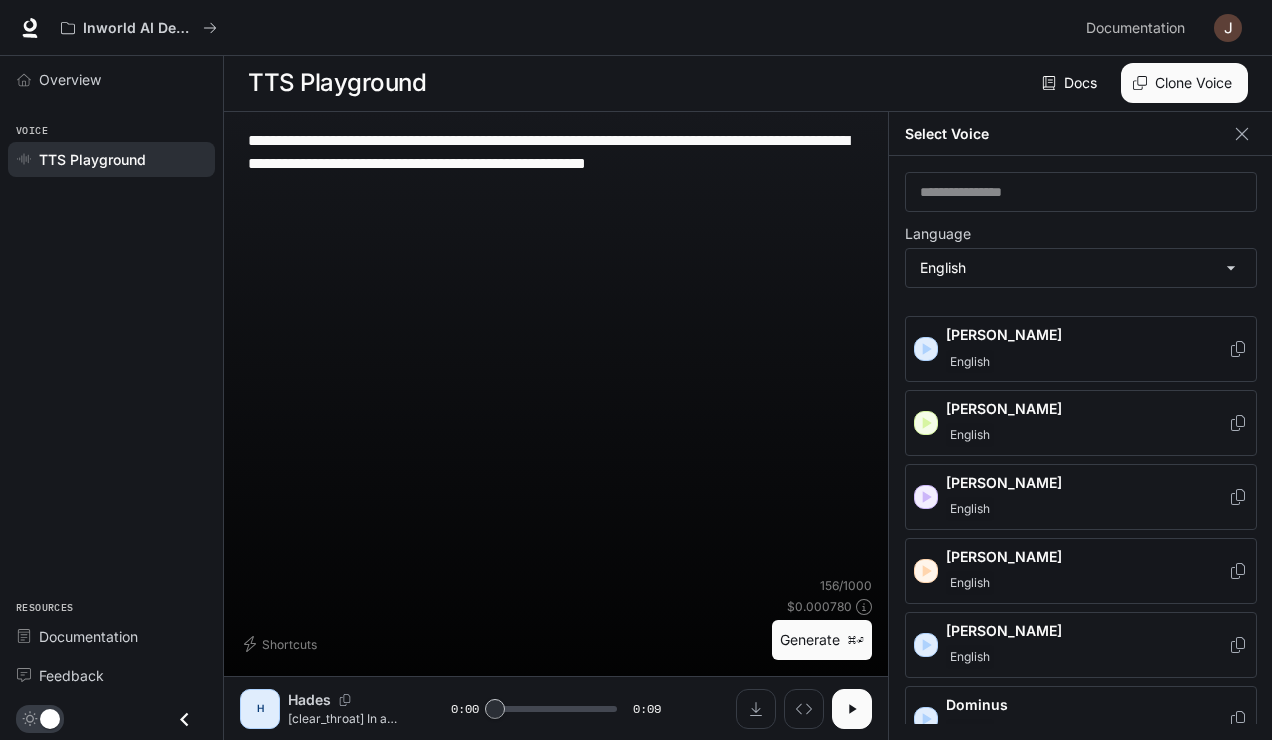 click on "[PERSON_NAME]" at bounding box center (1081, 571) 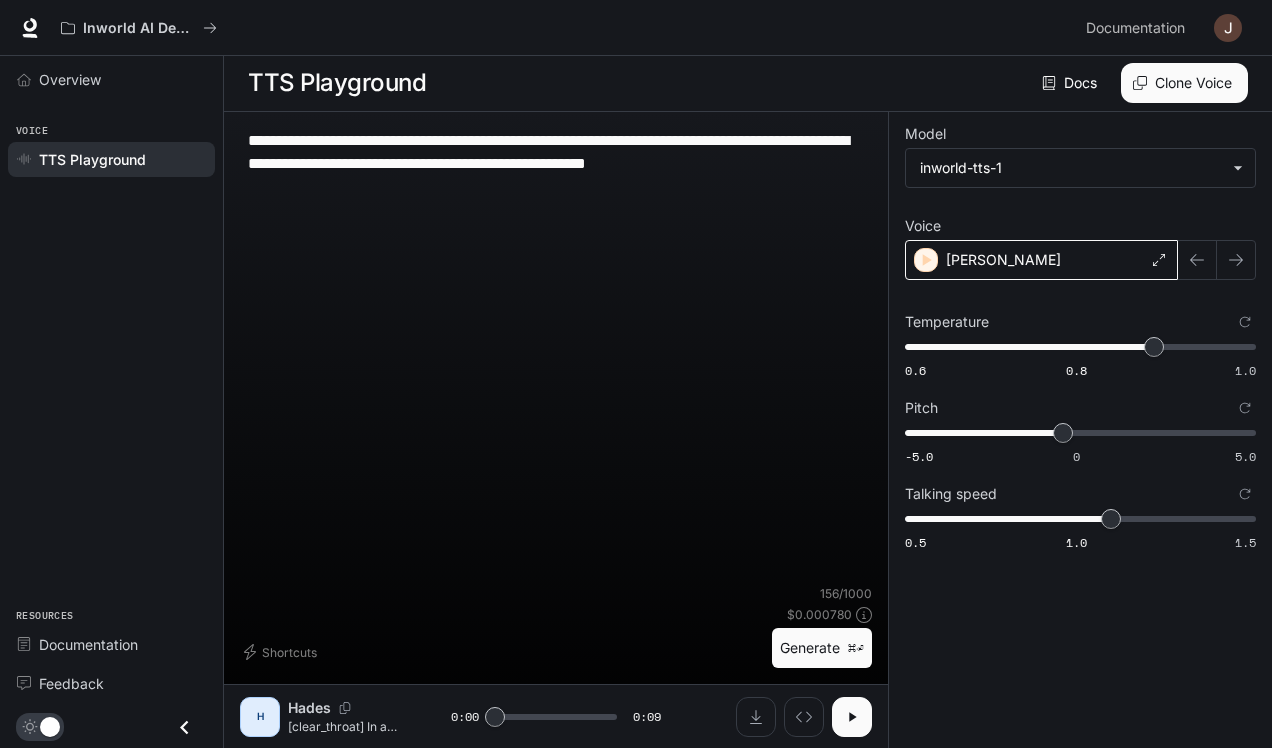 click on "[PERSON_NAME]" at bounding box center [1041, 260] 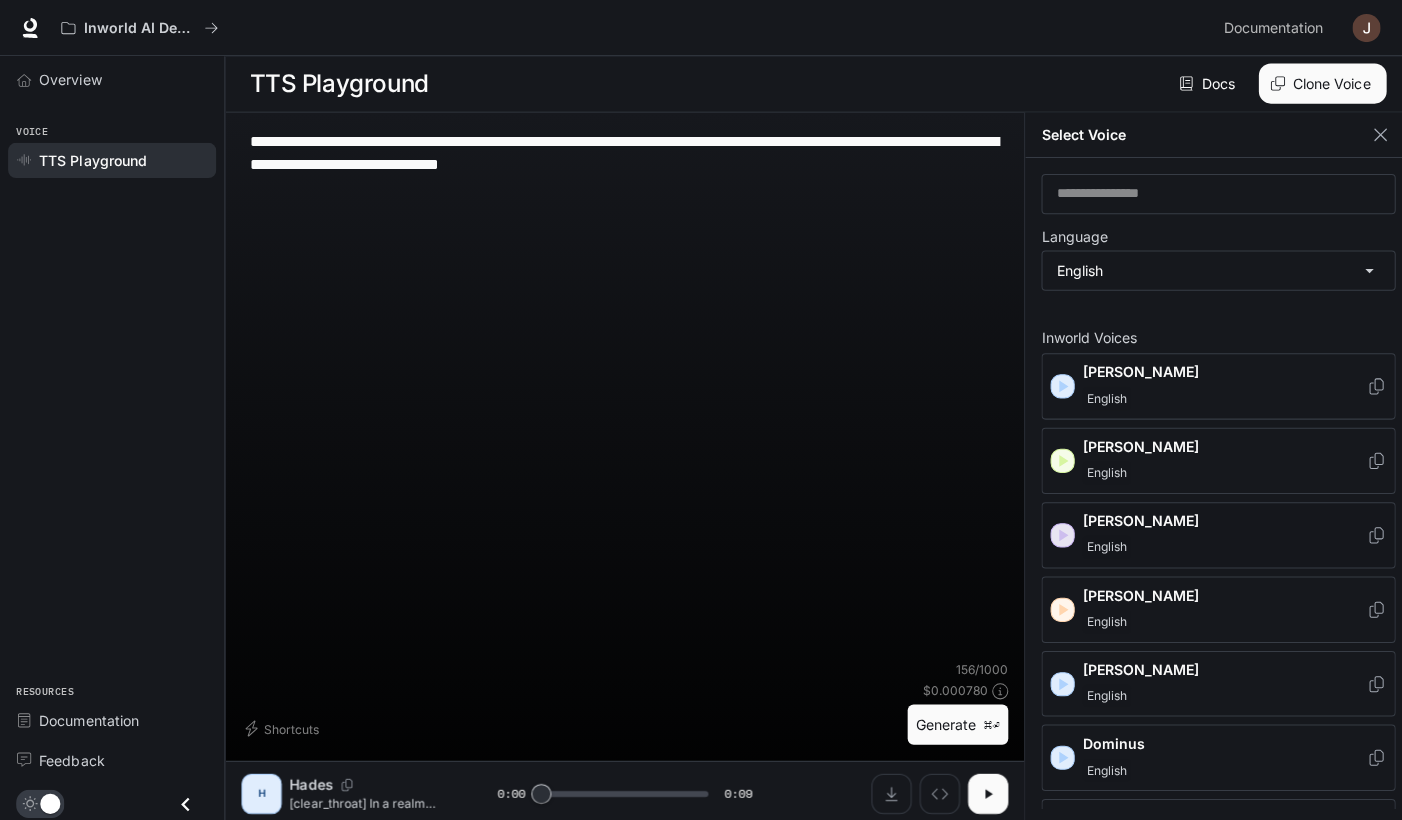 click 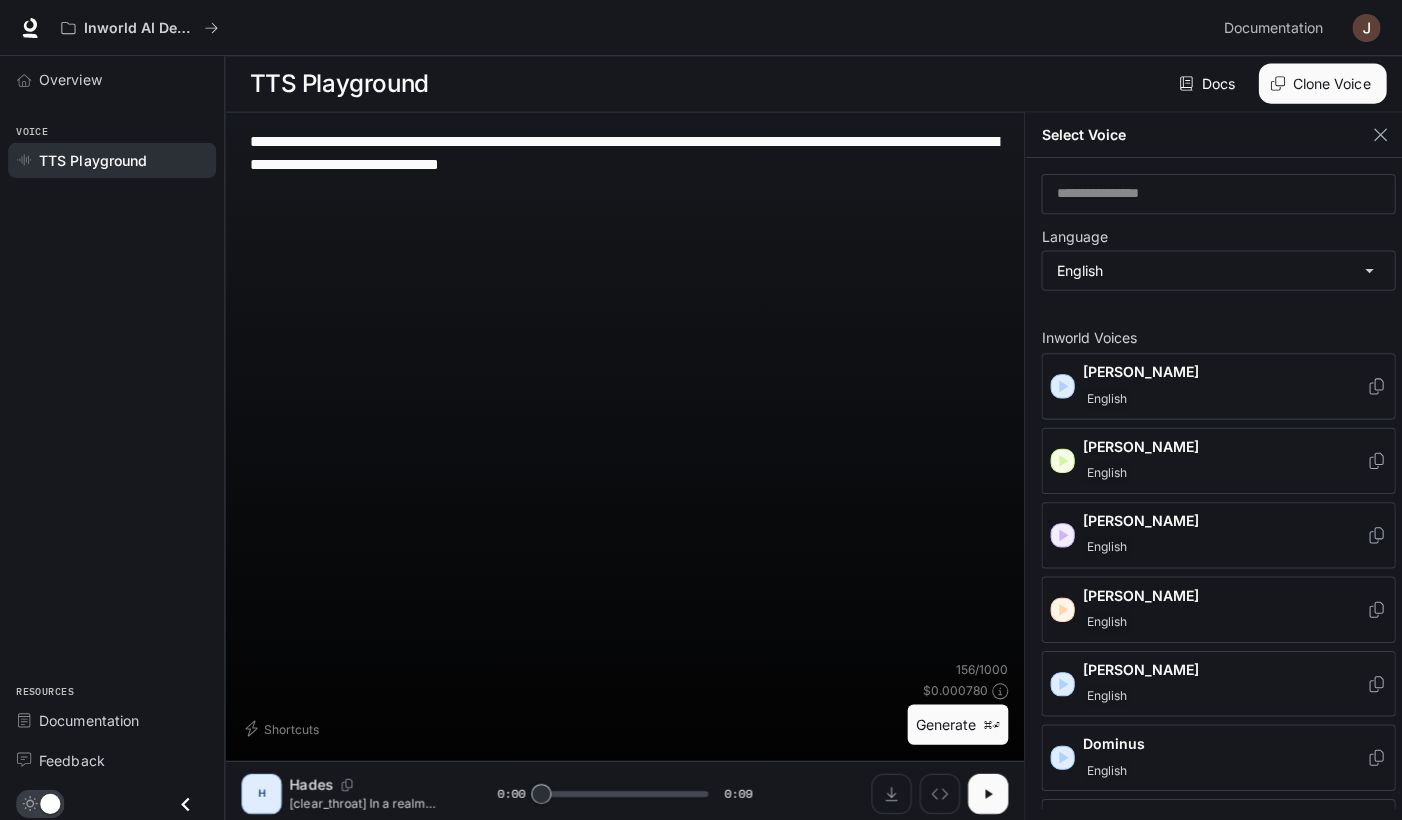 click 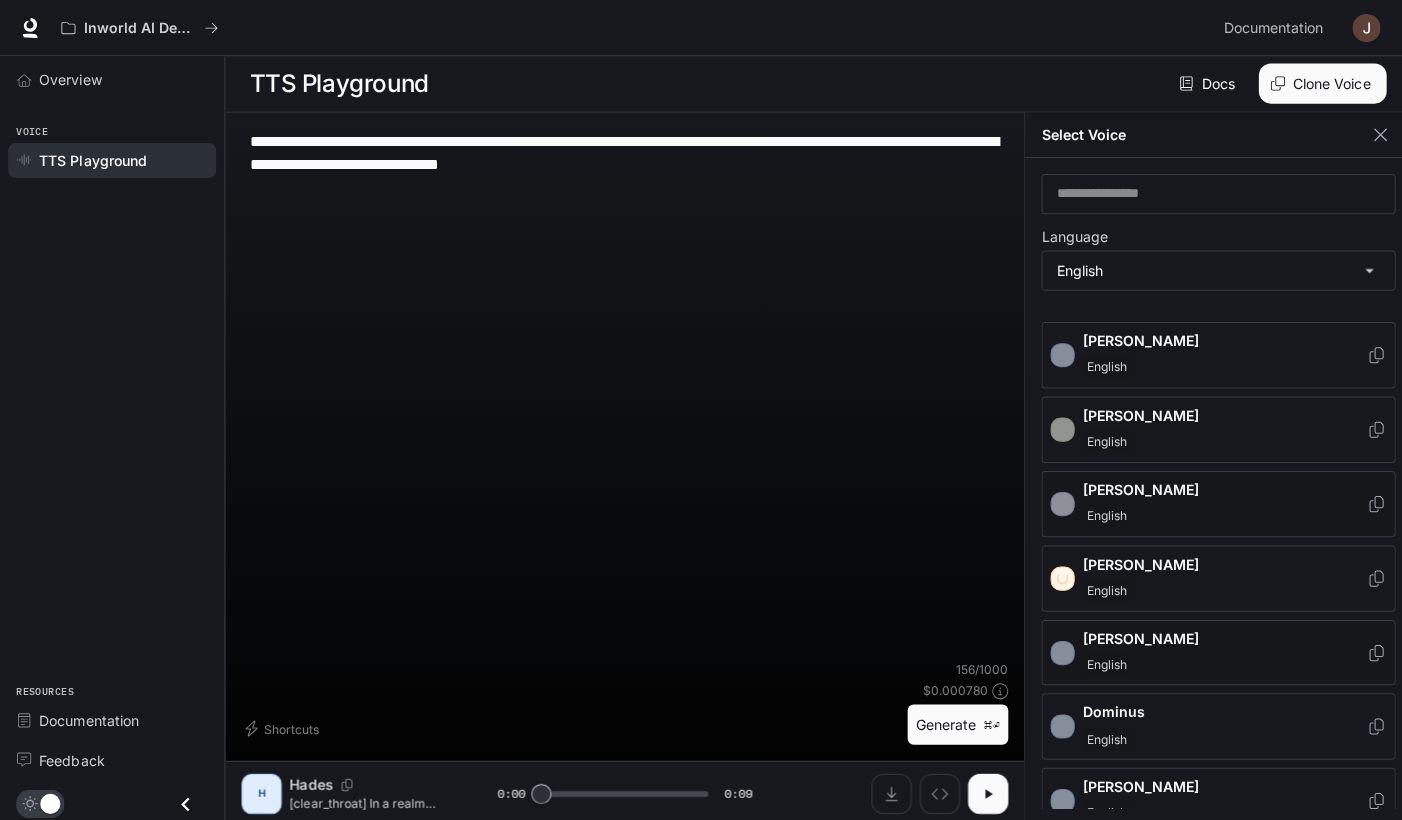 scroll, scrollTop: 35, scrollLeft: 0, axis: vertical 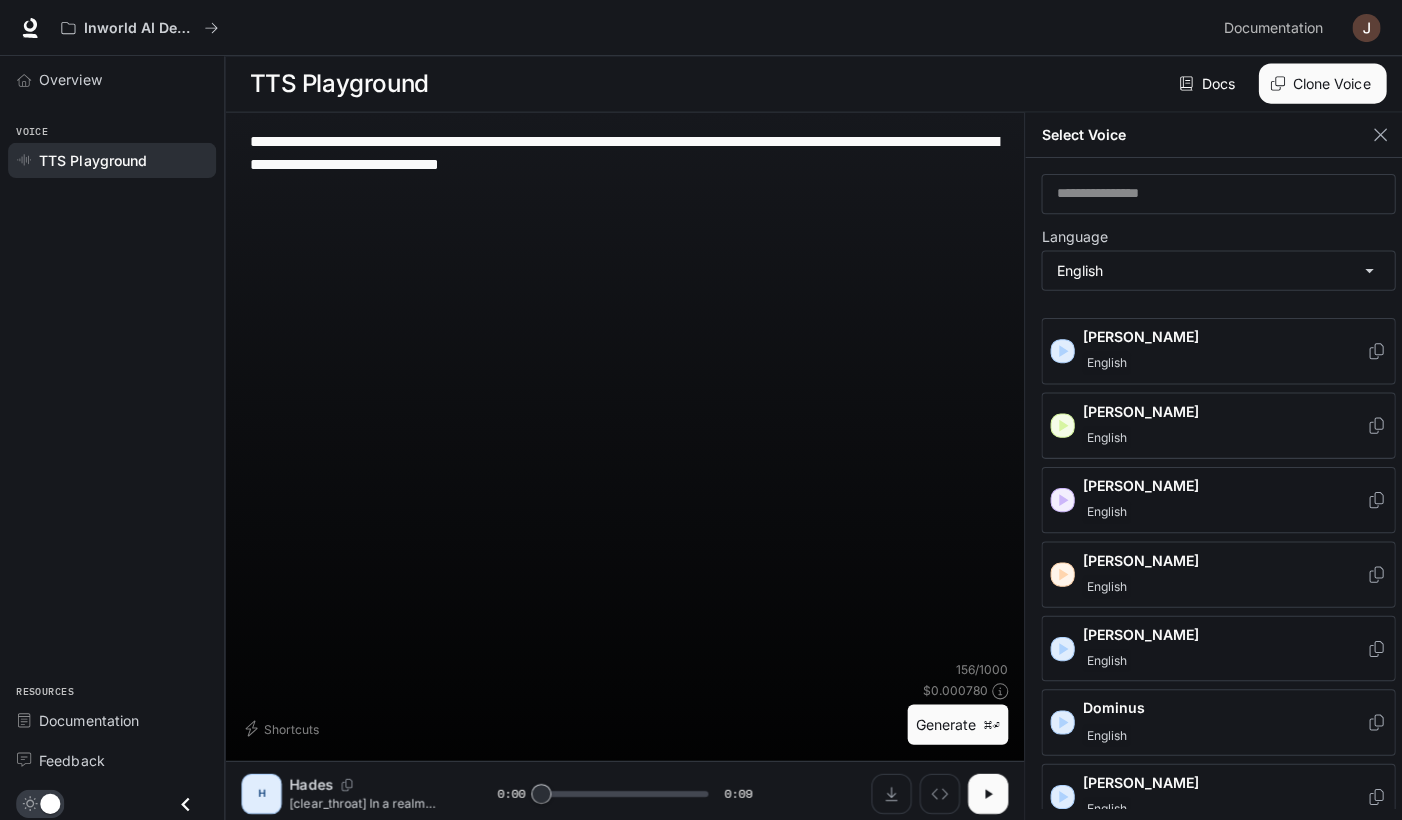 click 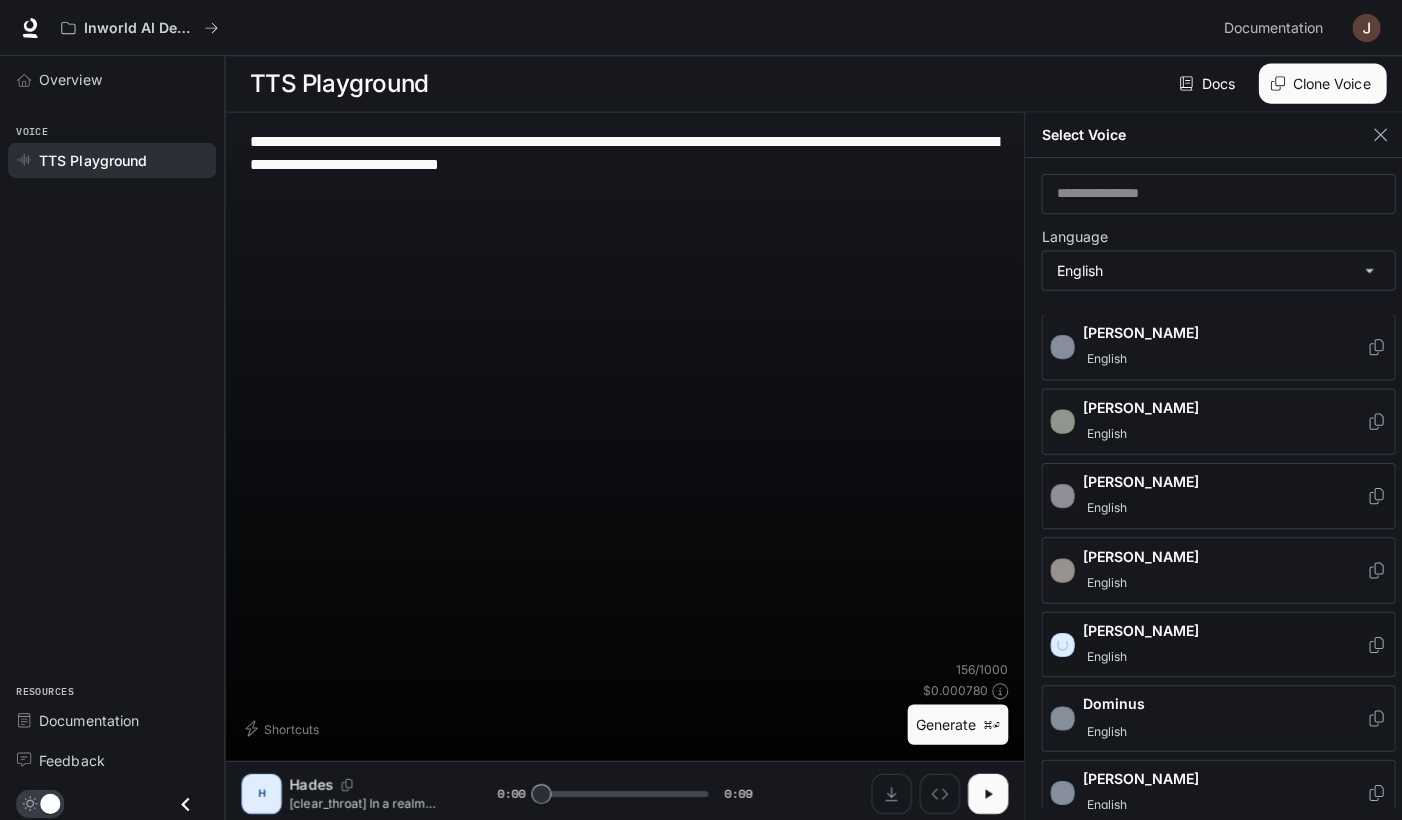 scroll, scrollTop: 177, scrollLeft: 0, axis: vertical 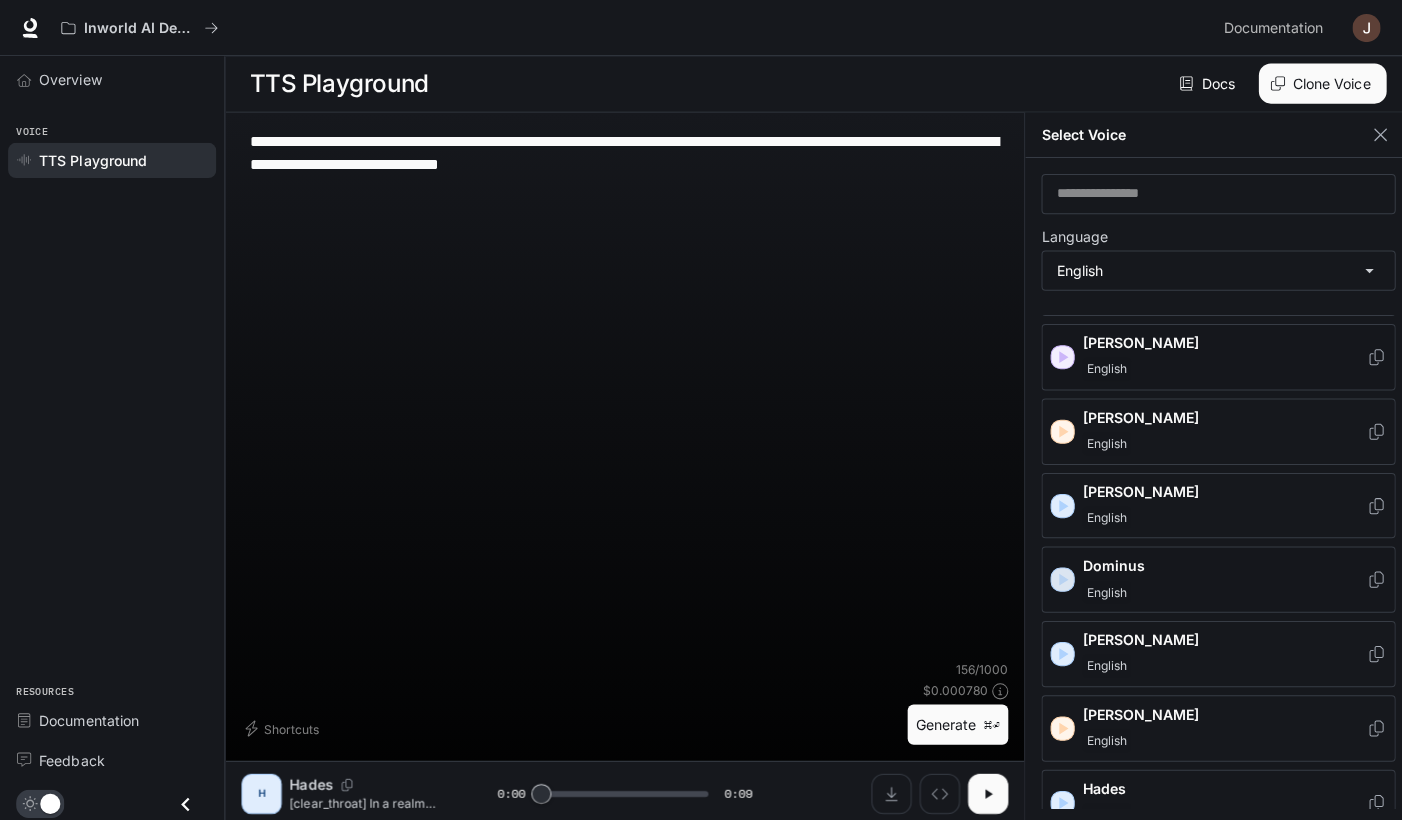 click 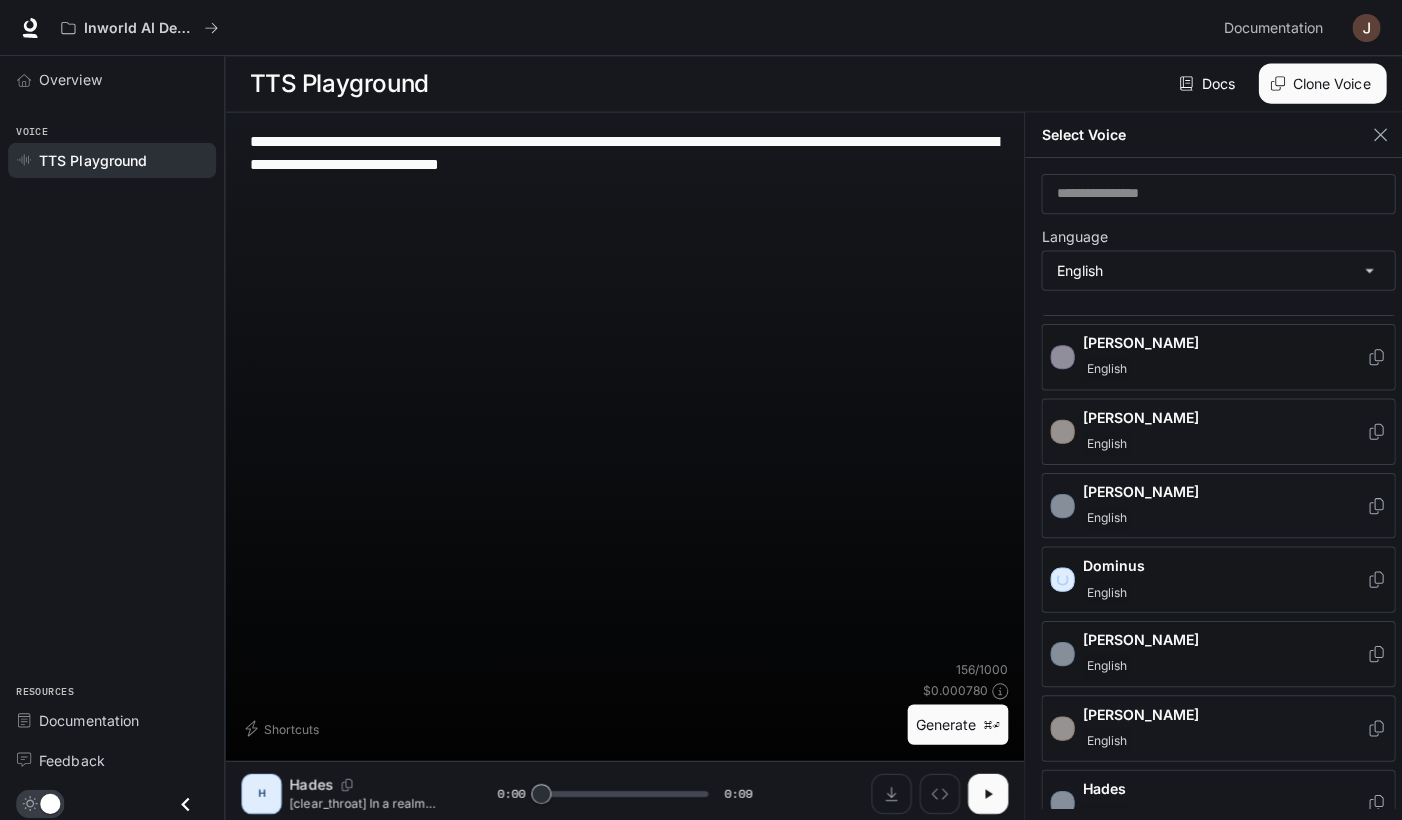 scroll, scrollTop: 204, scrollLeft: 0, axis: vertical 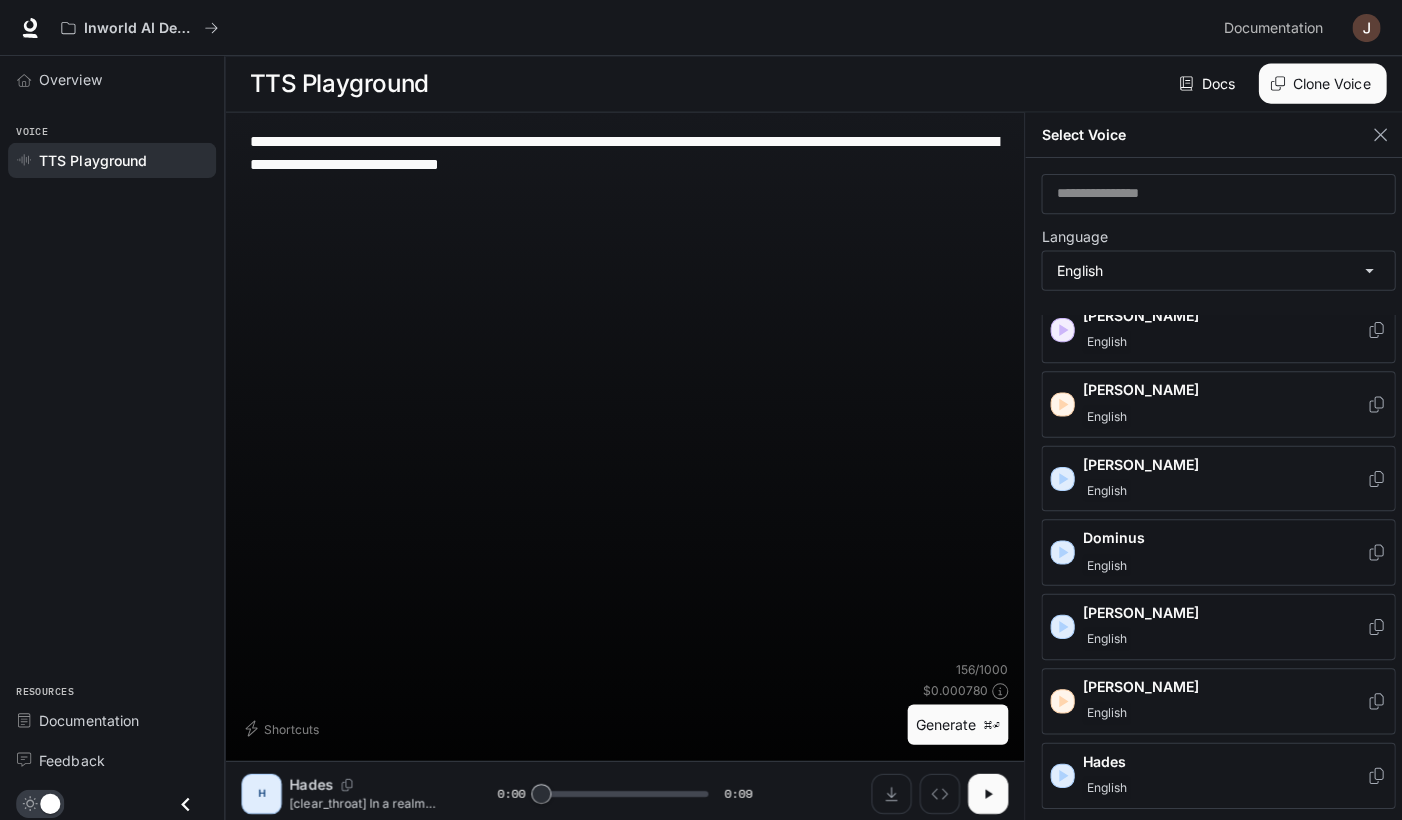 click 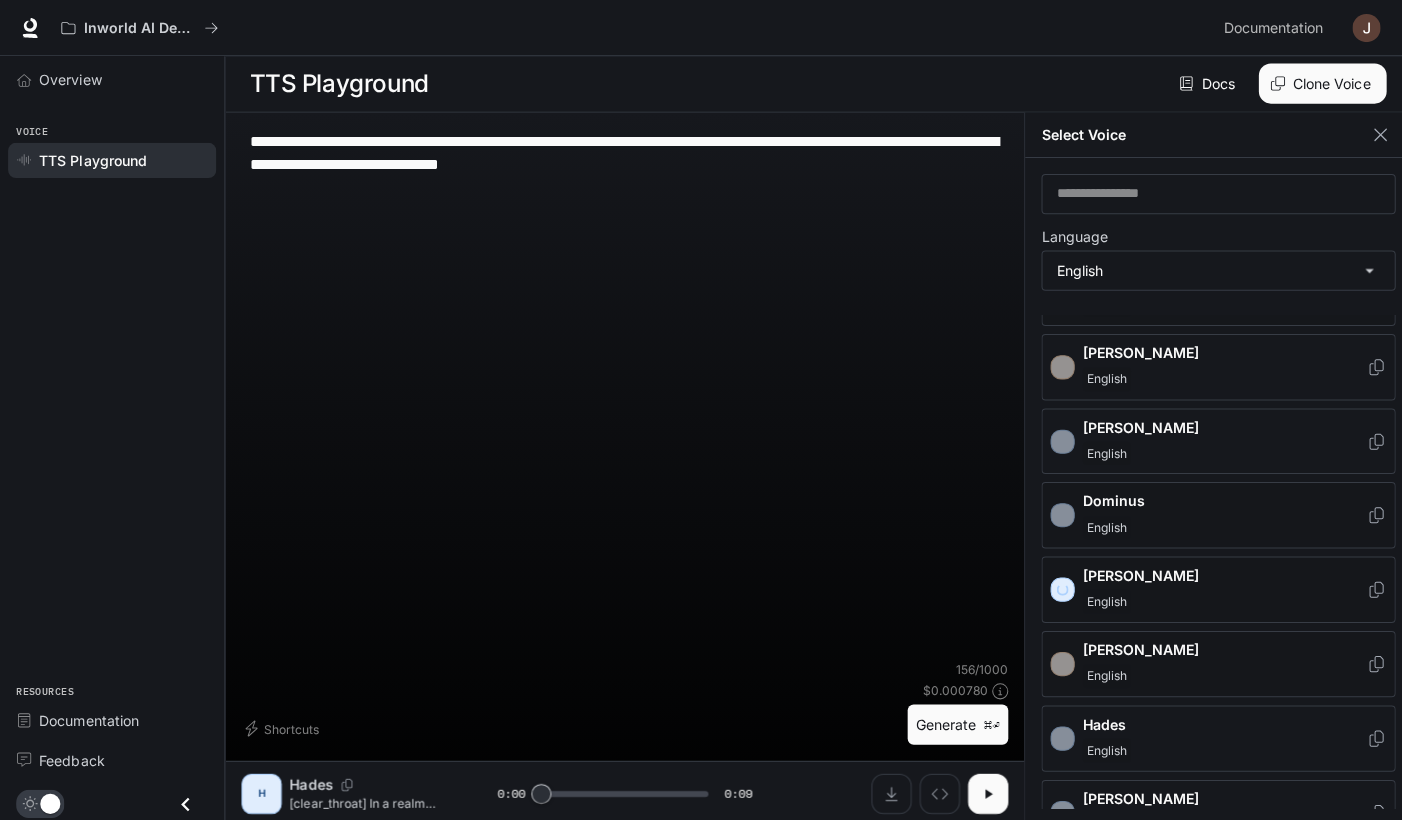 scroll, scrollTop: 272, scrollLeft: 0, axis: vertical 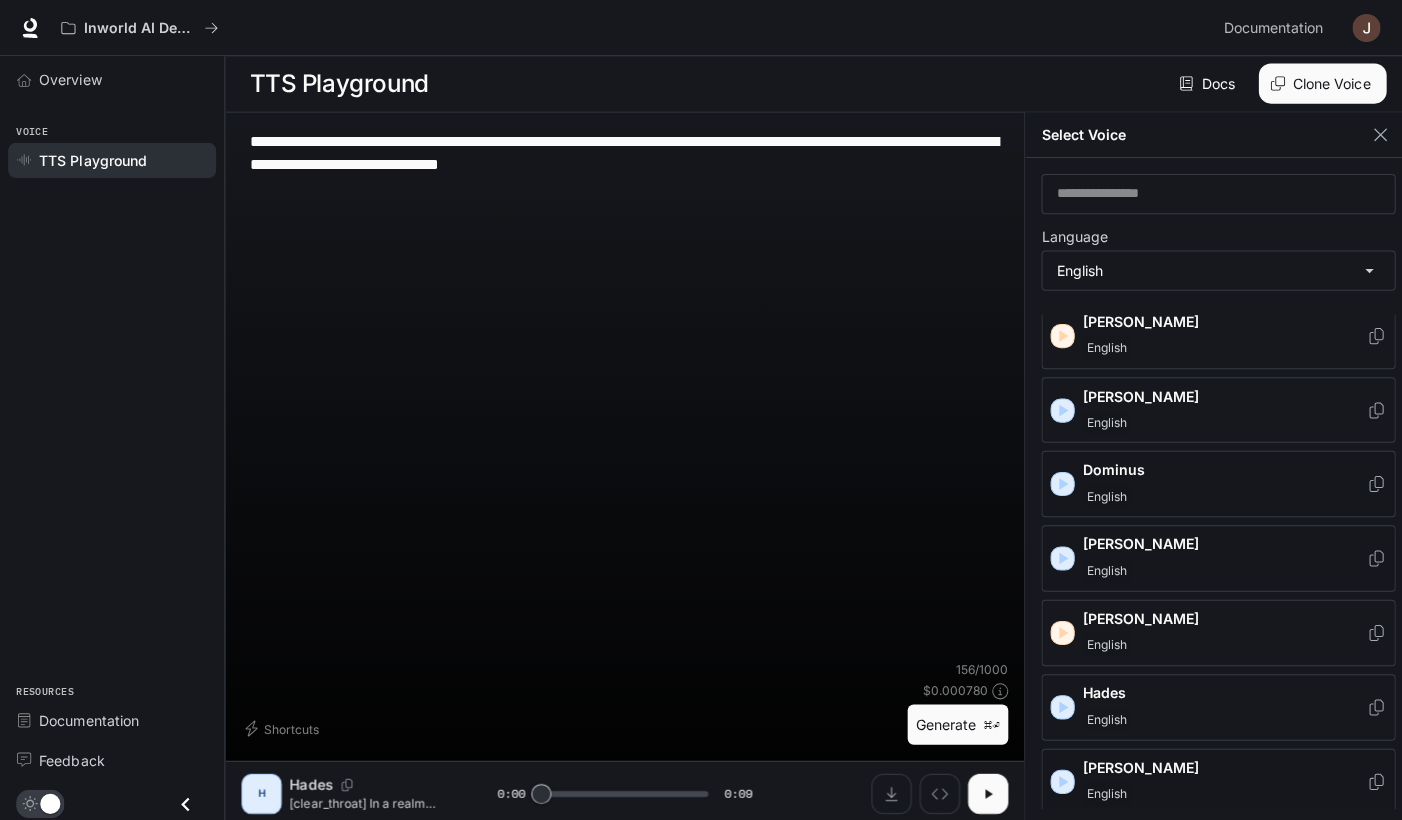 click 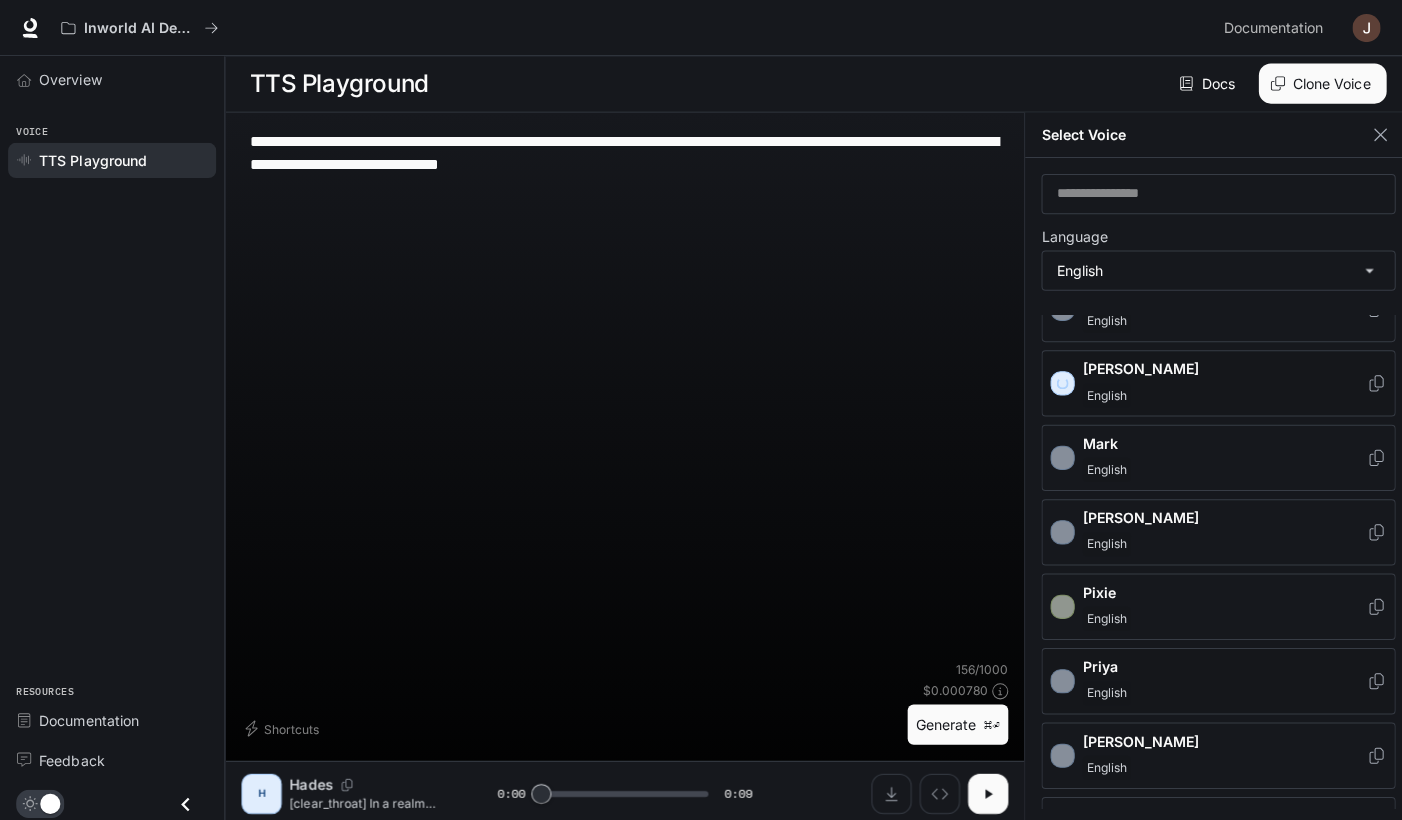 scroll, scrollTop: 627, scrollLeft: 0, axis: vertical 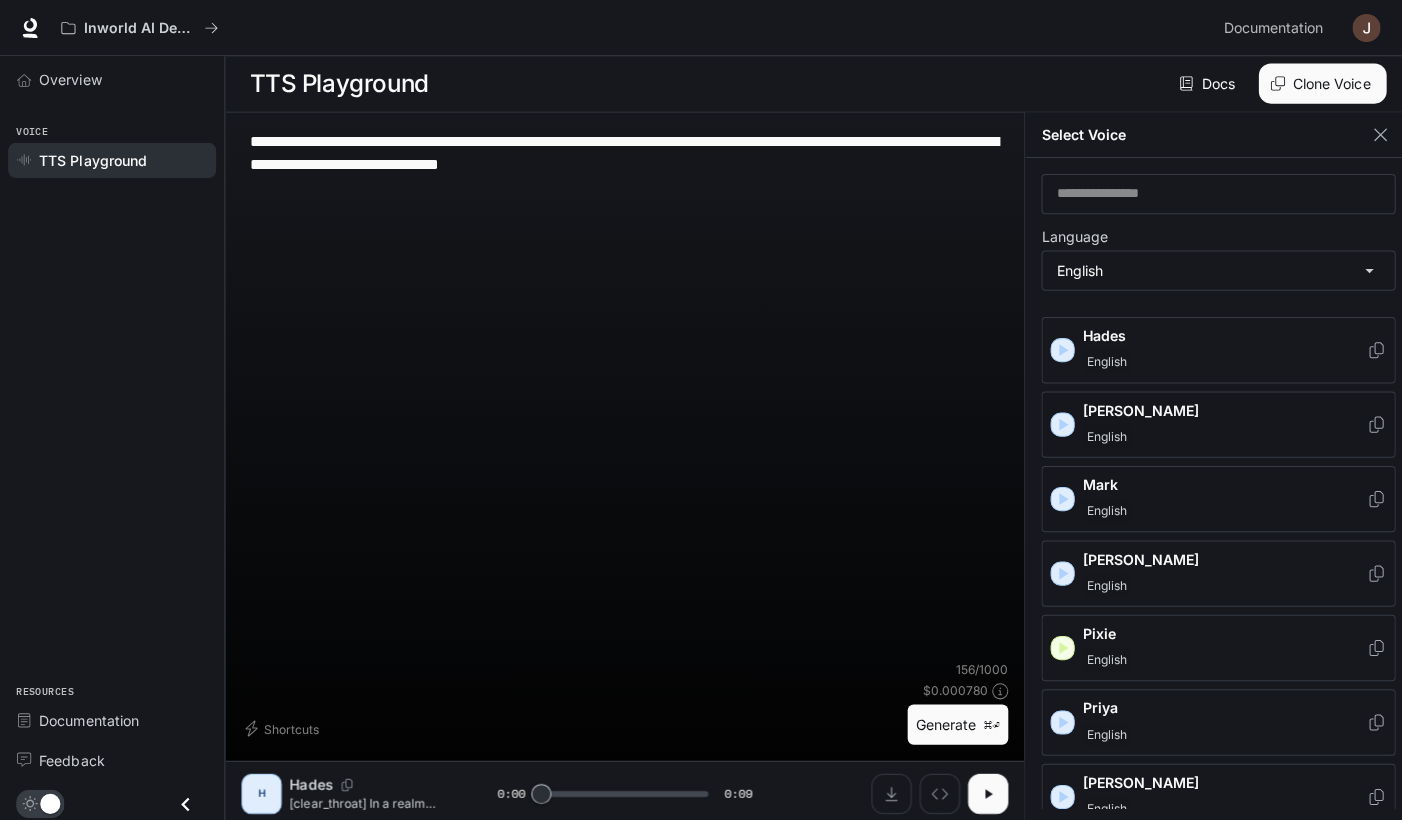 click 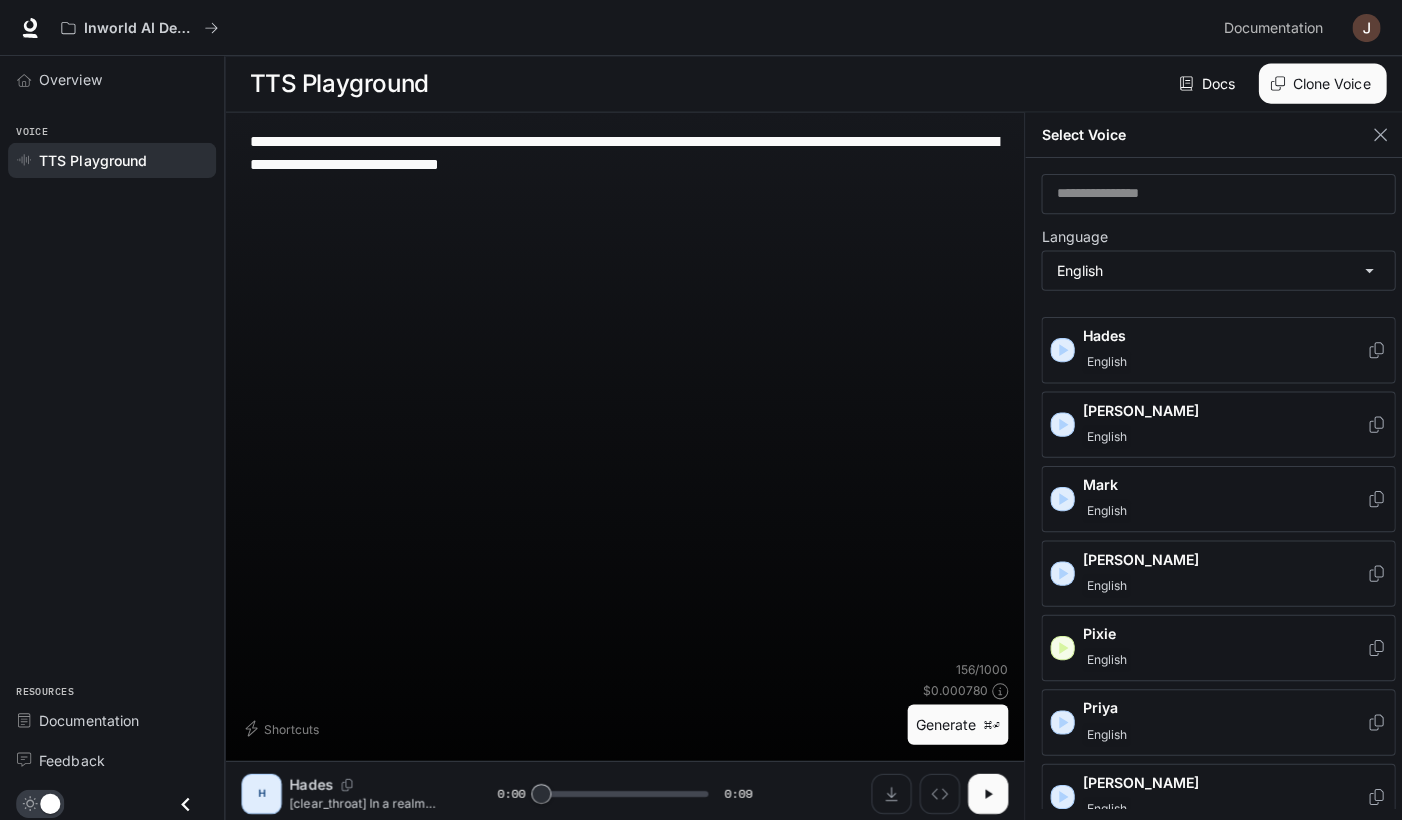 click 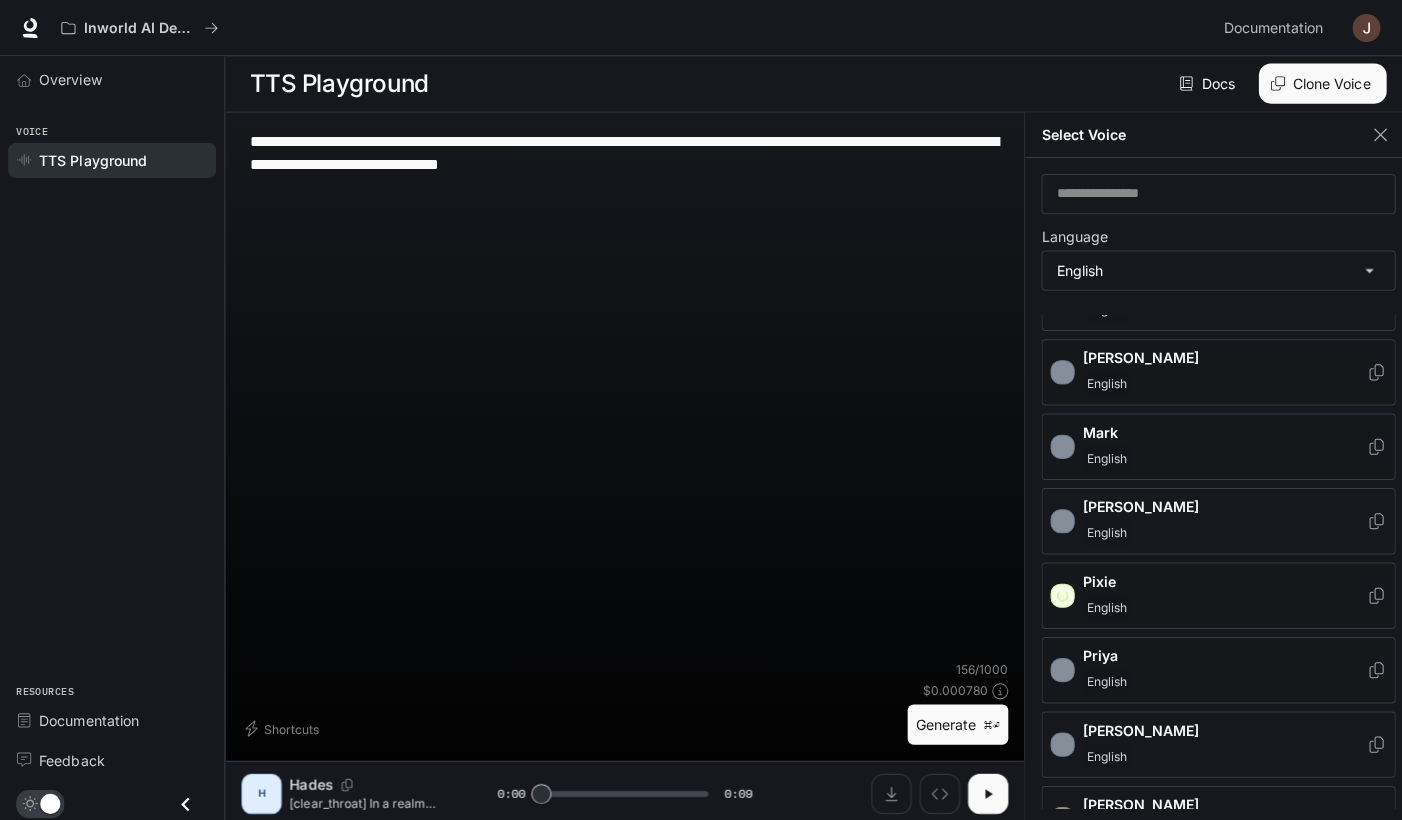 scroll, scrollTop: 712, scrollLeft: 0, axis: vertical 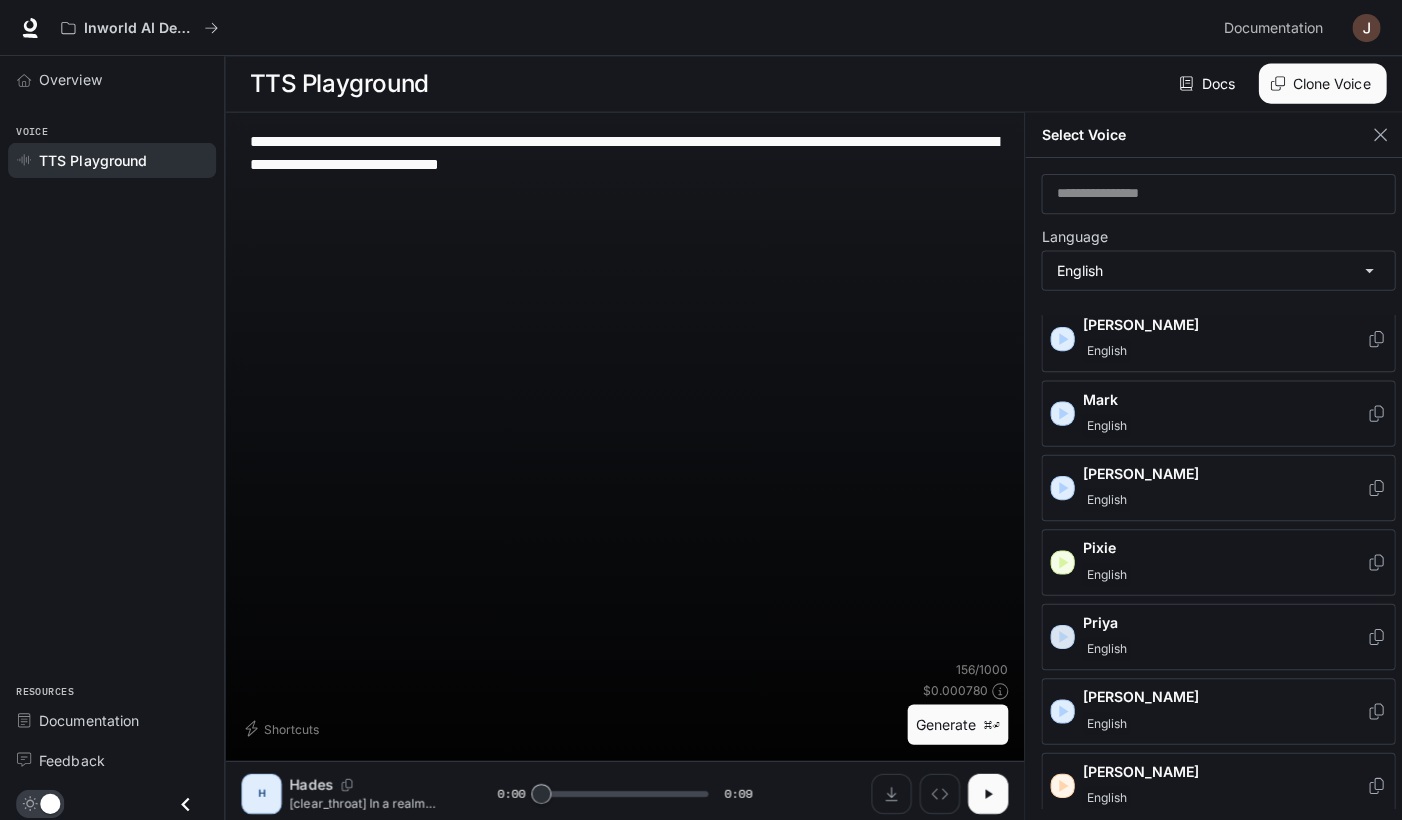 click 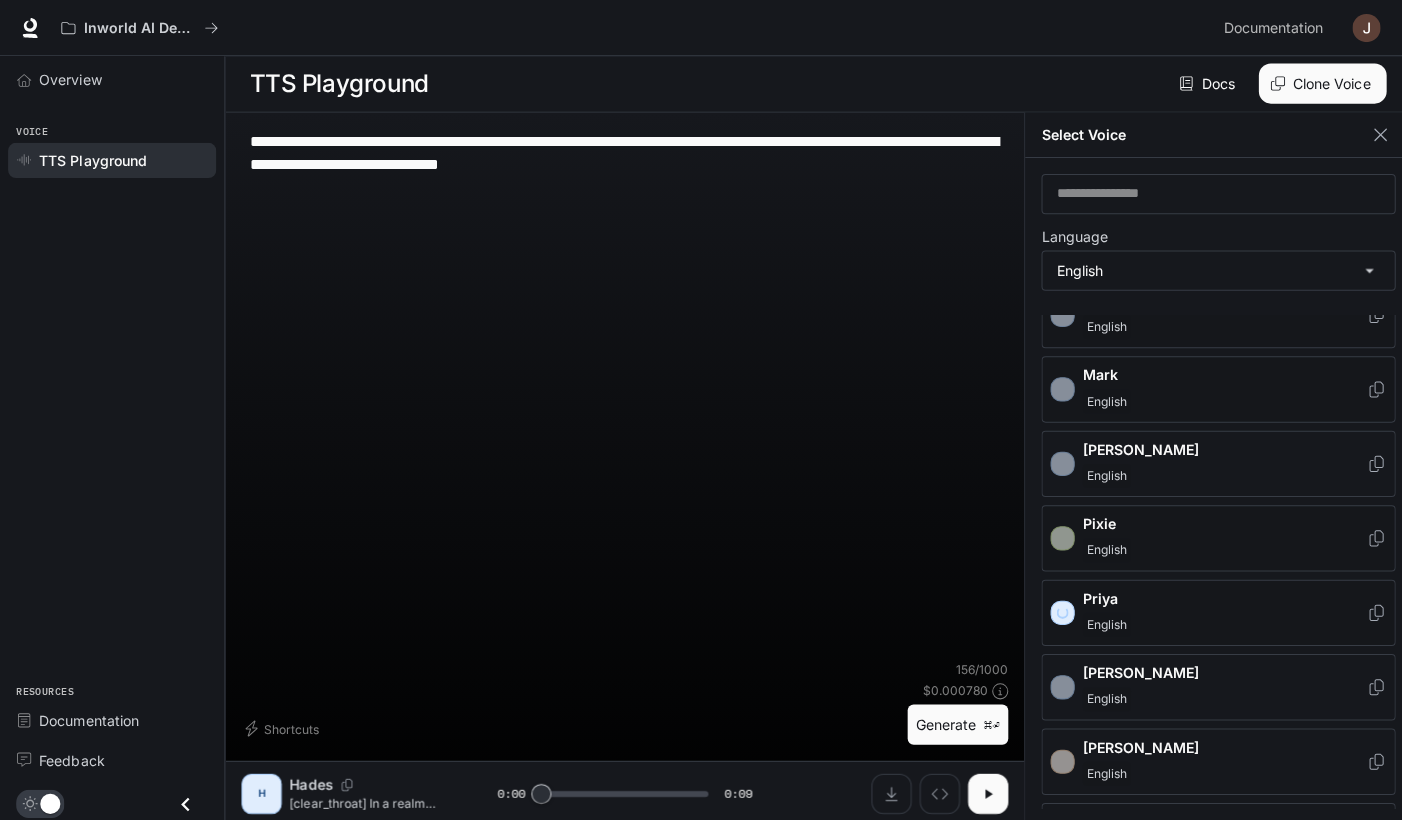 scroll, scrollTop: 779, scrollLeft: 0, axis: vertical 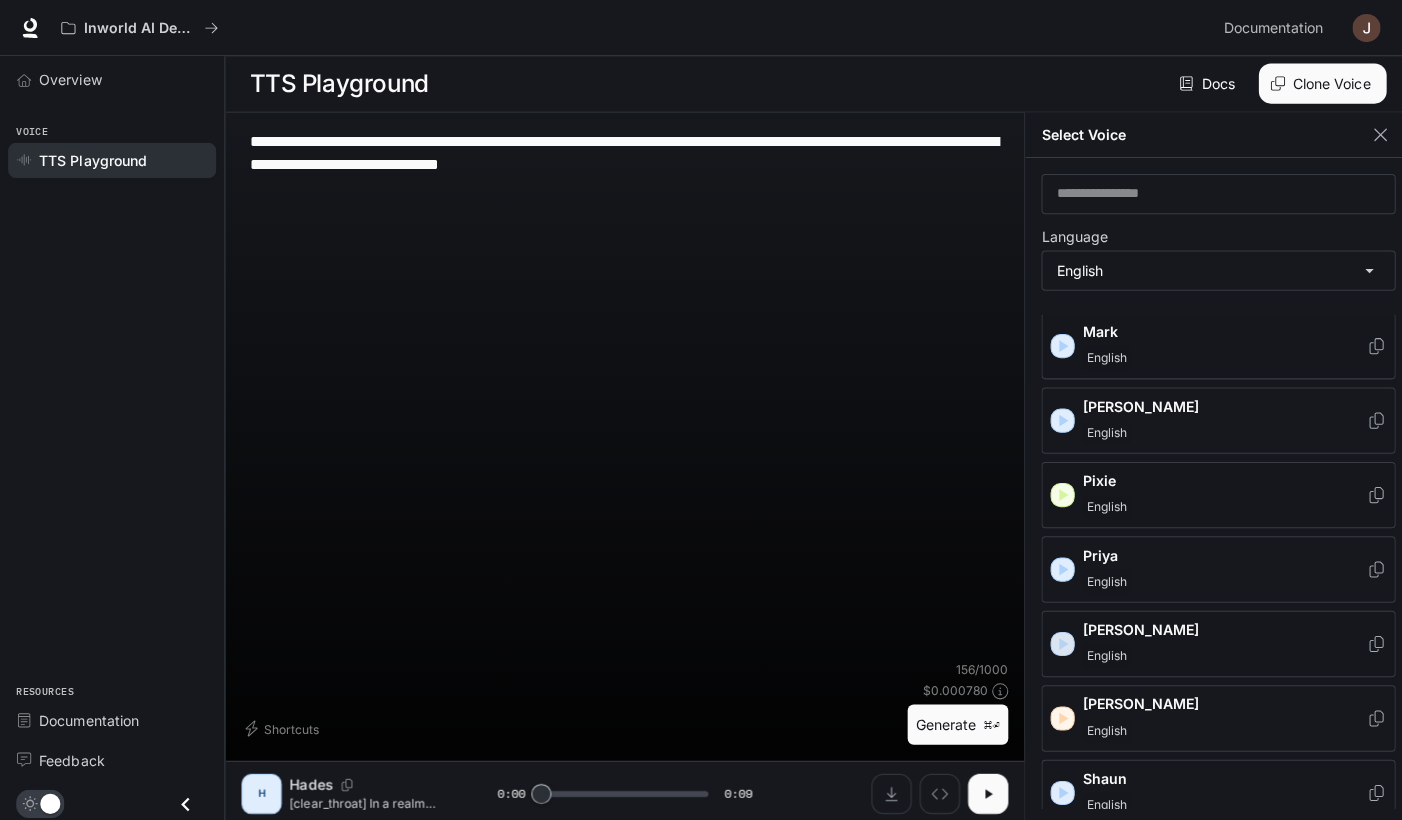 click 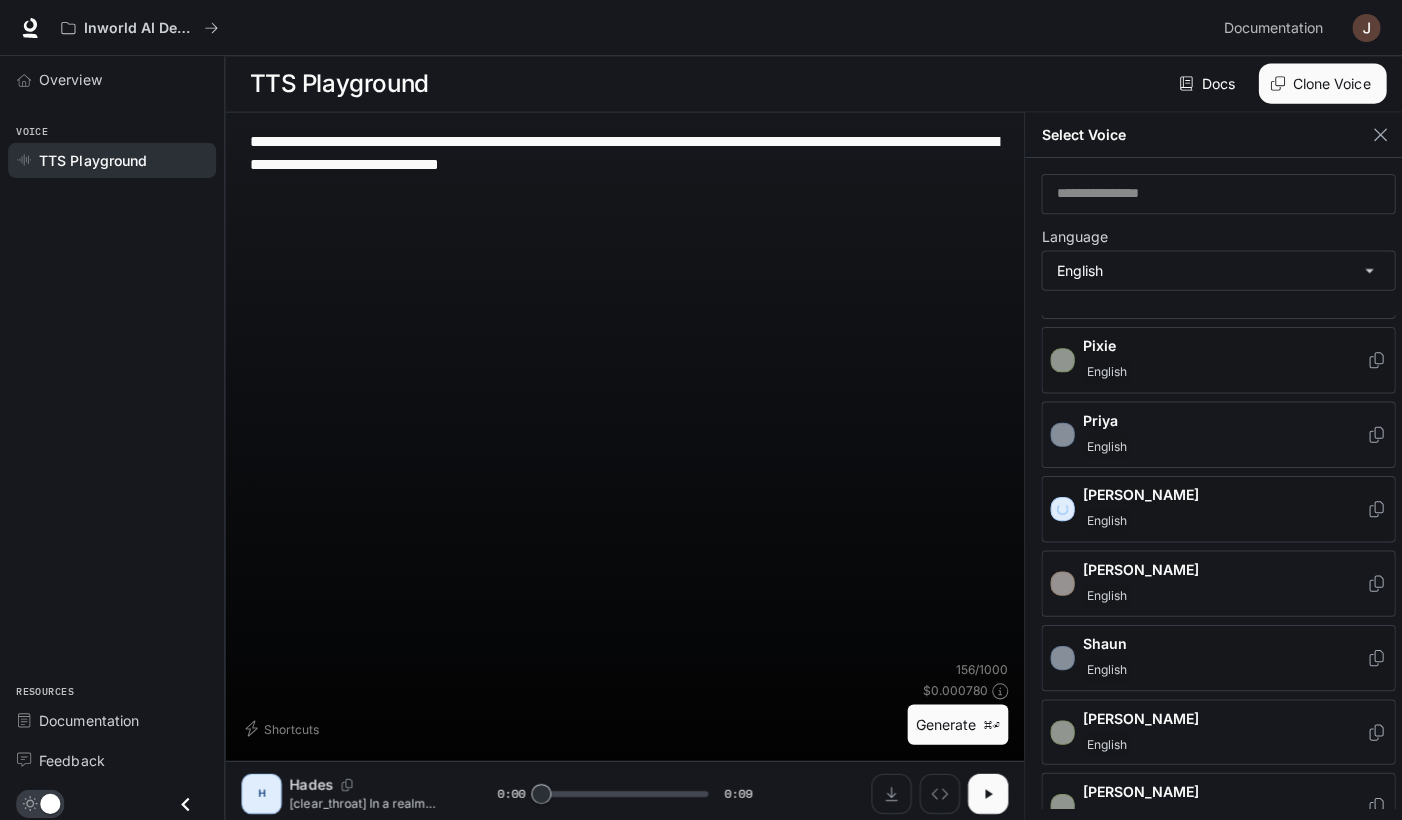 scroll, scrollTop: 917, scrollLeft: 0, axis: vertical 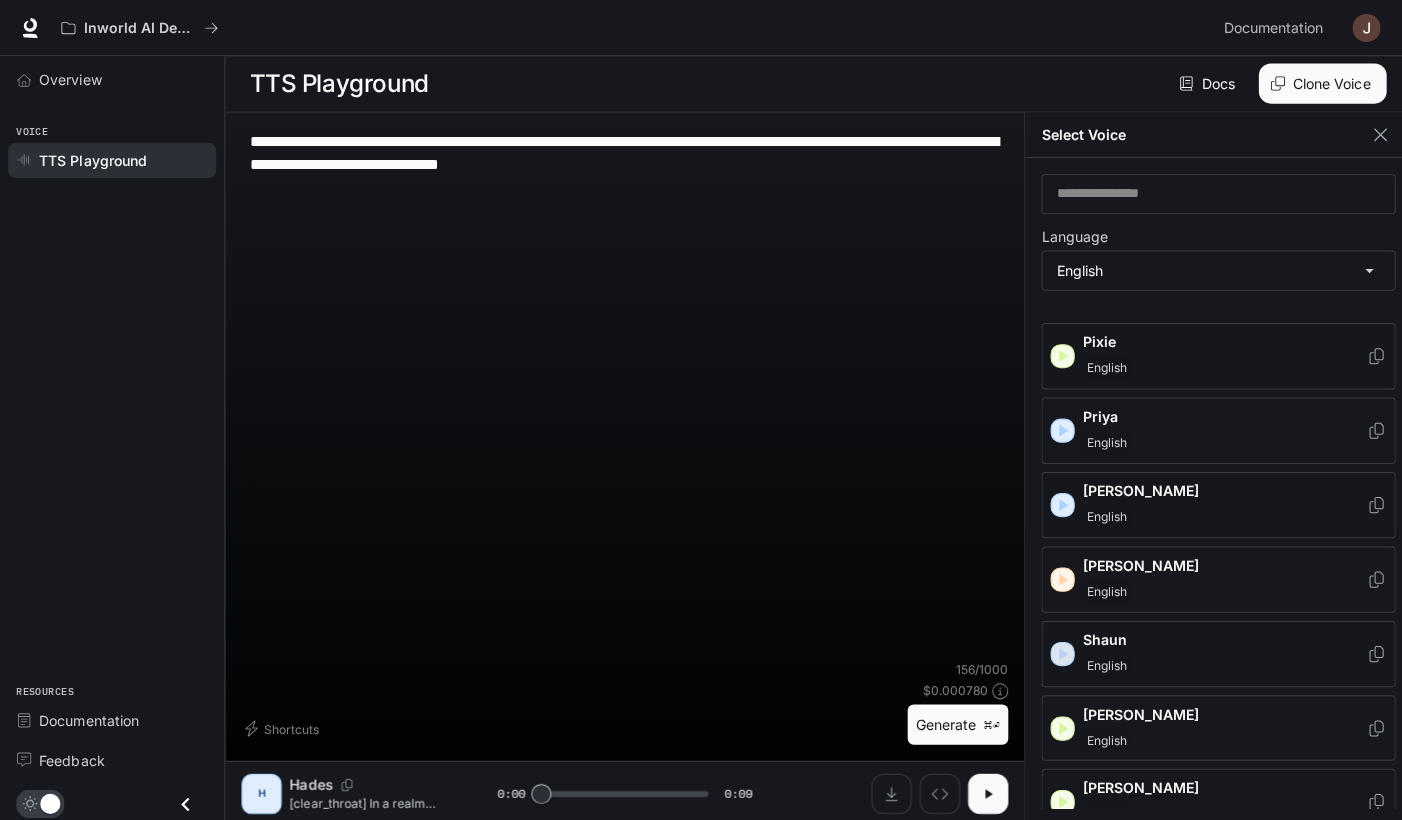 click 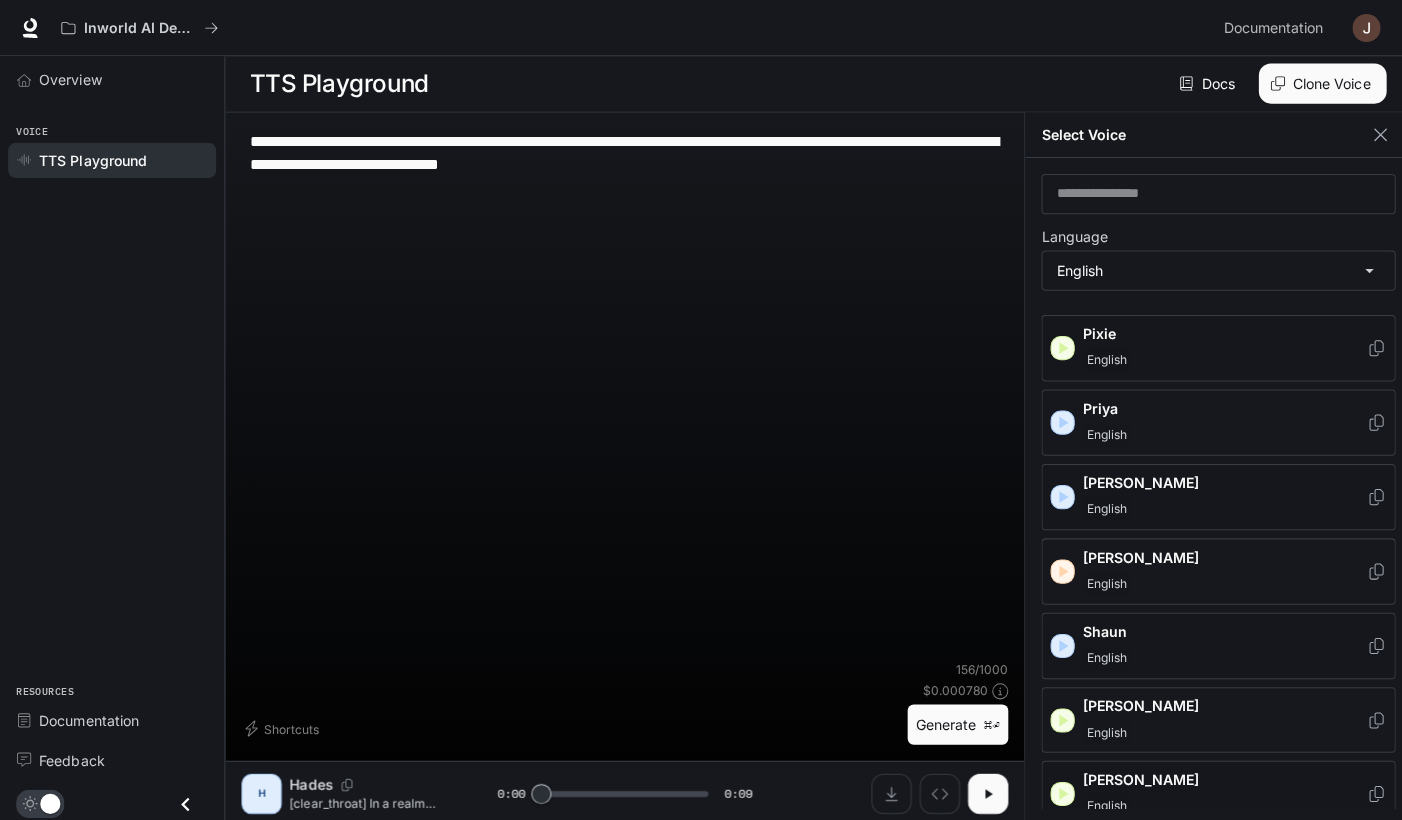 scroll, scrollTop: 999, scrollLeft: 0, axis: vertical 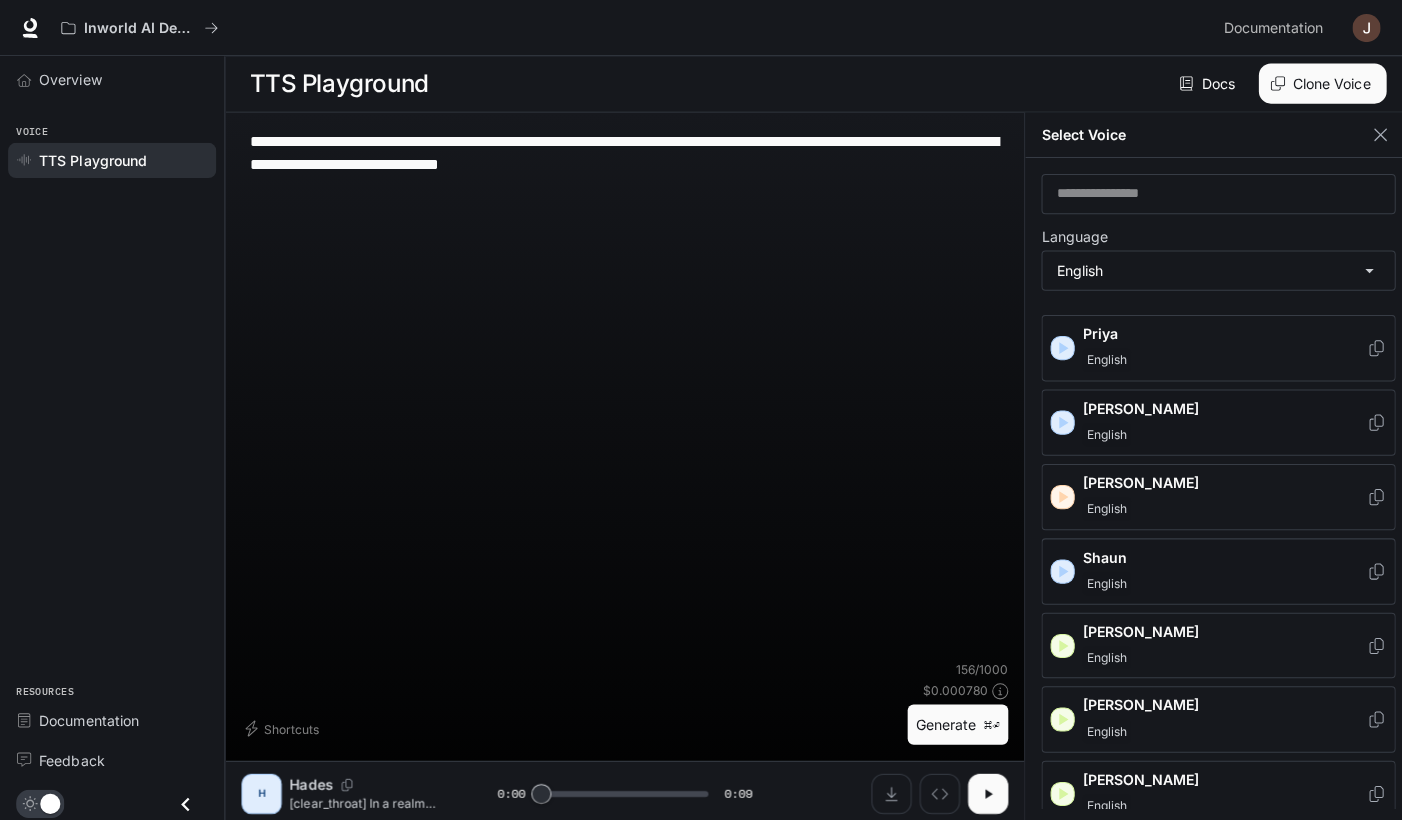 click on "[PERSON_NAME]" at bounding box center (1217, 406) 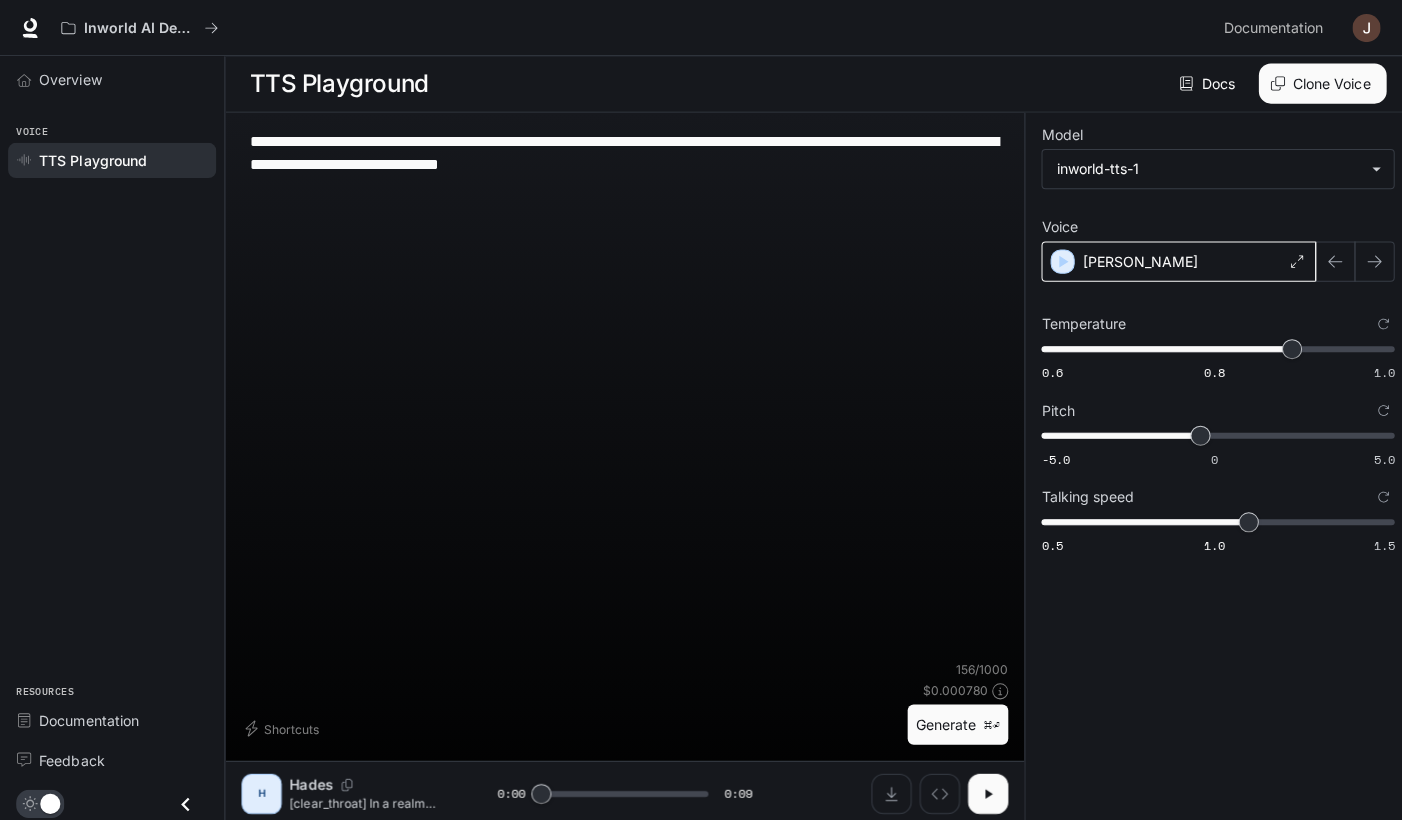 click on "[PERSON_NAME]" at bounding box center [1171, 260] 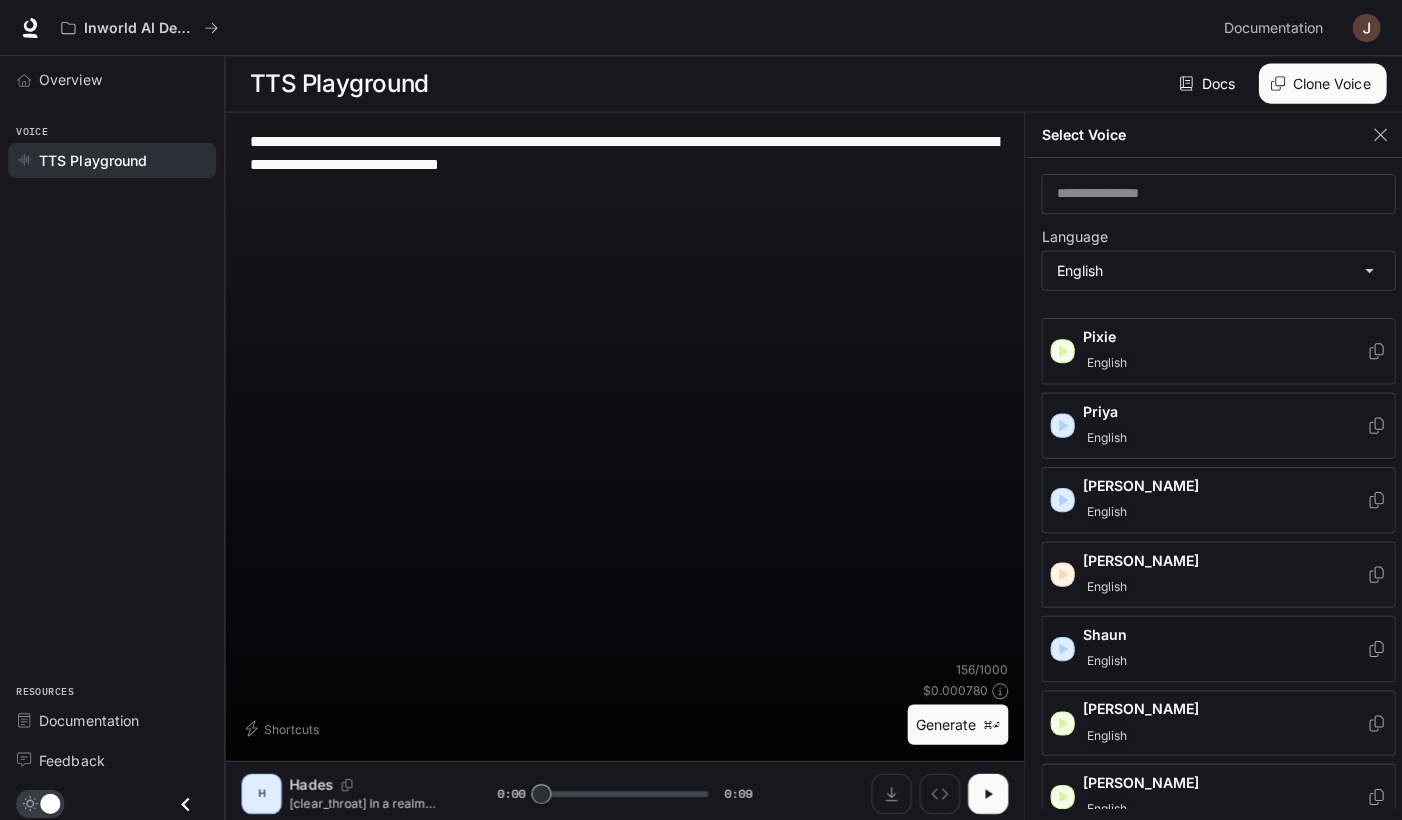 scroll, scrollTop: 999, scrollLeft: 0, axis: vertical 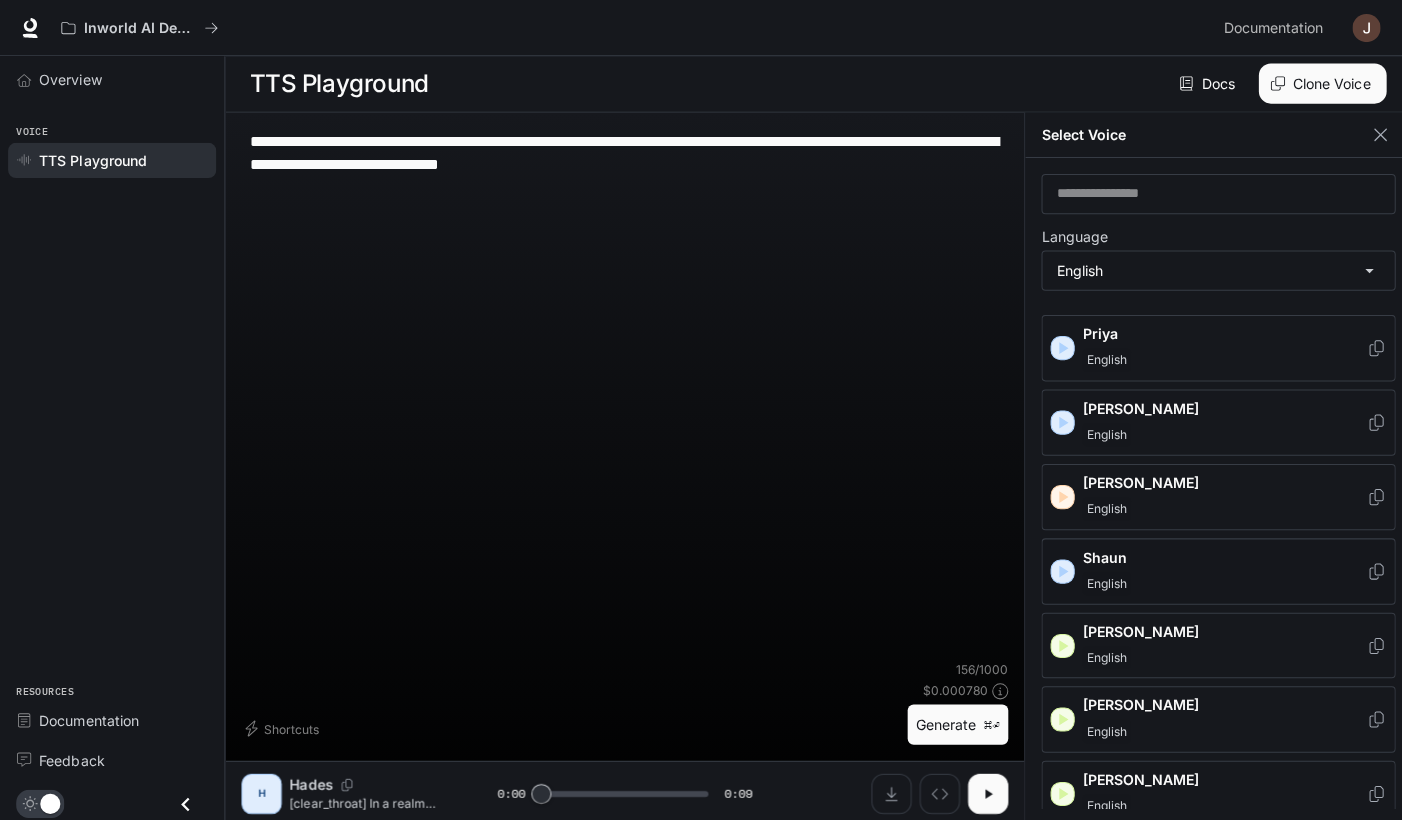 click on "English" at bounding box center (1217, 580) 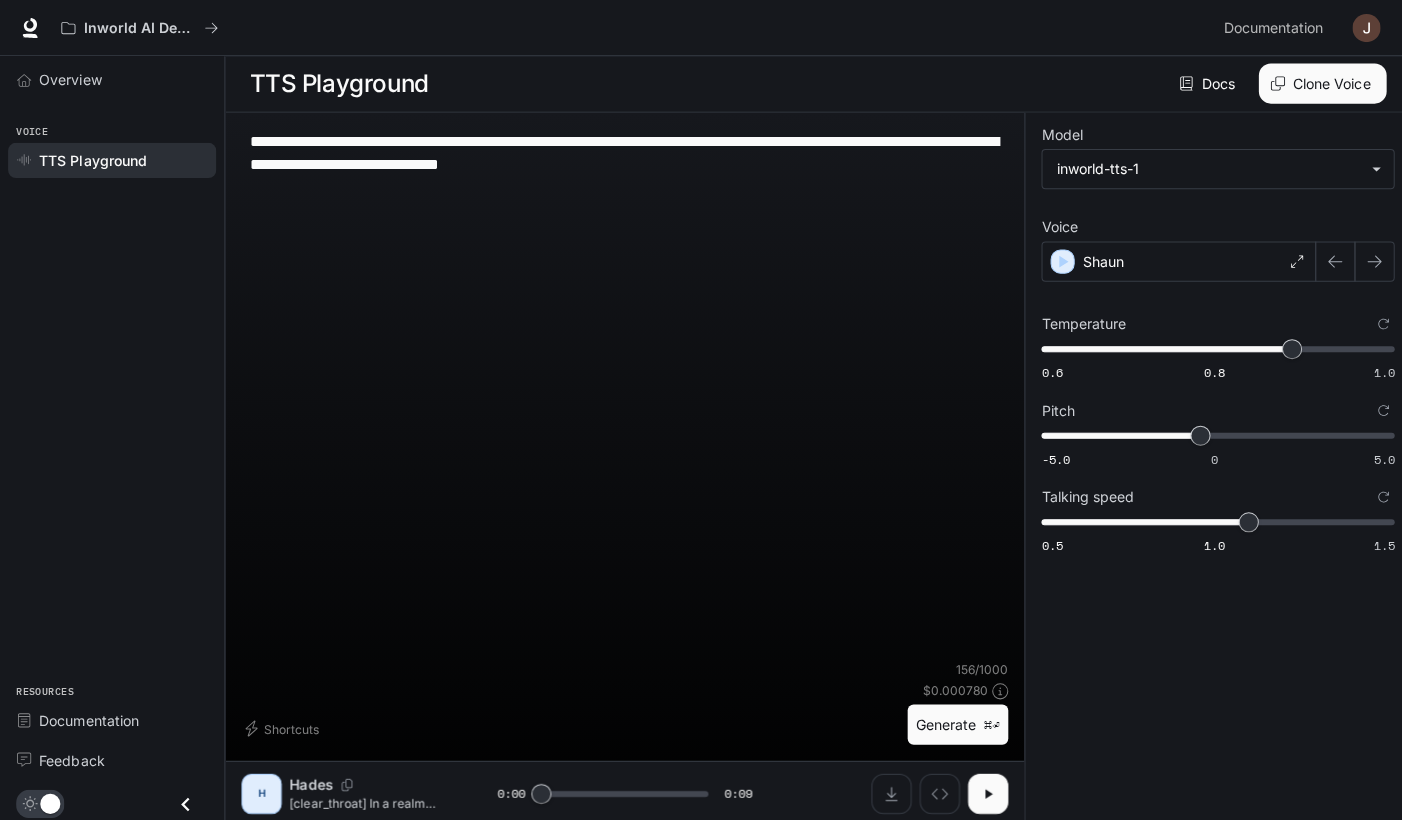 click on "**********" at bounding box center [621, 392] 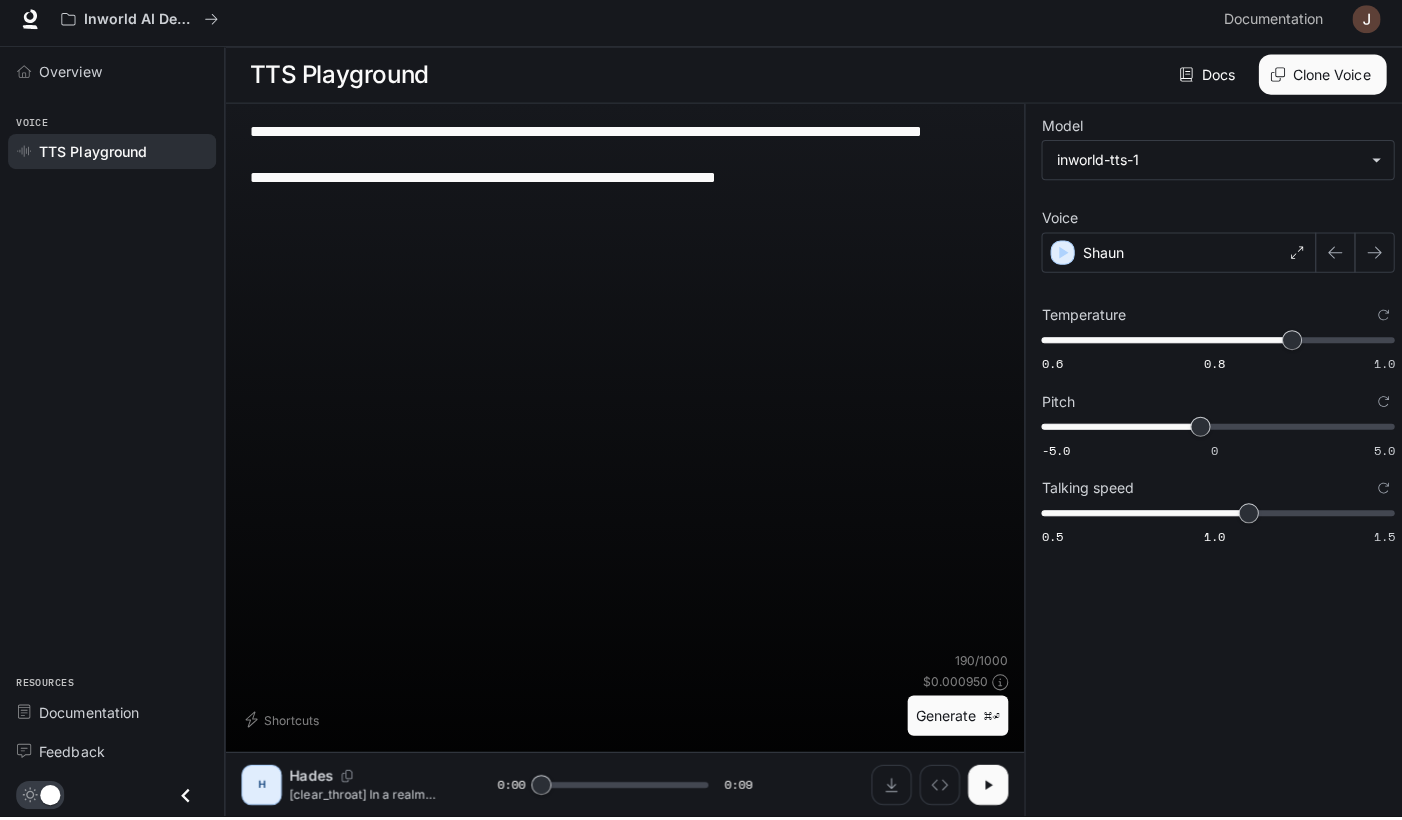 type on "**********" 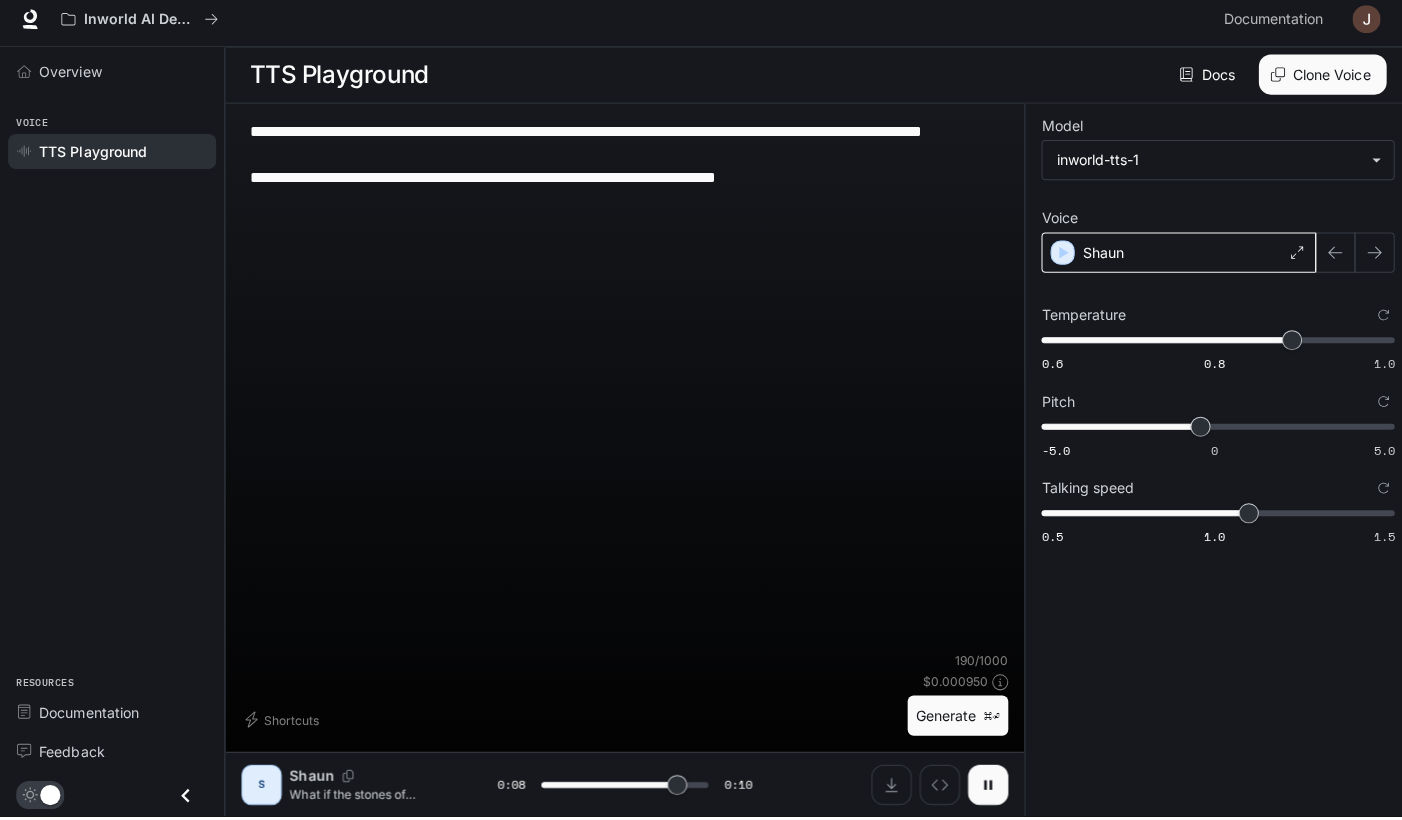 click on "Shaun" at bounding box center (1171, 260) 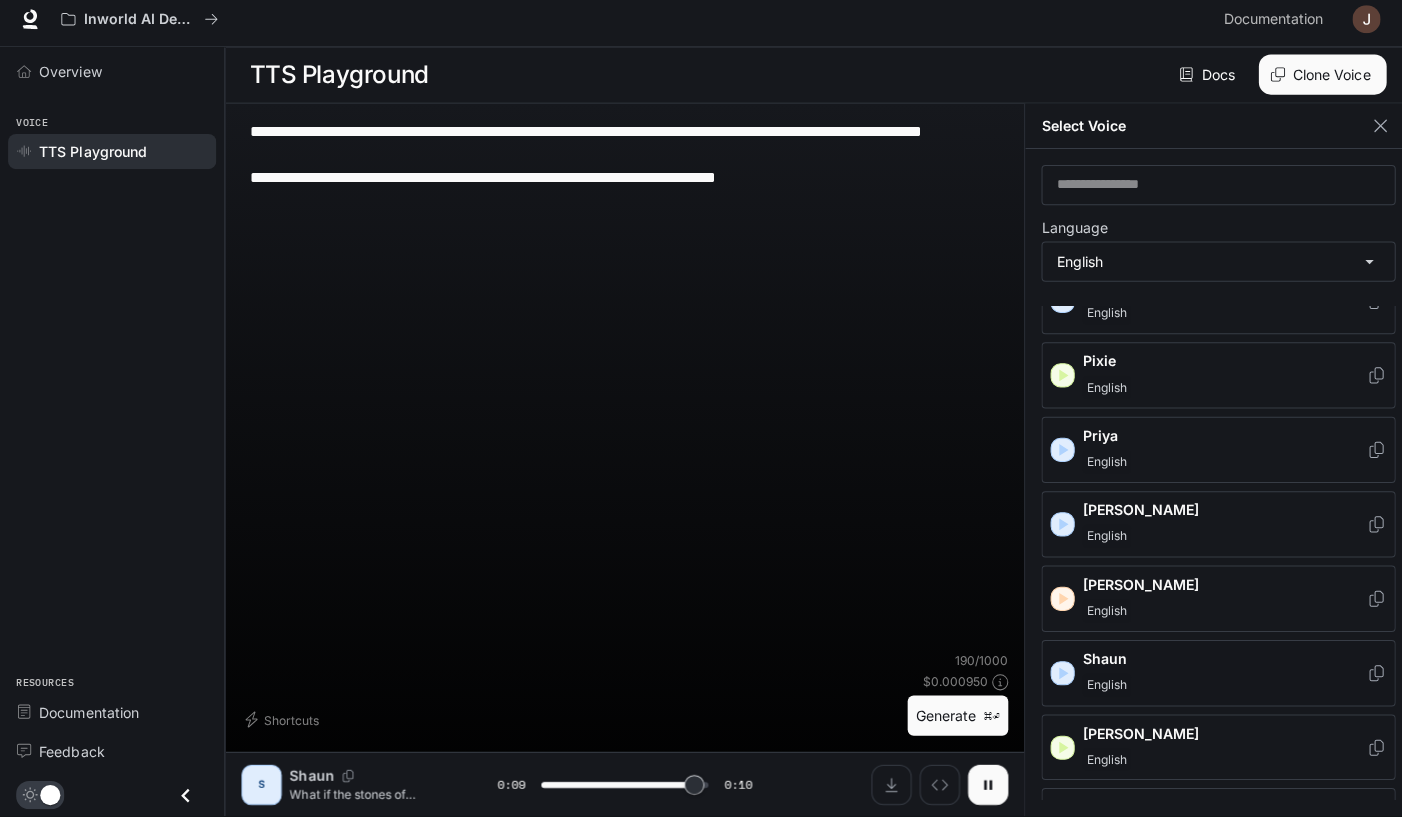 scroll, scrollTop: 999, scrollLeft: 0, axis: vertical 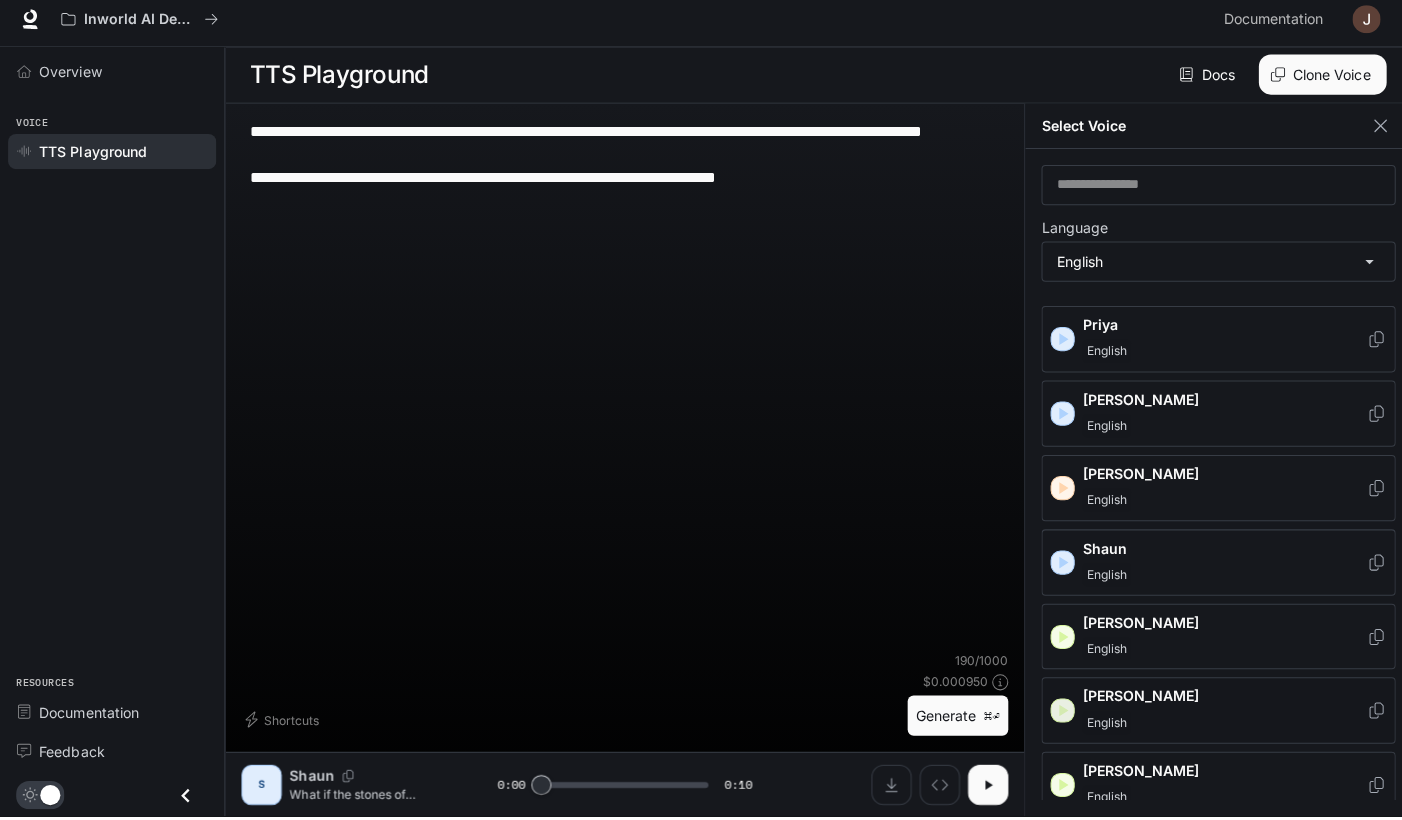 click 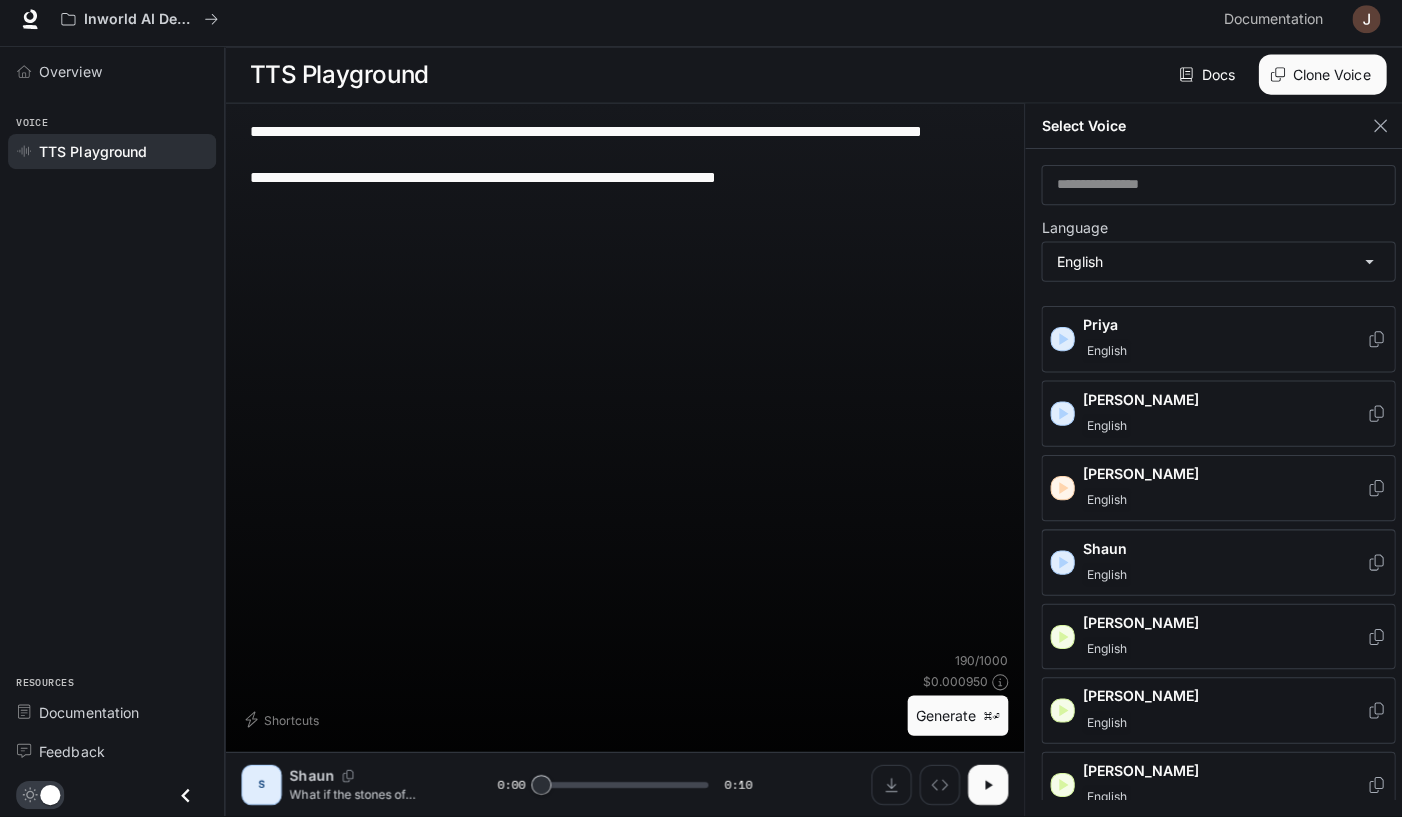 click 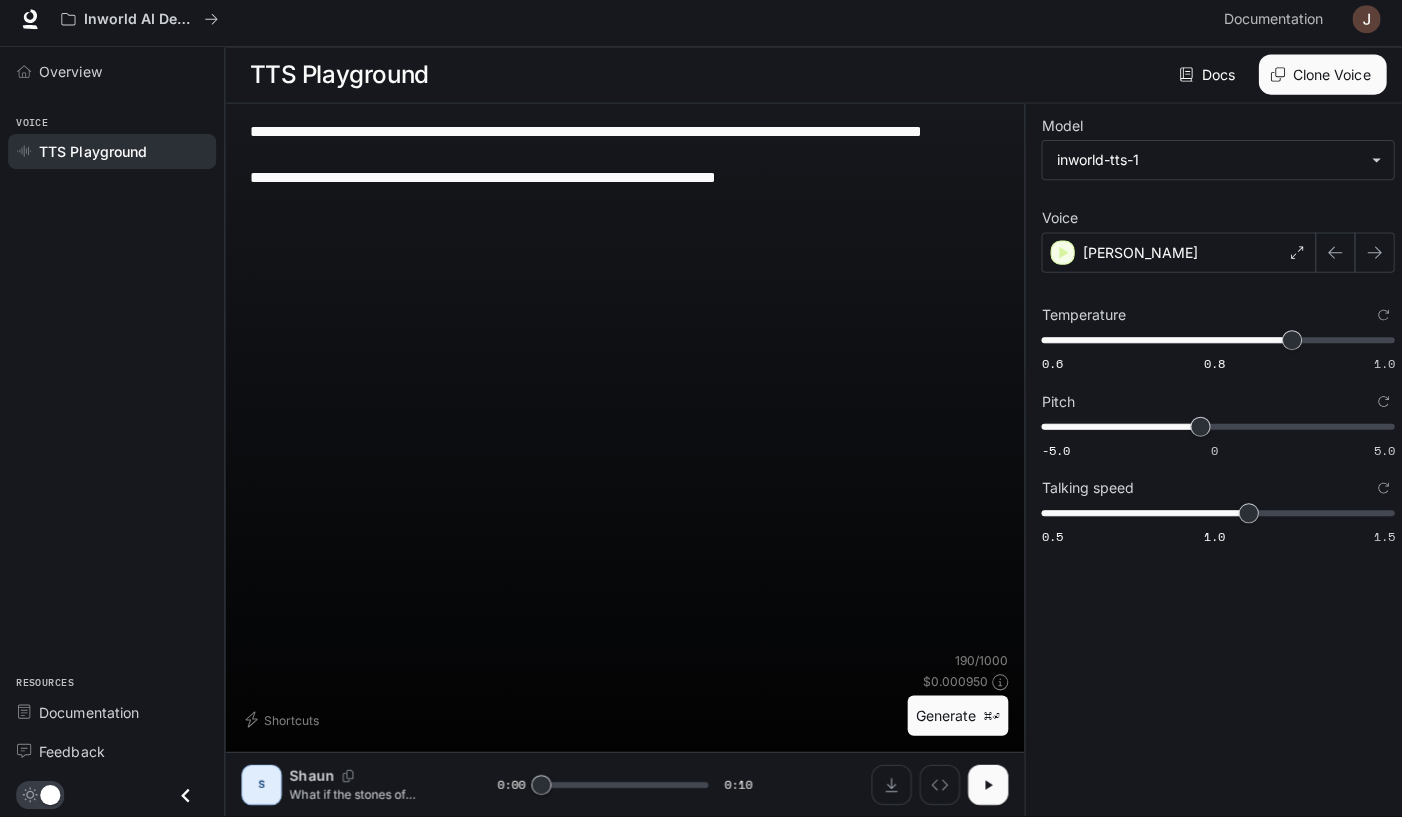 click on "Generate ⌘⏎" at bounding box center [952, 720] 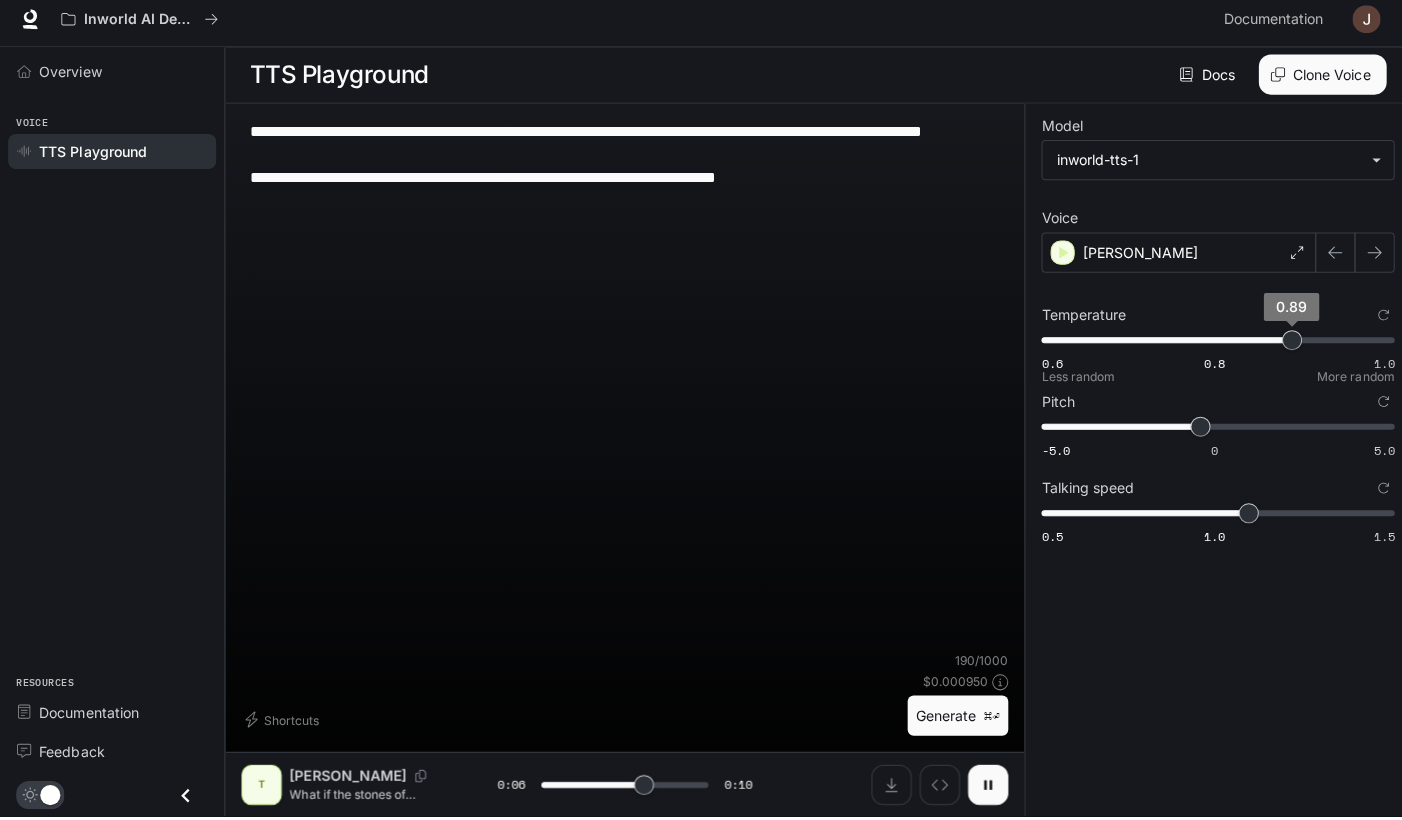 type on "***" 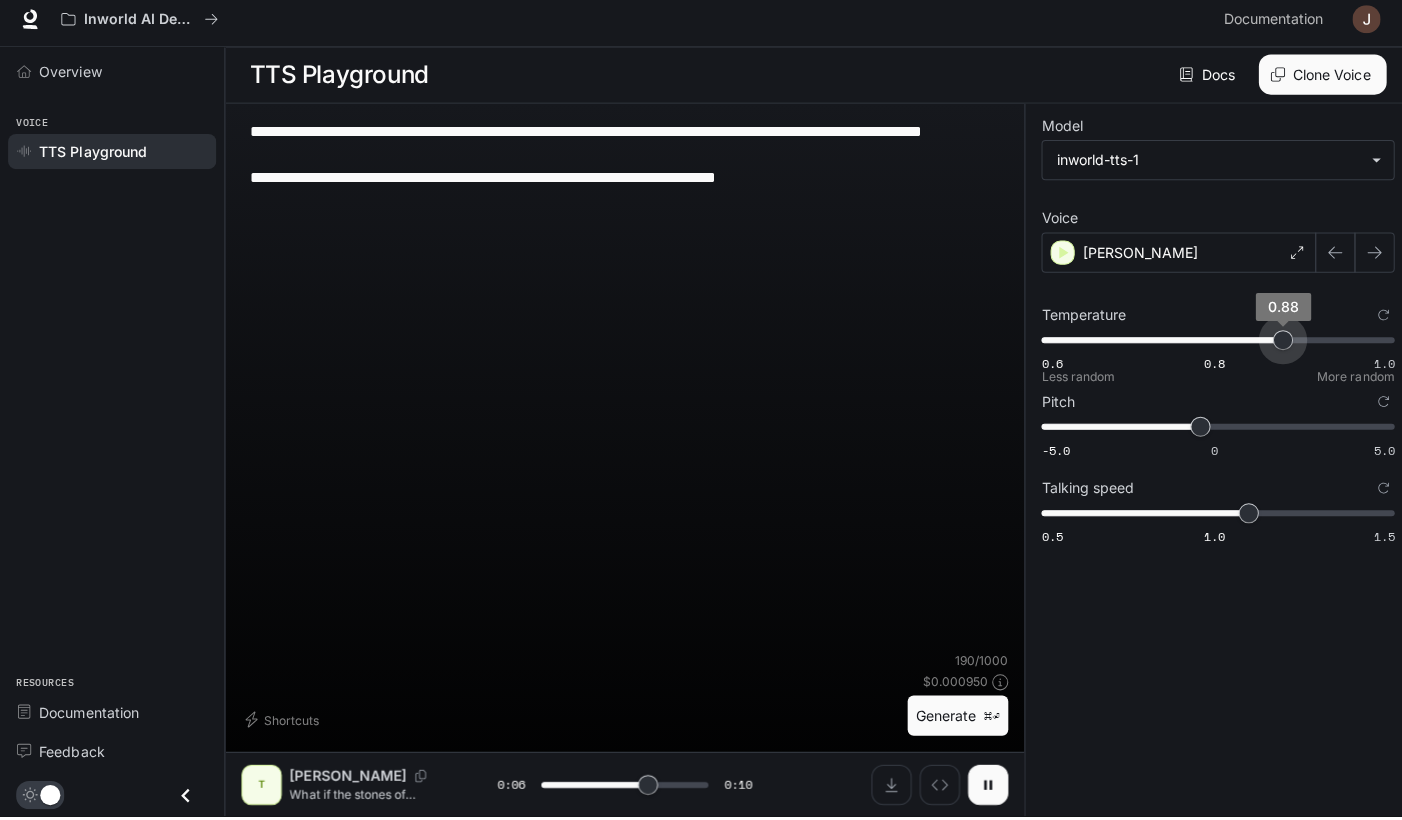 type on "***" 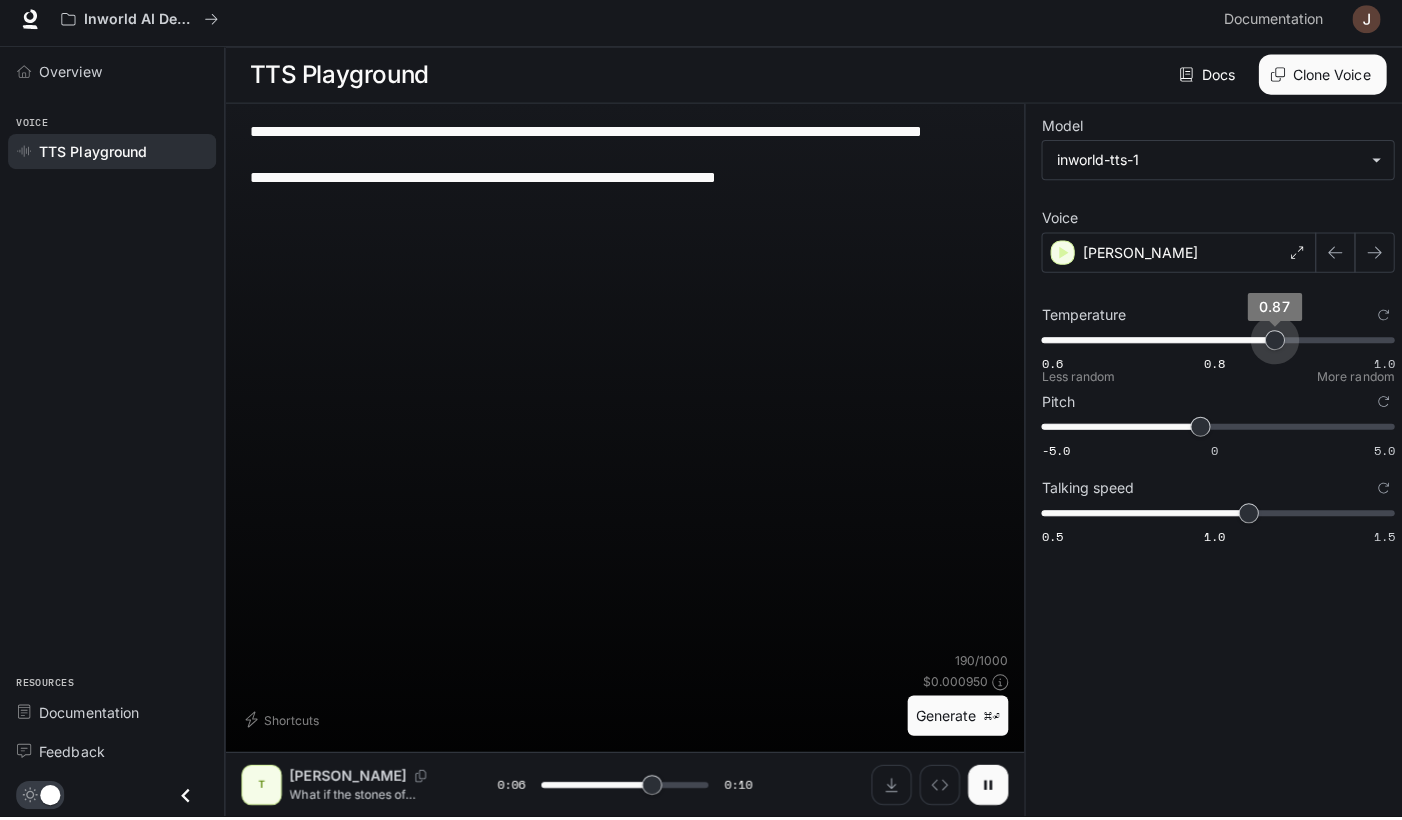 type on "***" 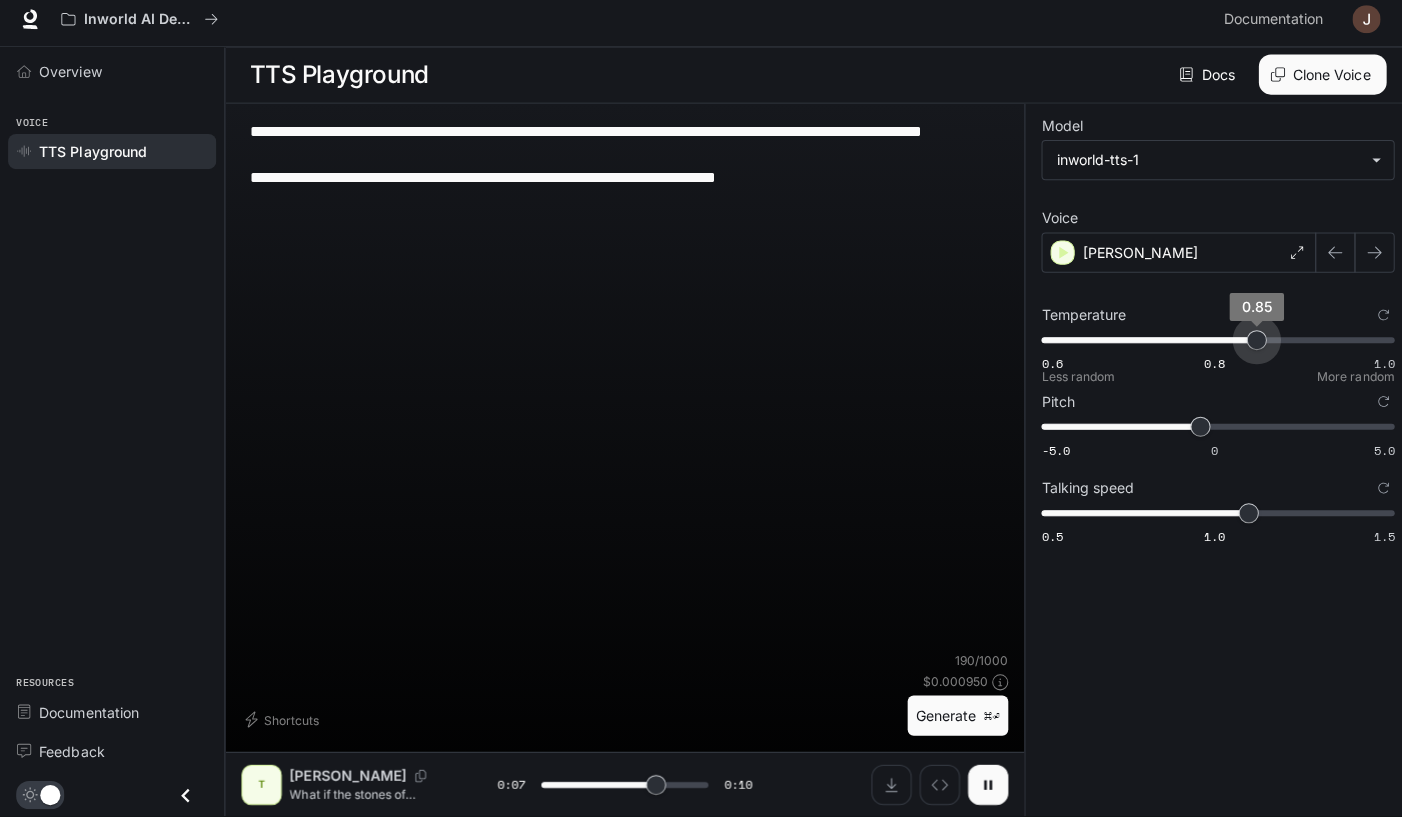 type on "*" 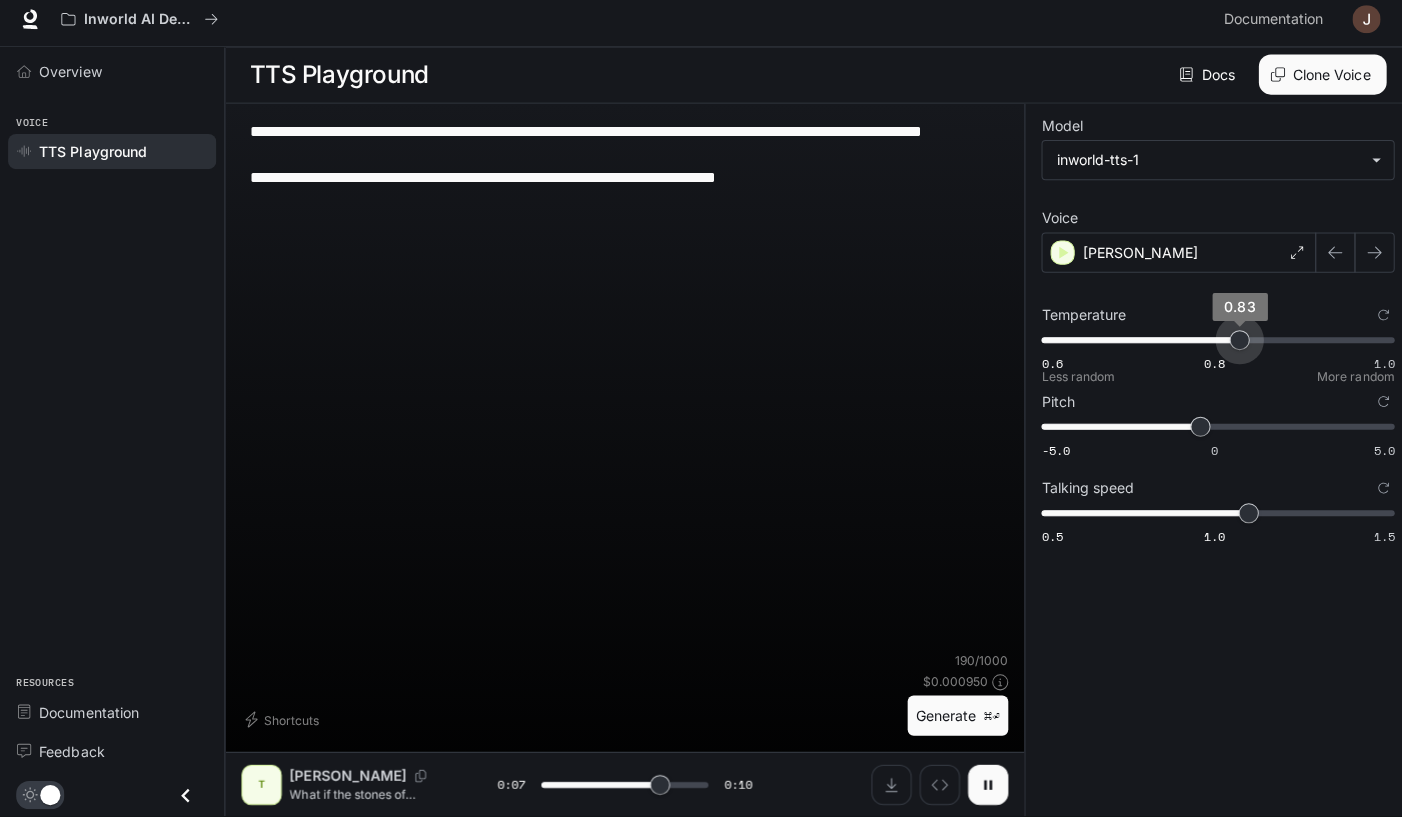 type on "***" 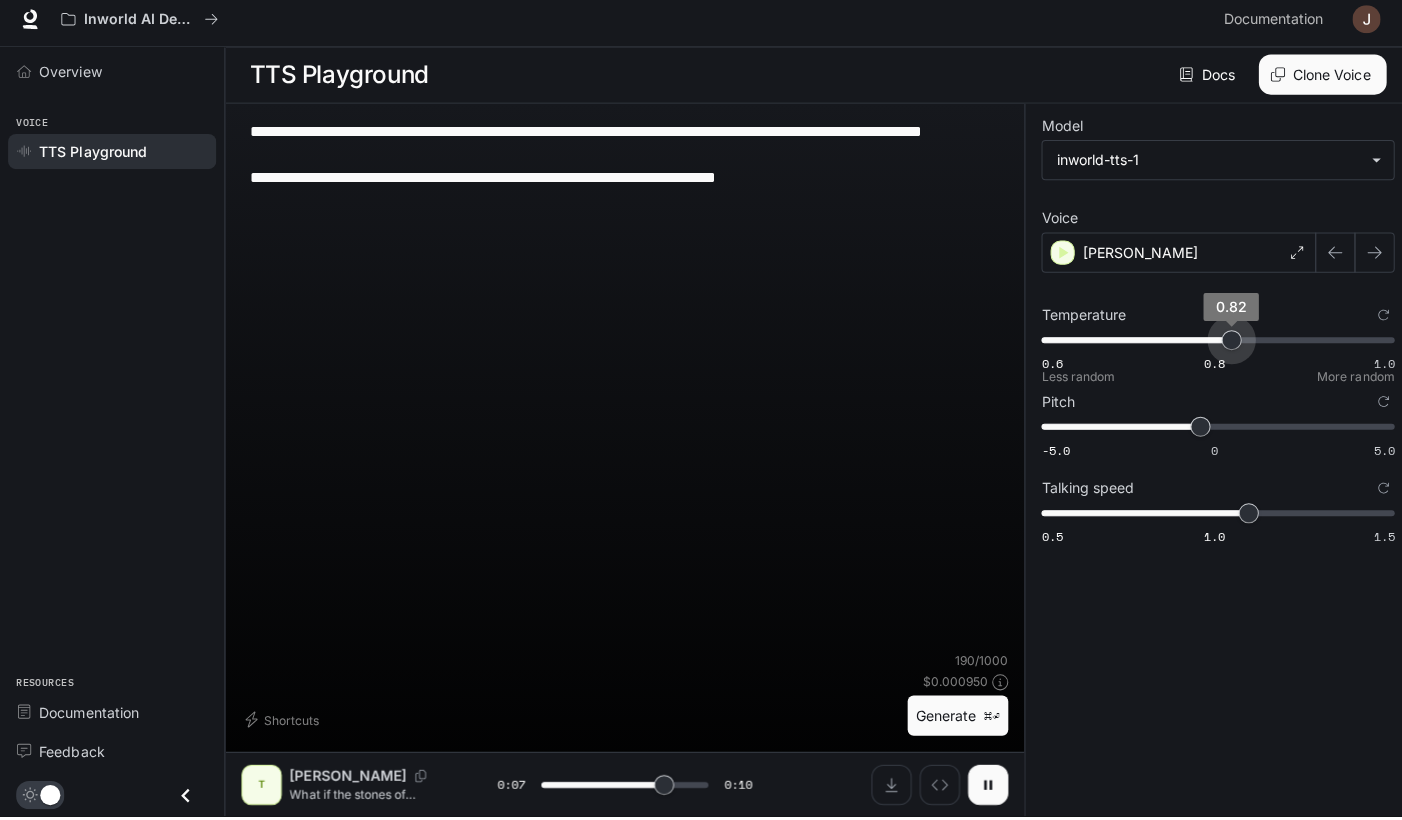 drag, startPoint x: 1291, startPoint y: 335, endPoint x: 1223, endPoint y: 347, distance: 69.050705 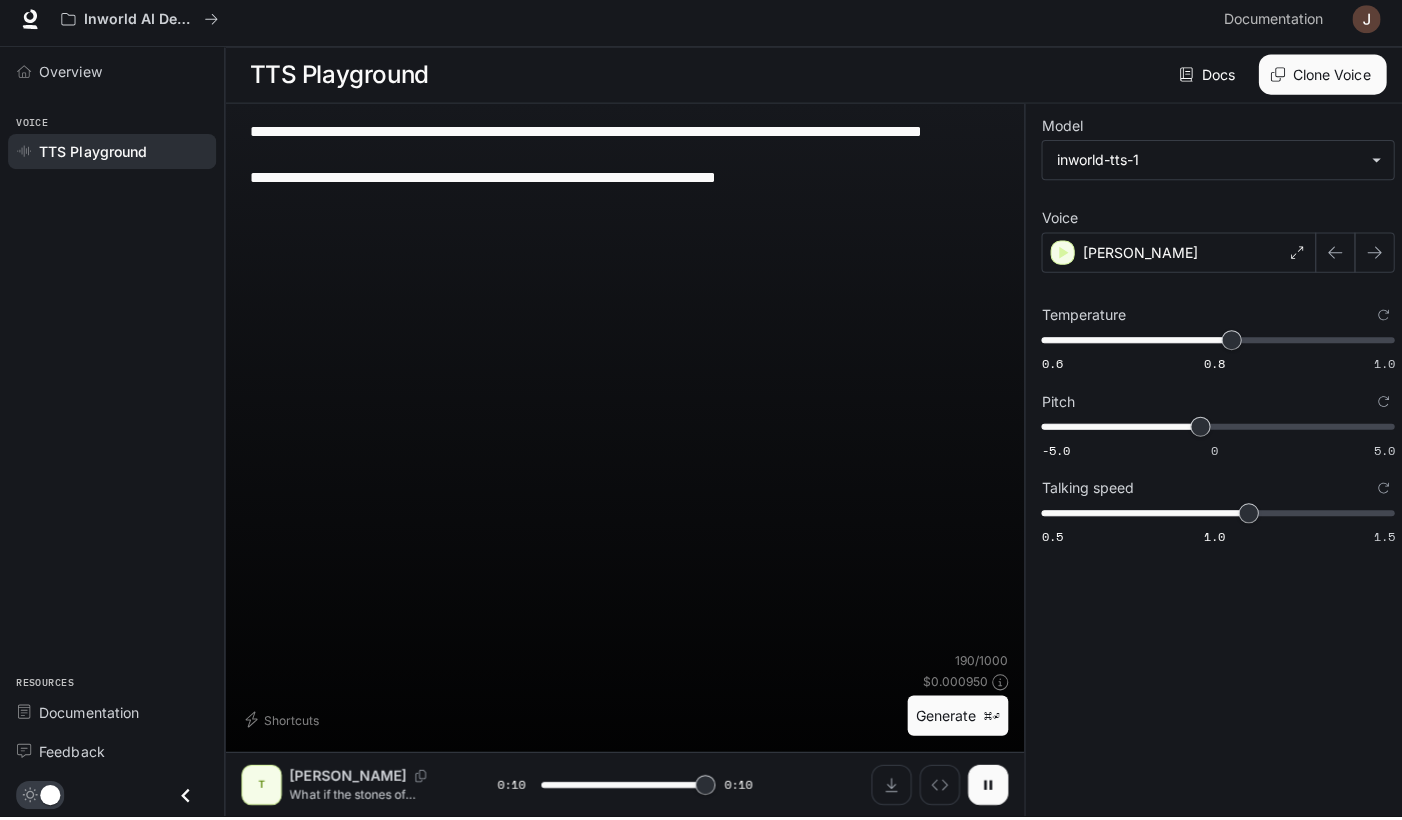 type on "*" 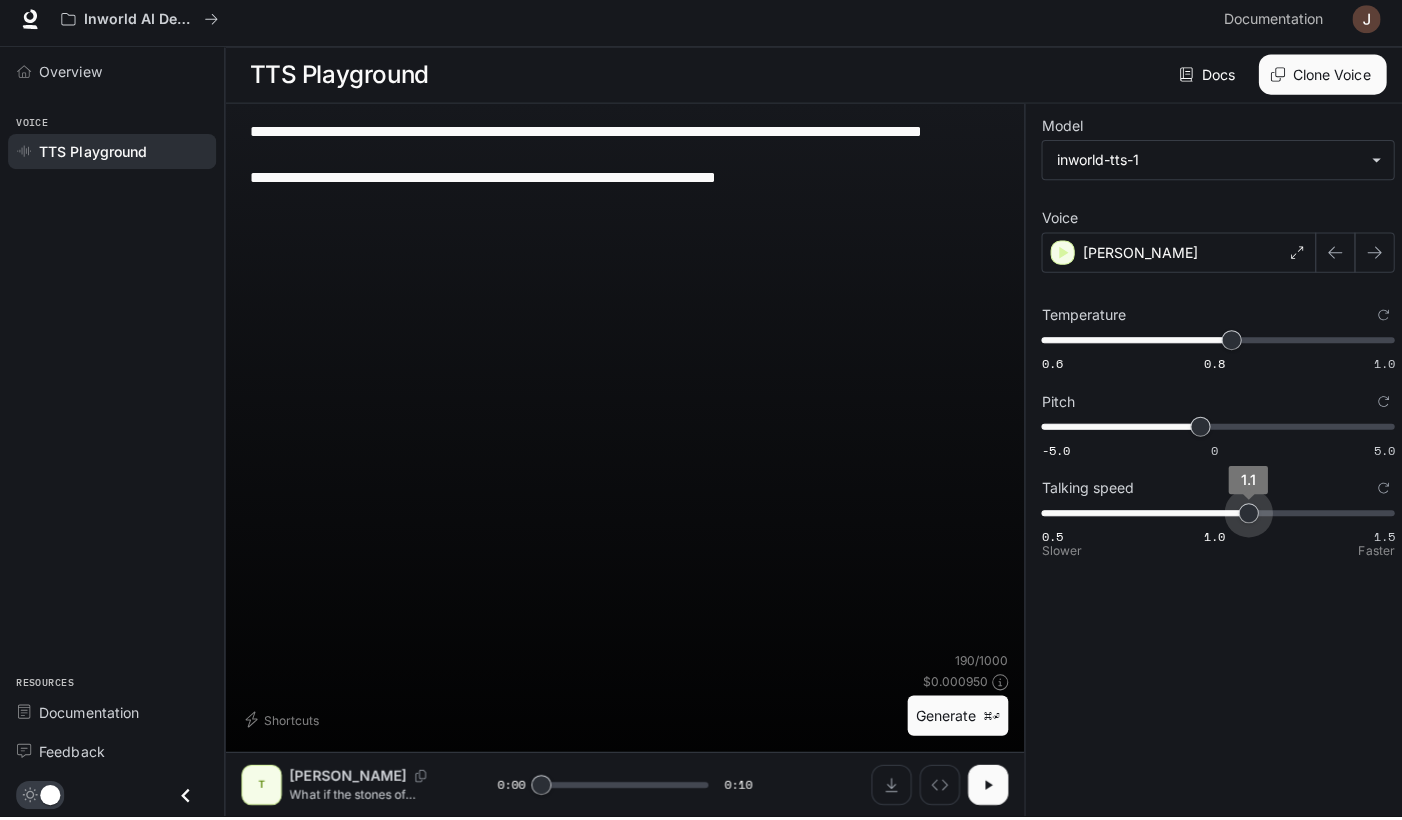 type on "*" 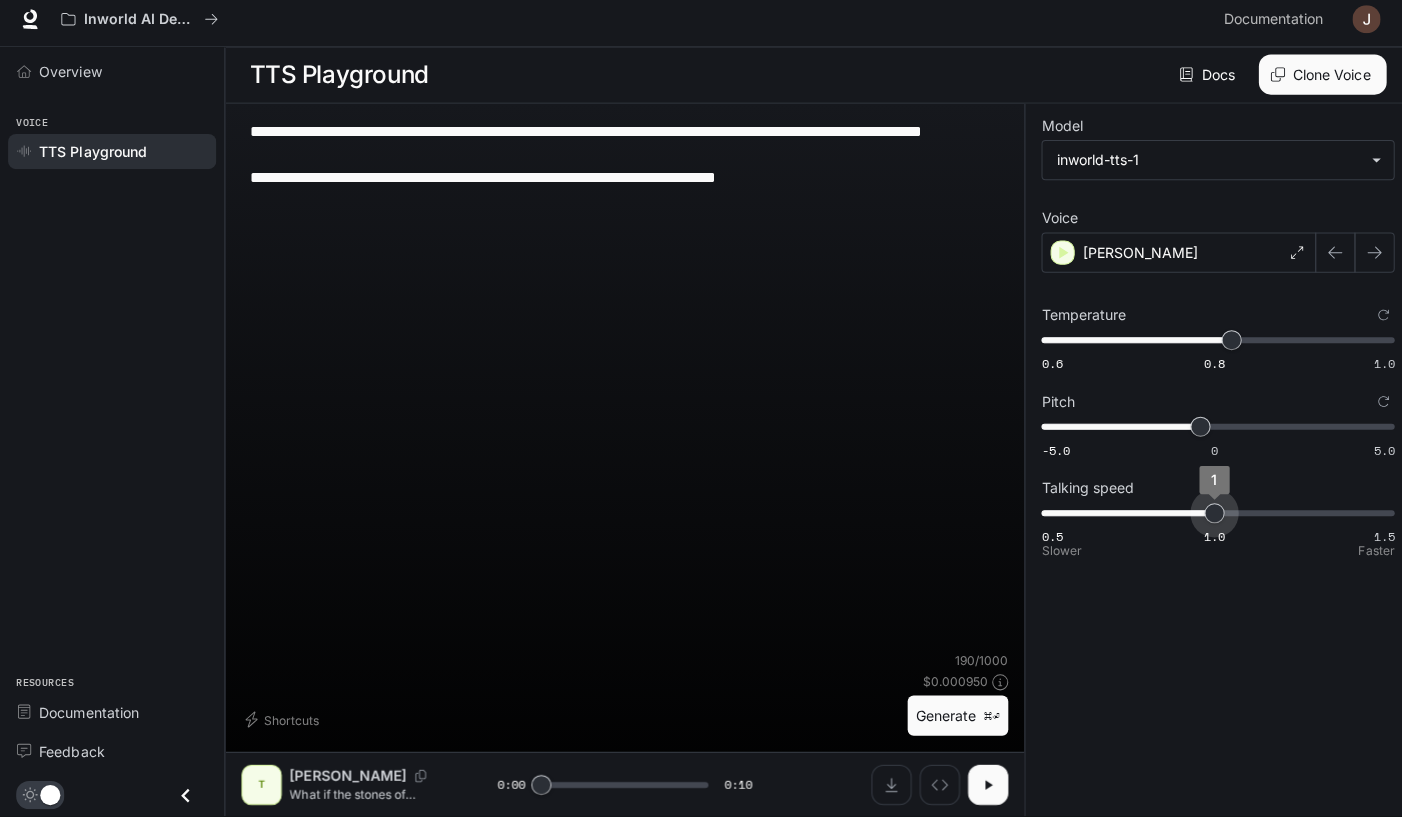 drag, startPoint x: 1236, startPoint y: 520, endPoint x: 1208, endPoint y: 522, distance: 28.071337 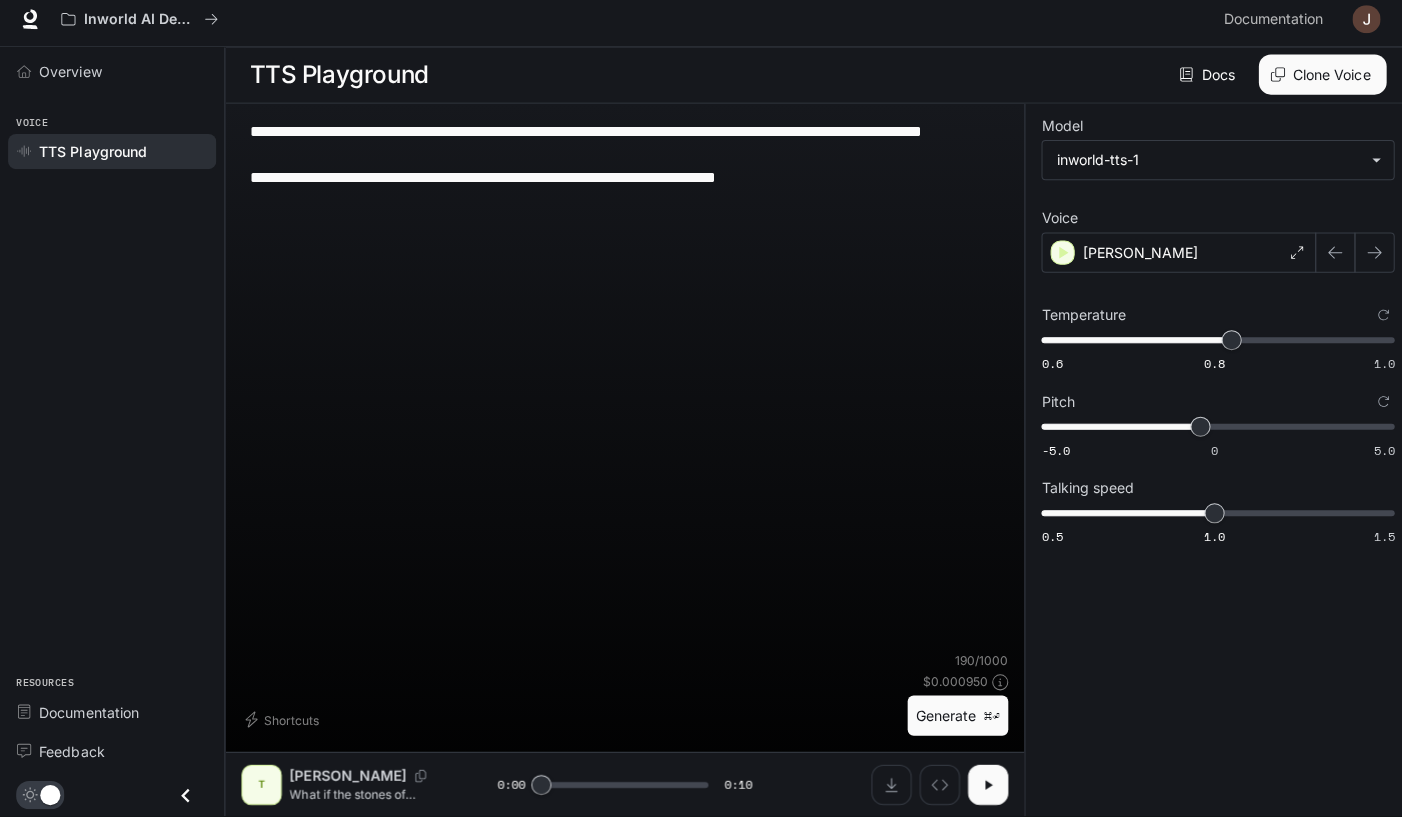 click on "**********" at bounding box center [1210, 466] 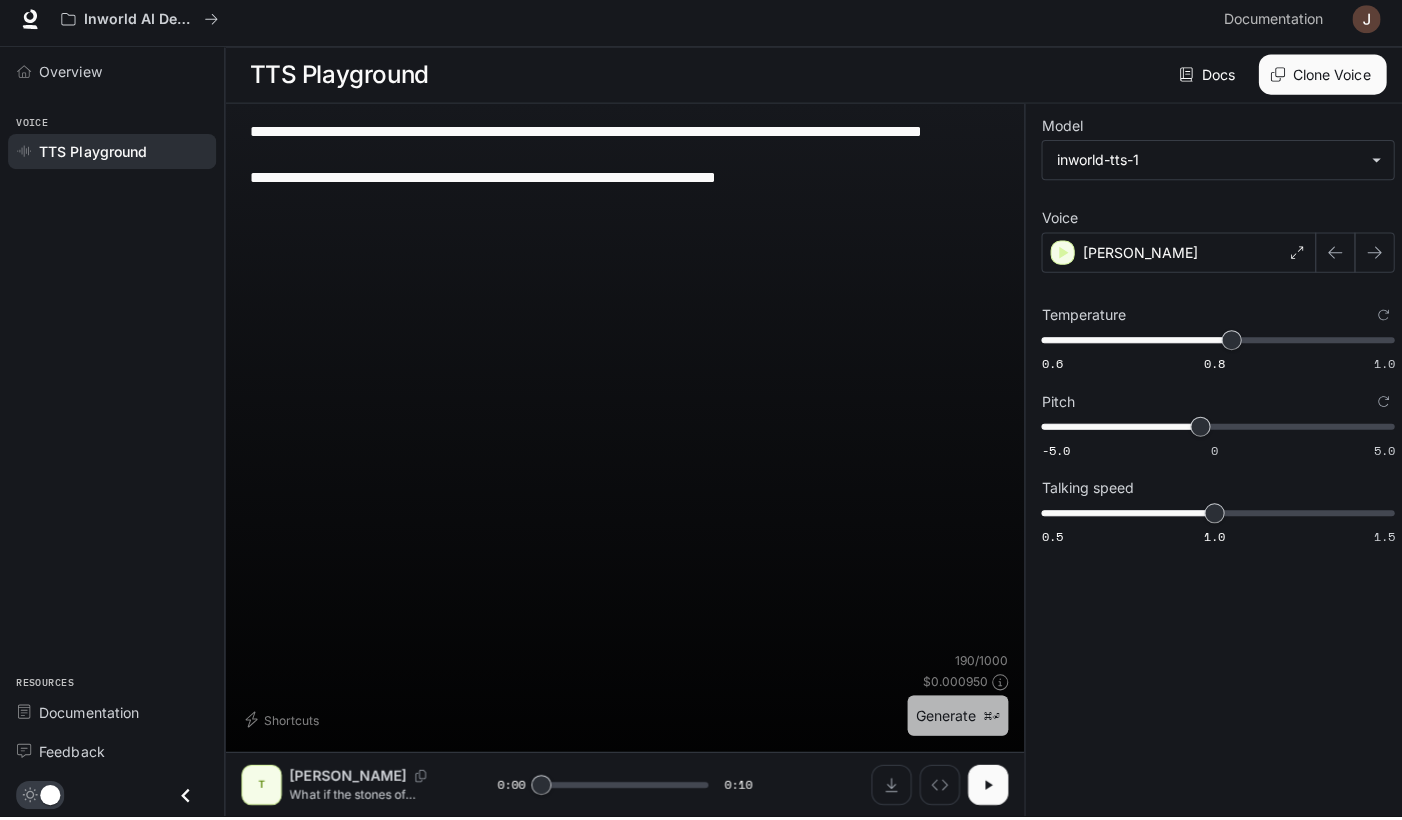 click on "Generate ⌘⏎" at bounding box center [952, 720] 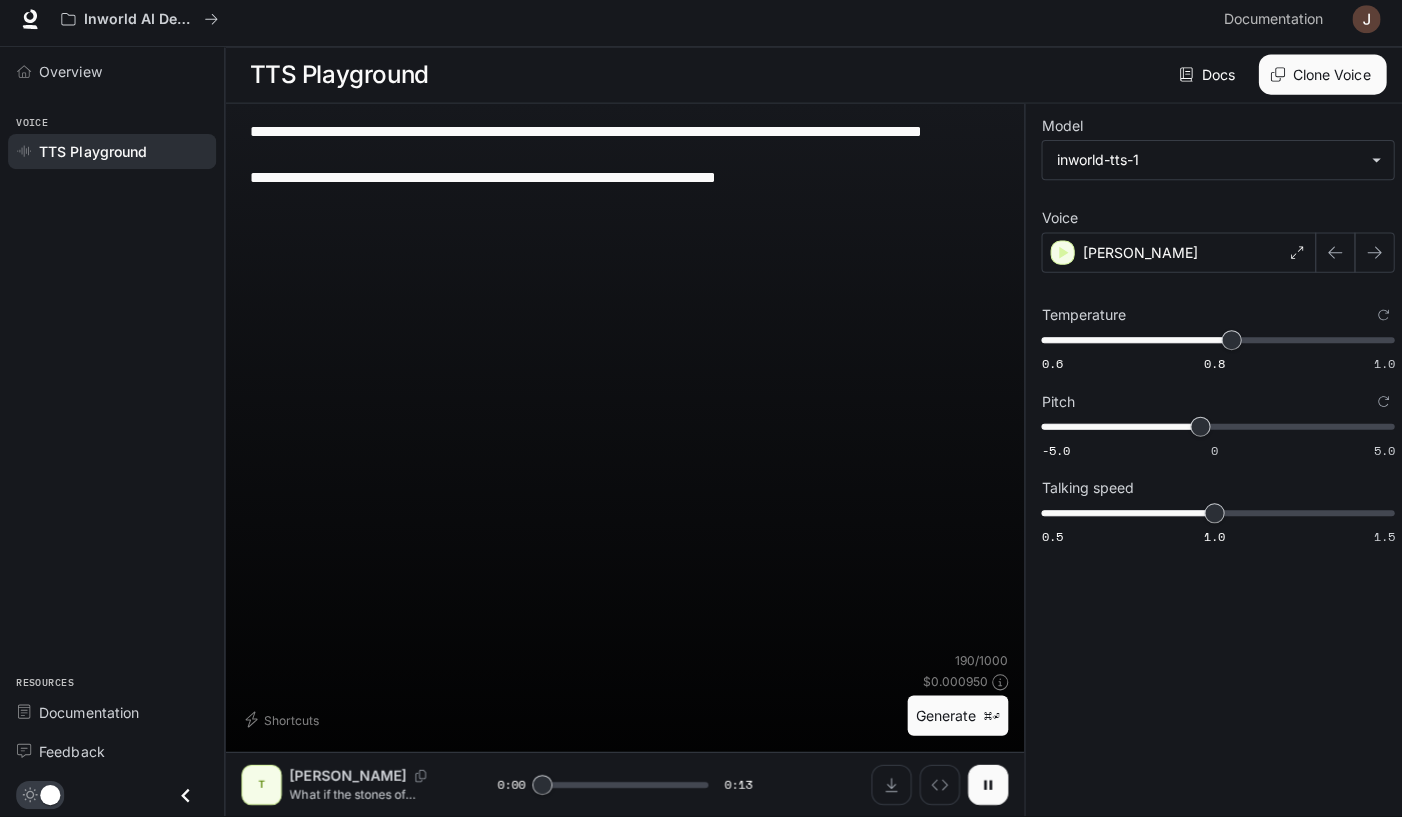 click at bounding box center (982, 789) 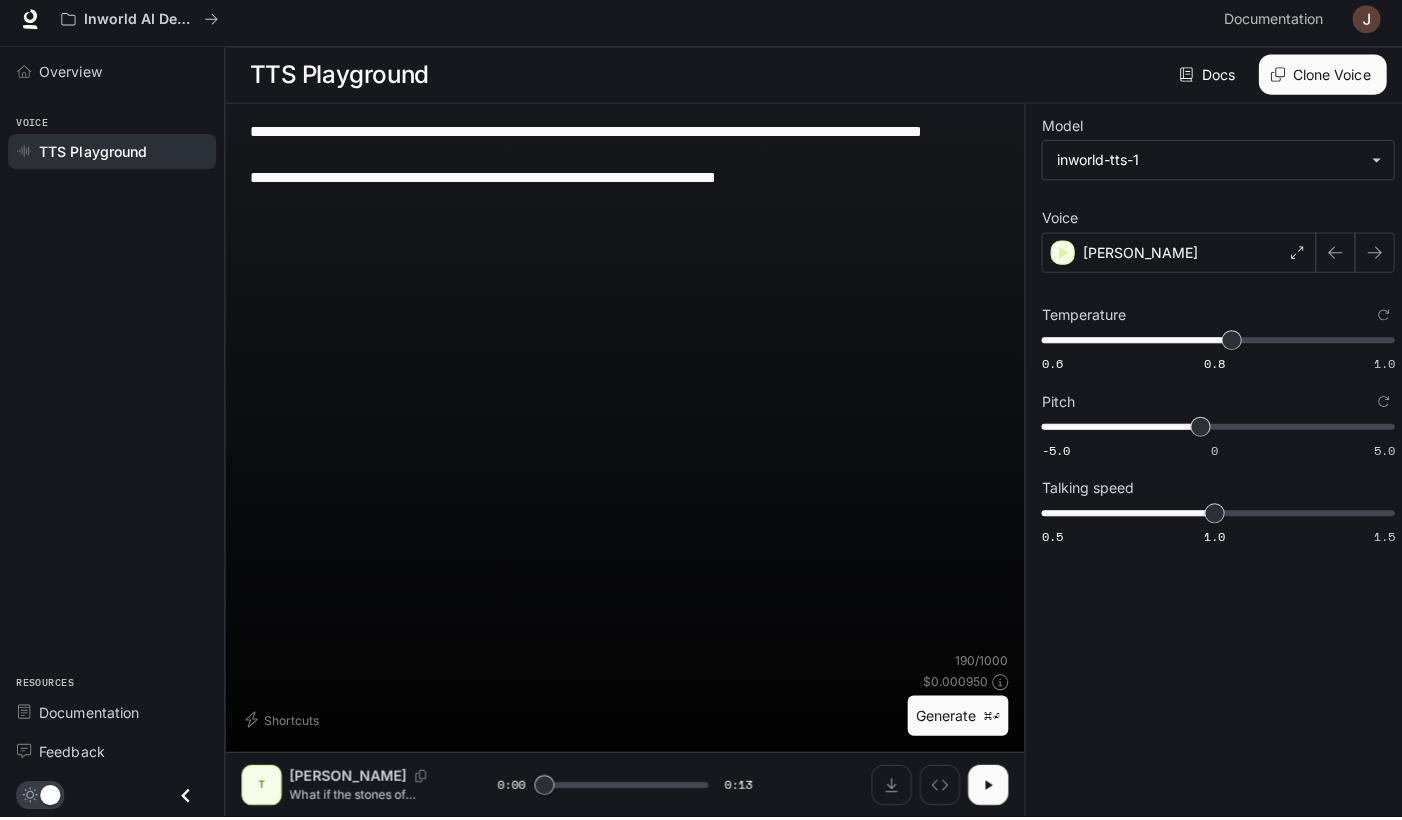 click at bounding box center (982, 789) 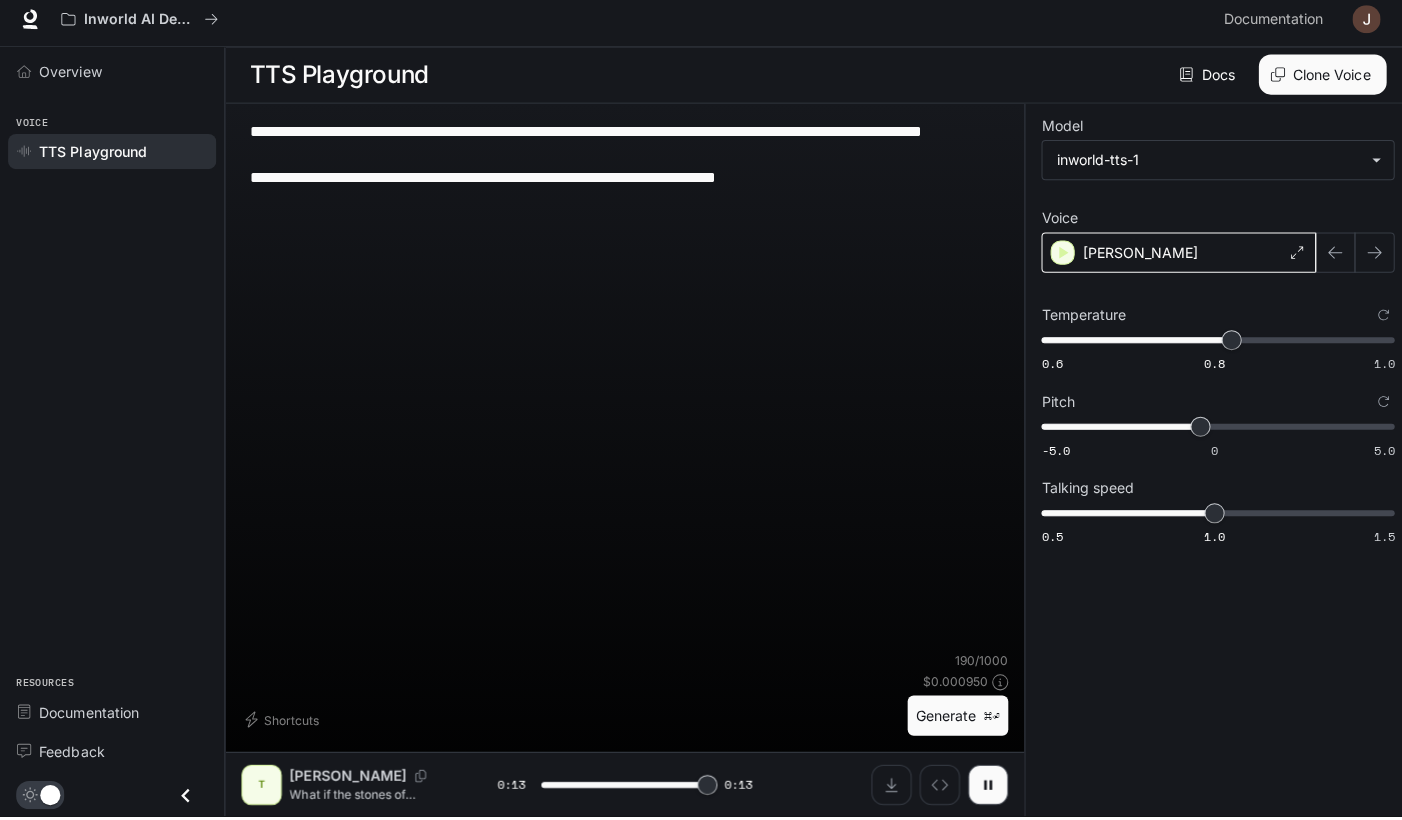 type on "*" 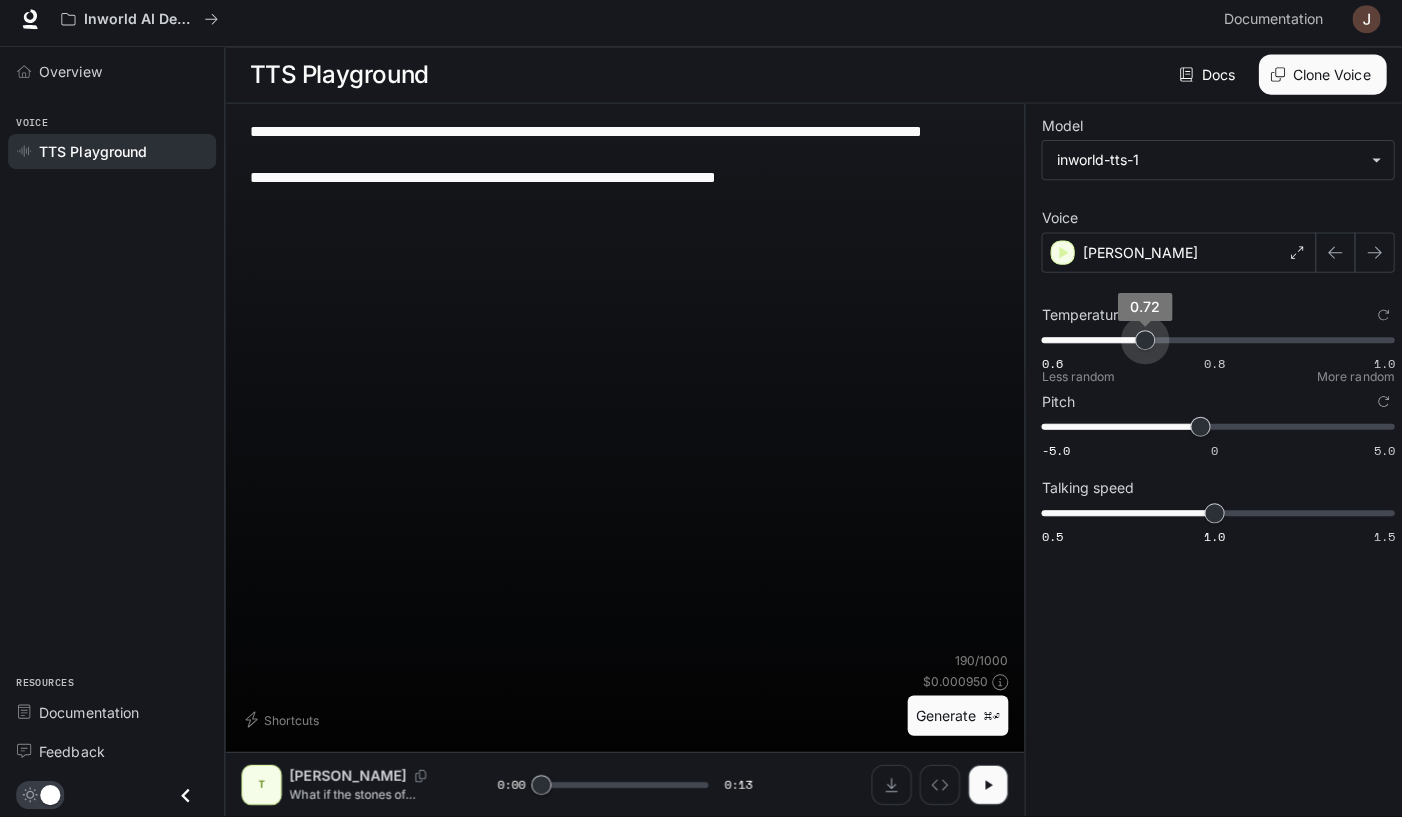 type on "****" 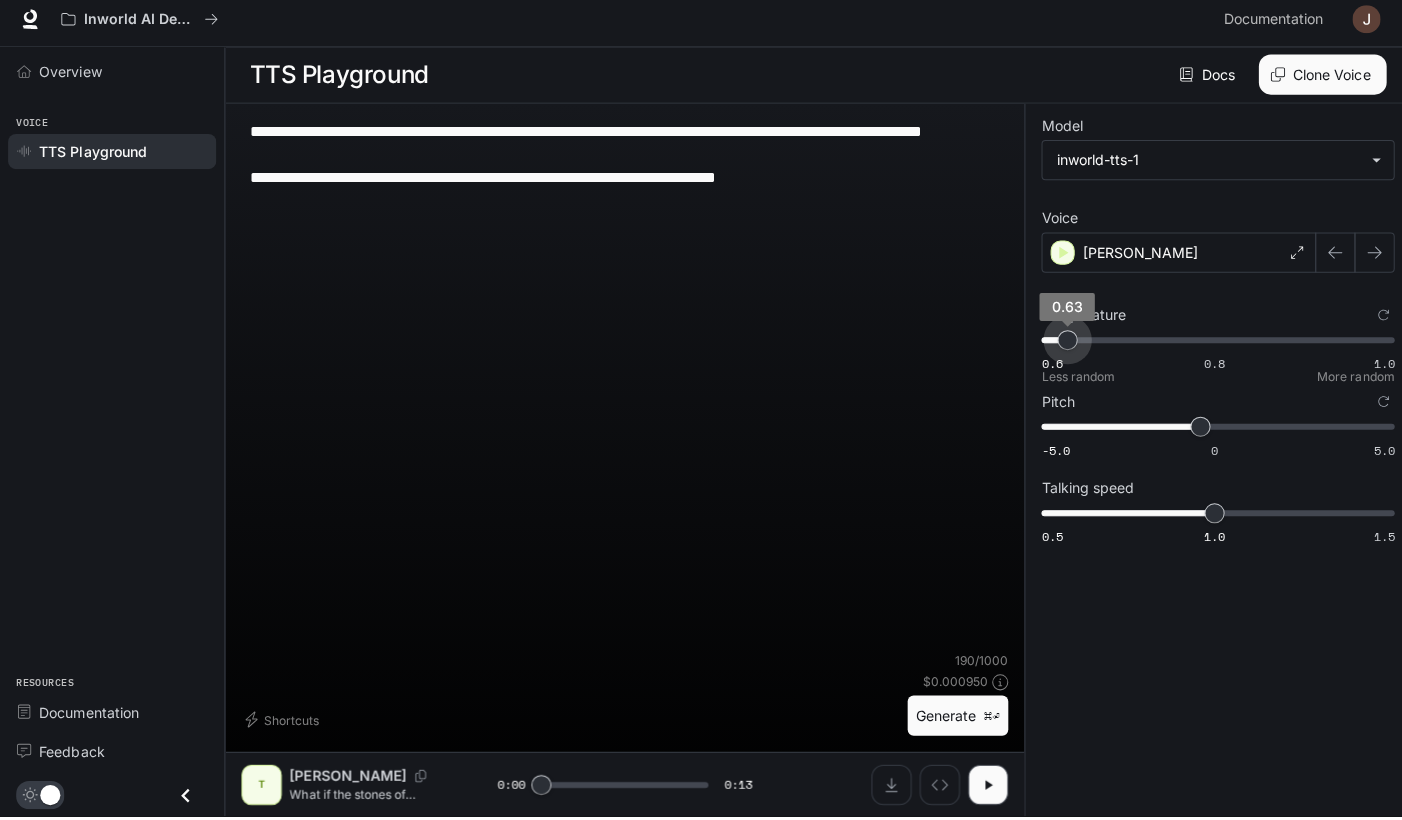 drag, startPoint x: 1227, startPoint y: 334, endPoint x: 1059, endPoint y: 362, distance: 170.31735 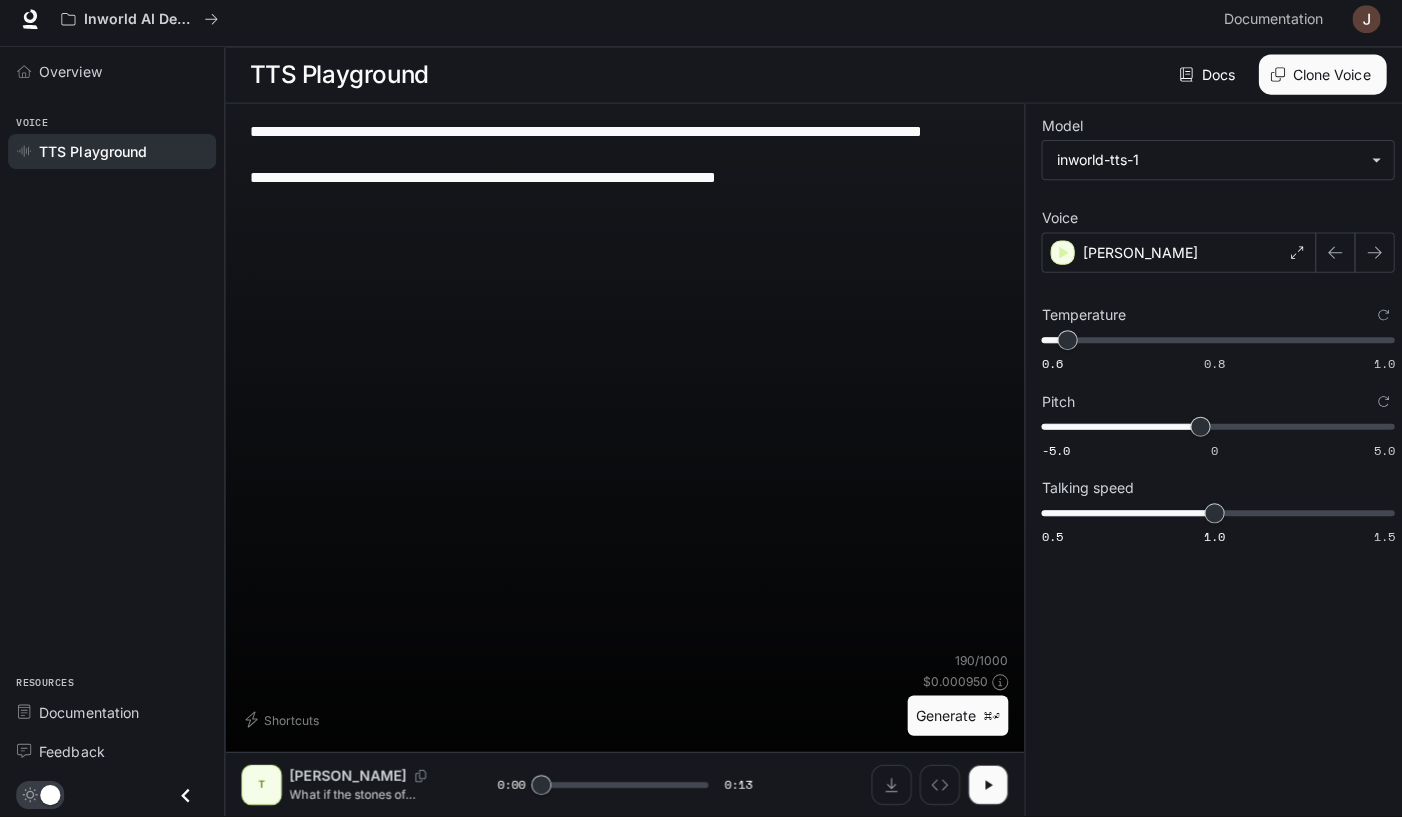 click on "Generate ⌘⏎" at bounding box center (952, 720) 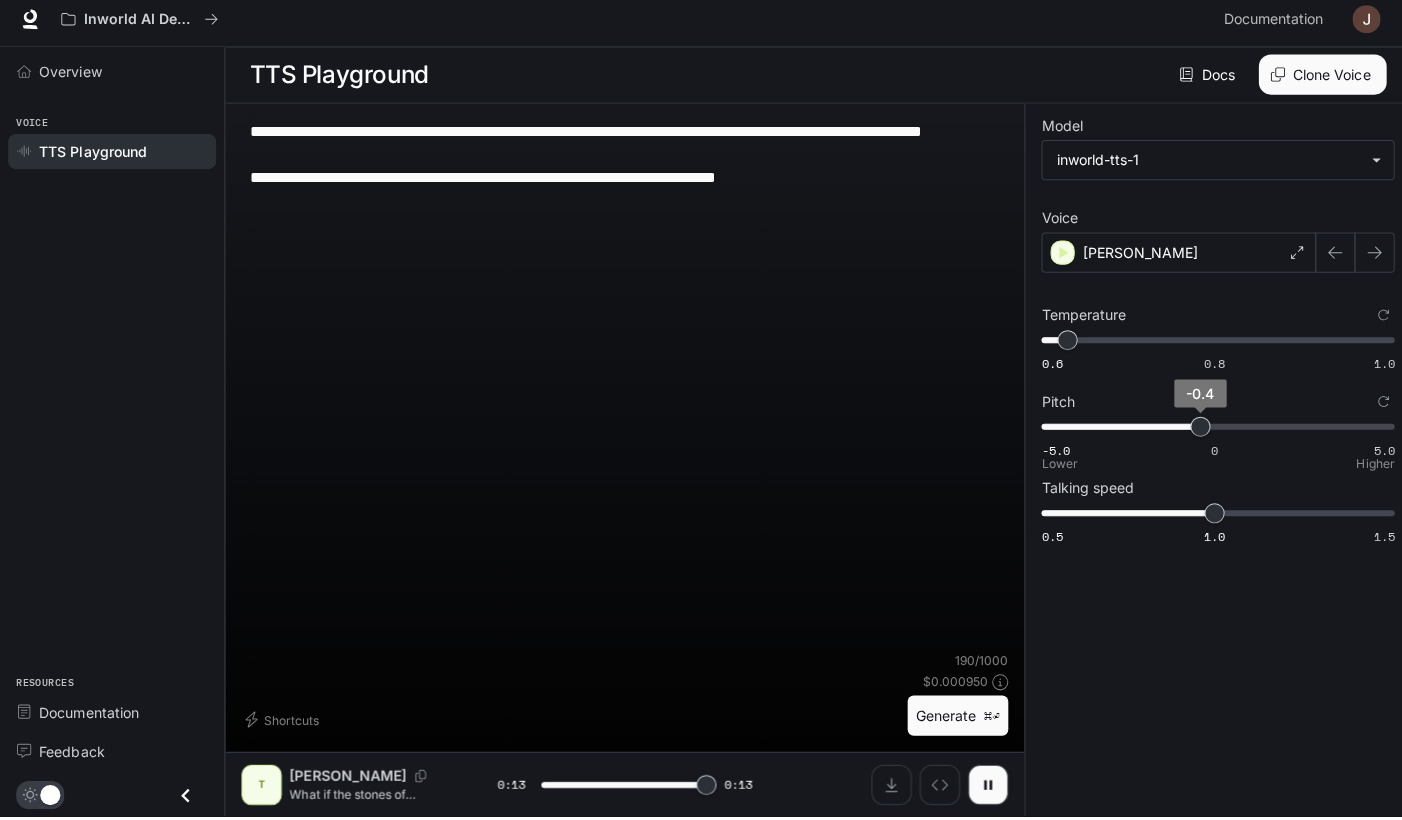 type on "*" 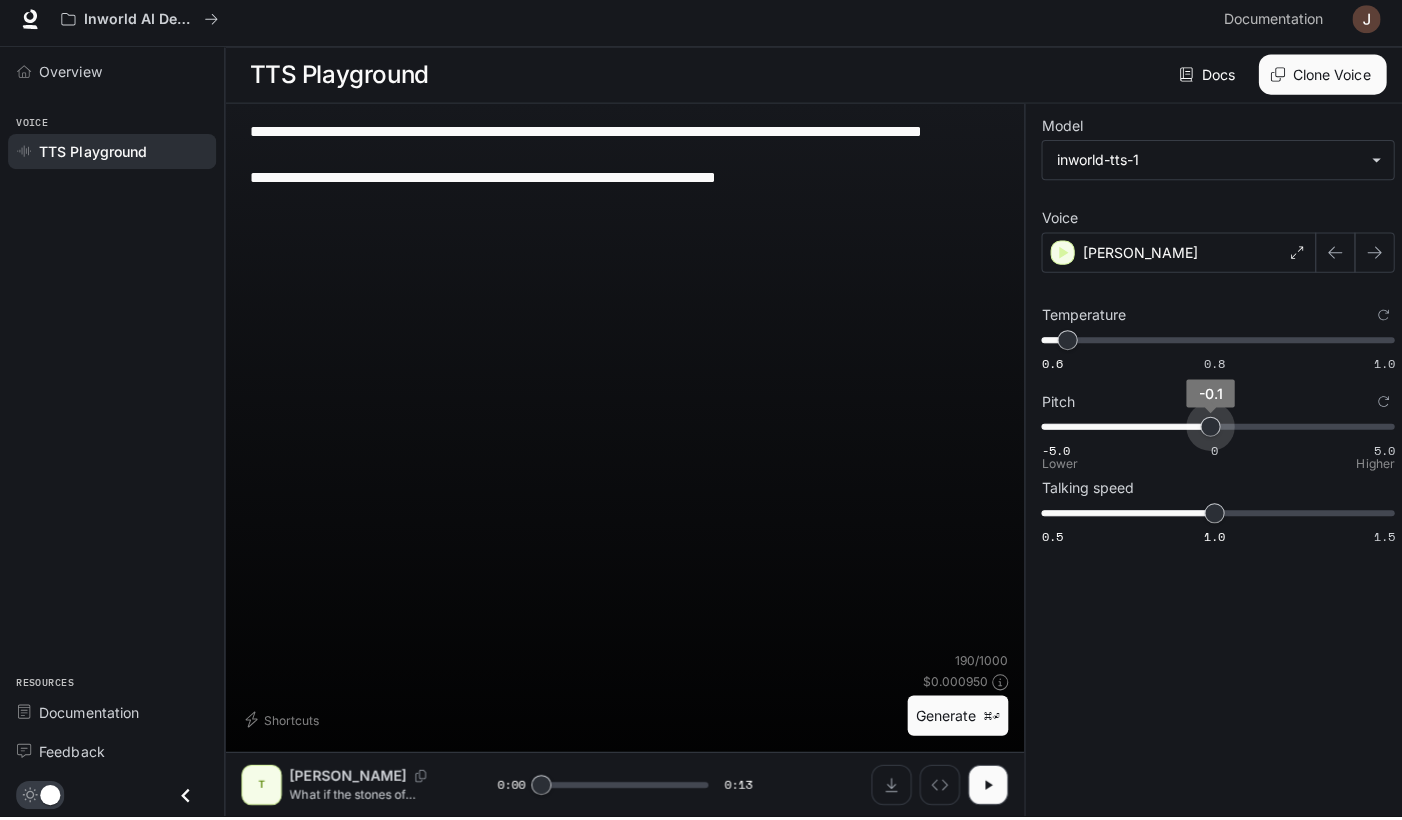 type on "*" 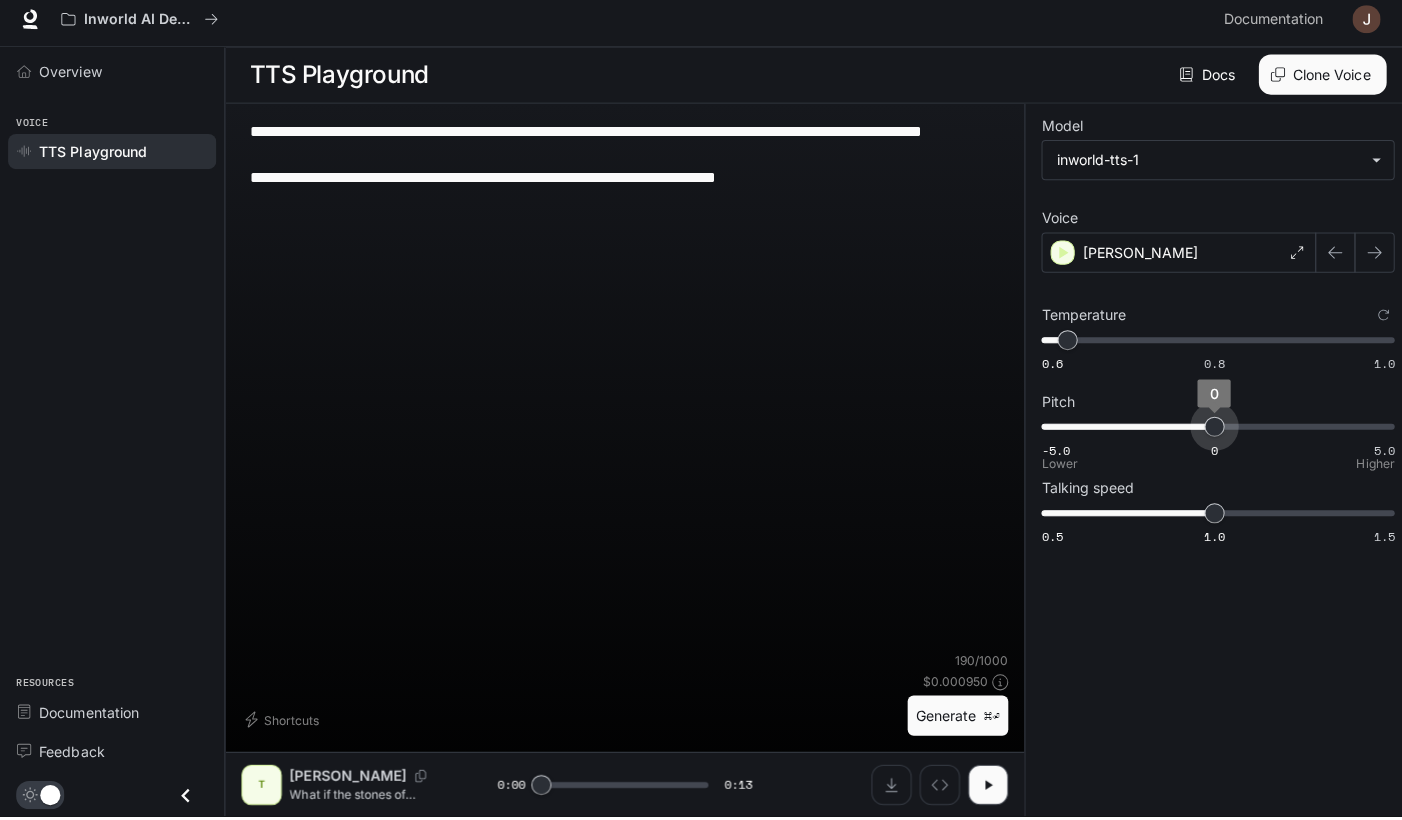 drag, startPoint x: 1190, startPoint y: 419, endPoint x: 1207, endPoint y: 414, distance: 17.720045 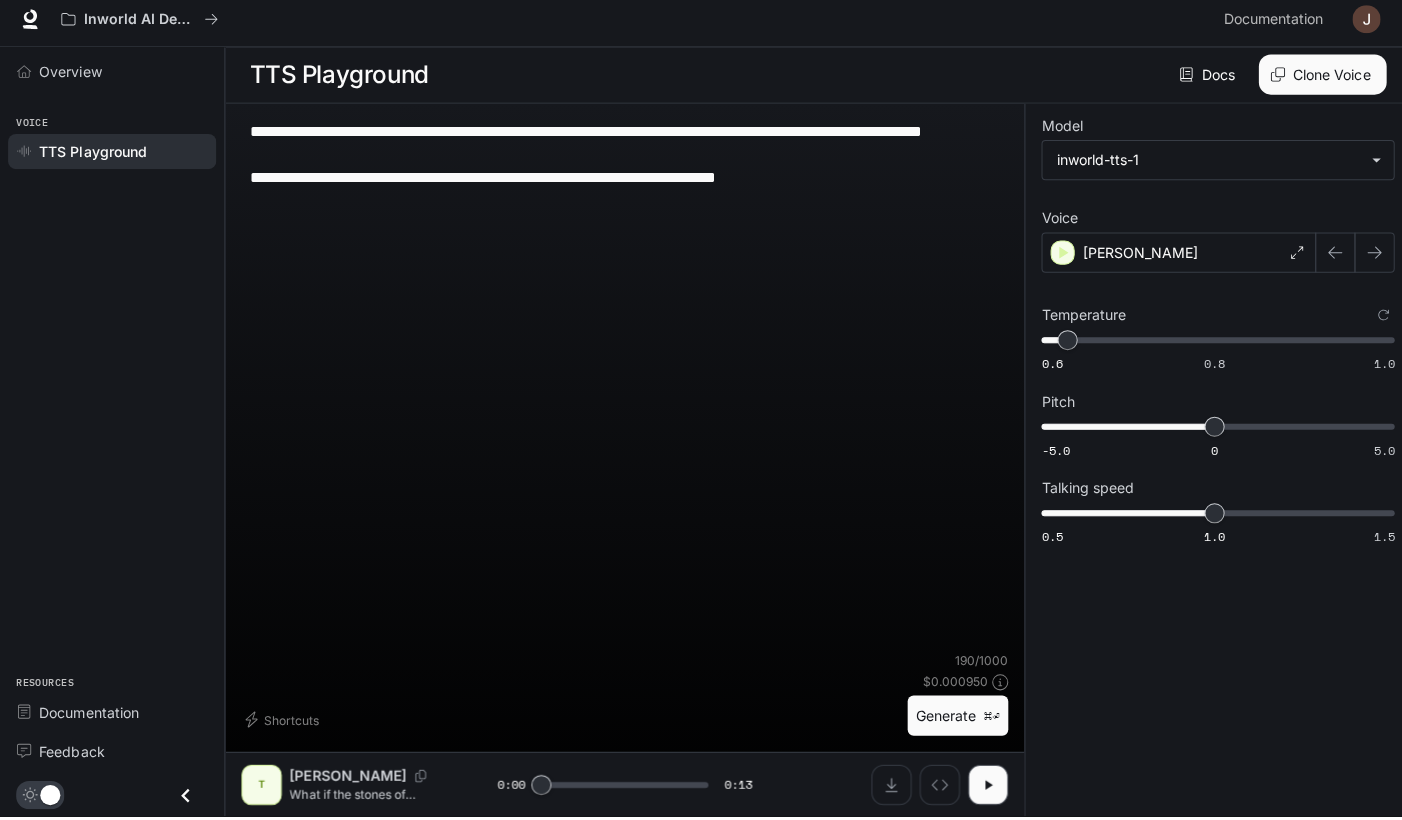 click on "Generate ⌘⏎" at bounding box center (952, 720) 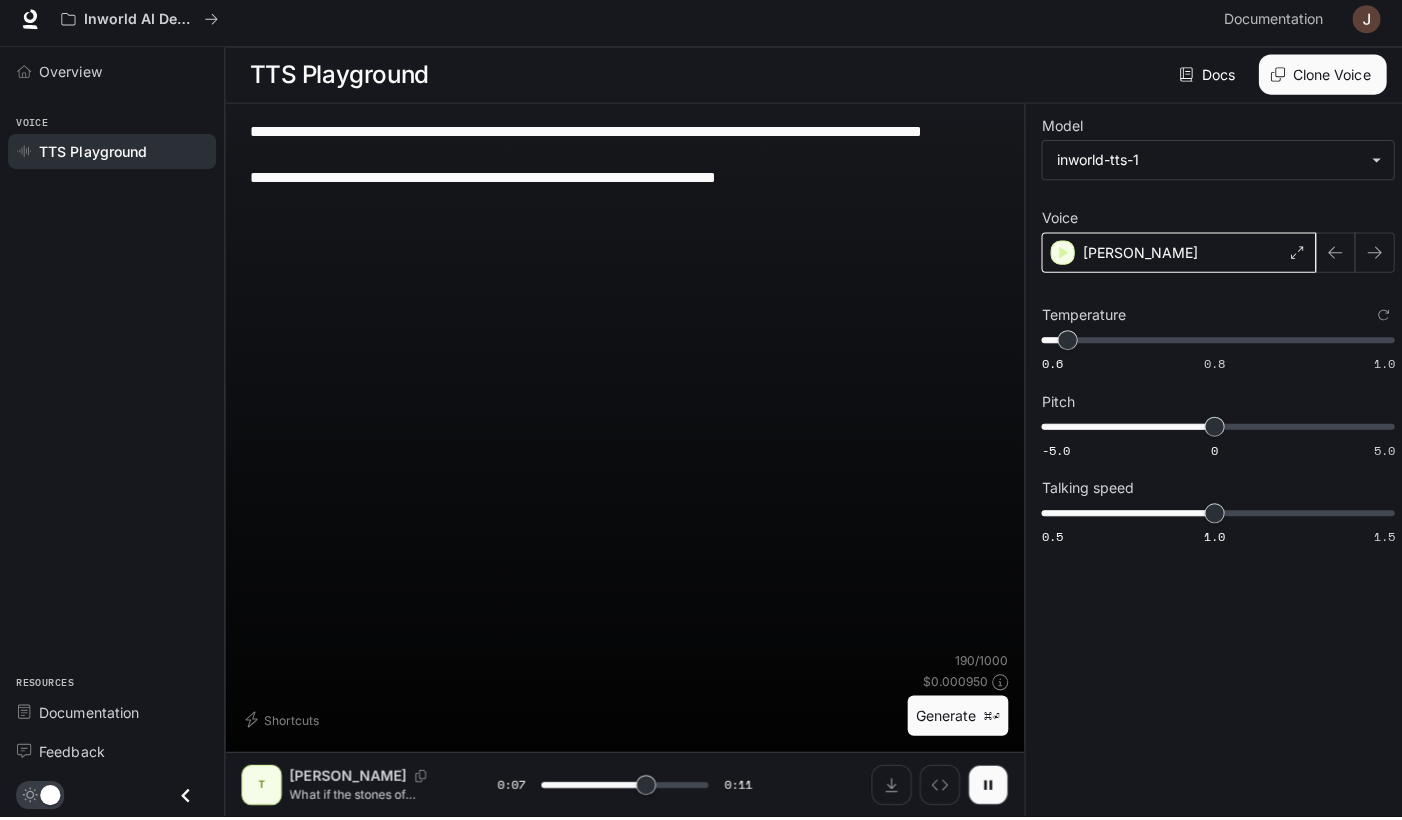 click on "[PERSON_NAME]" at bounding box center (1171, 260) 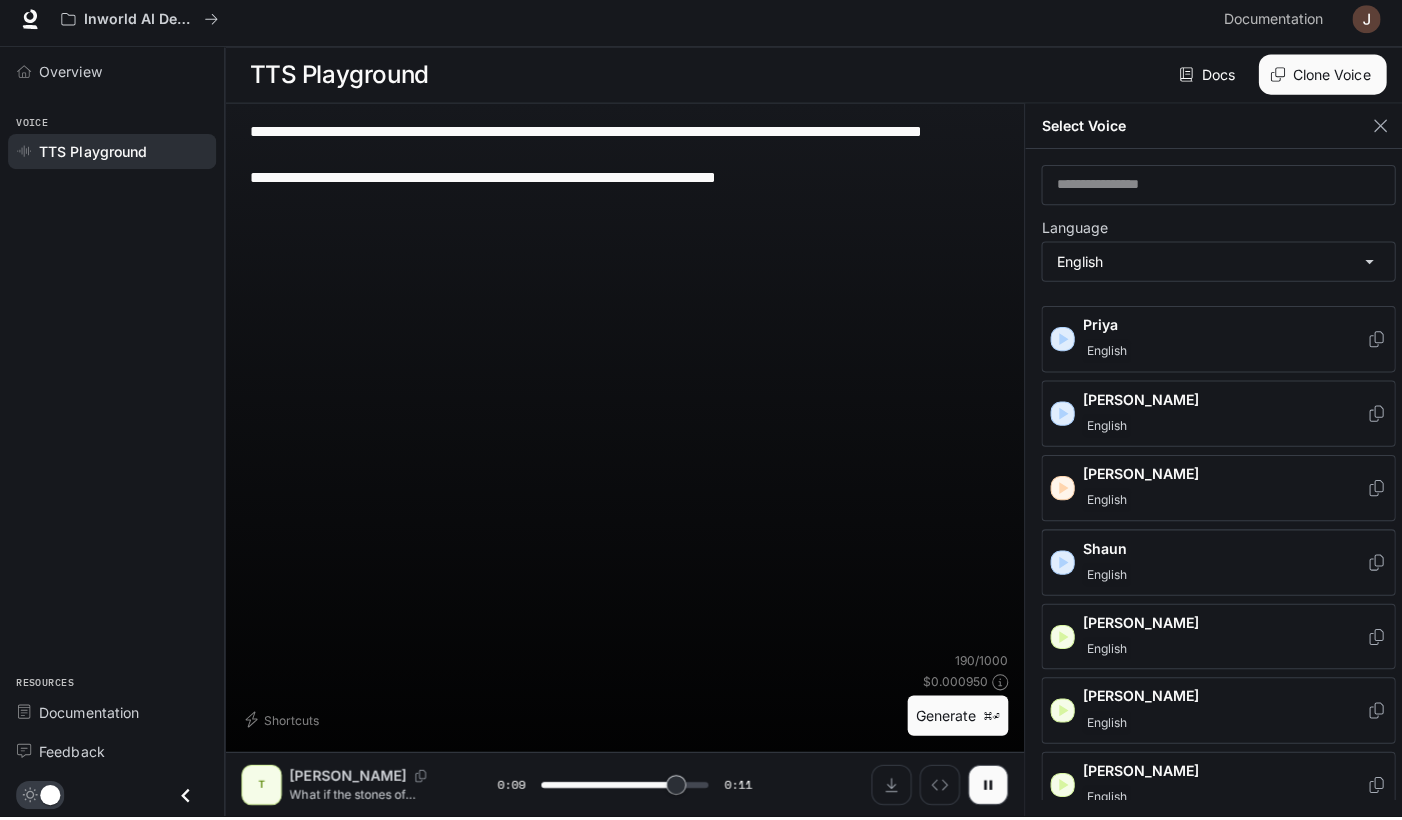 scroll, scrollTop: 745, scrollLeft: 0, axis: vertical 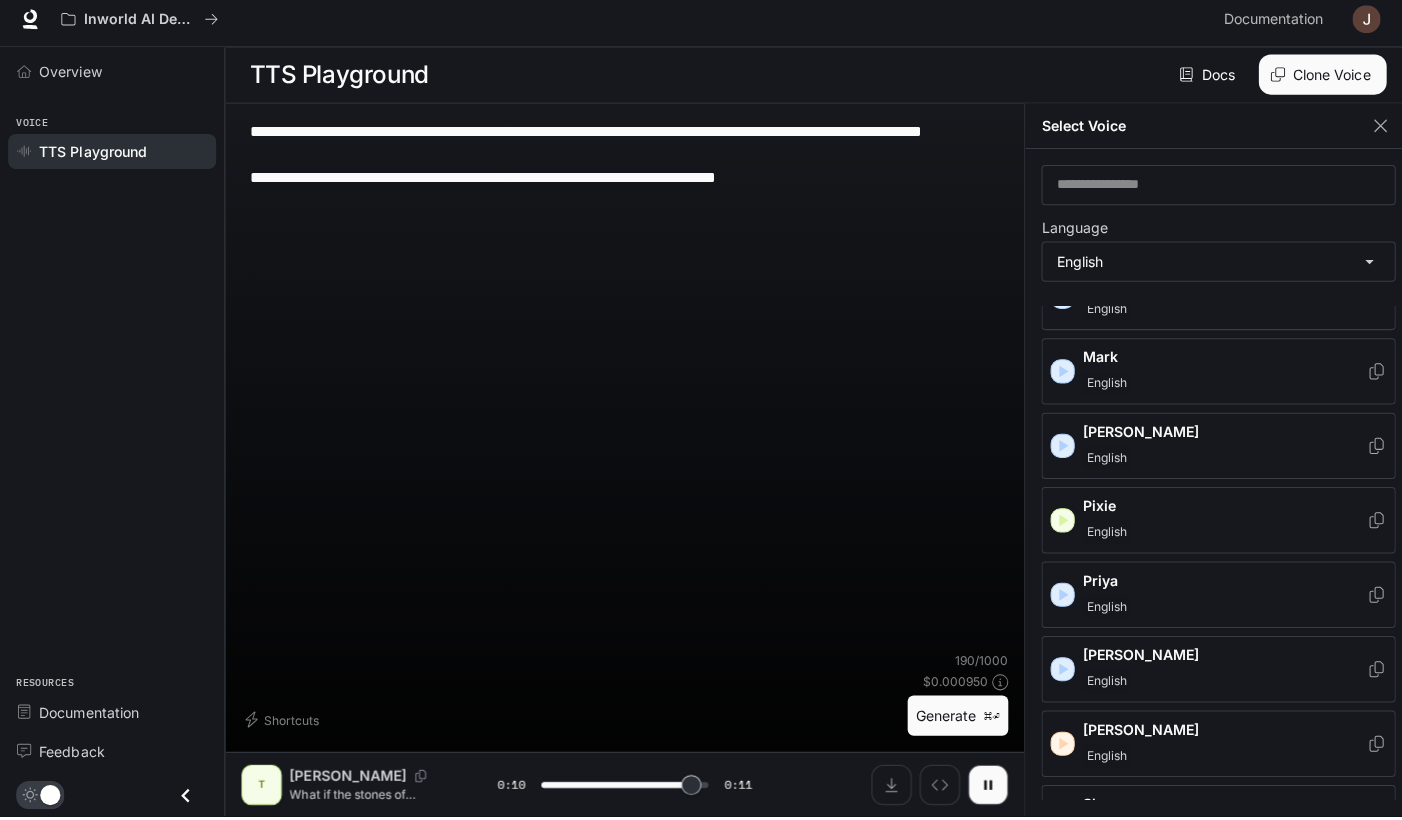 click at bounding box center [621, 526] 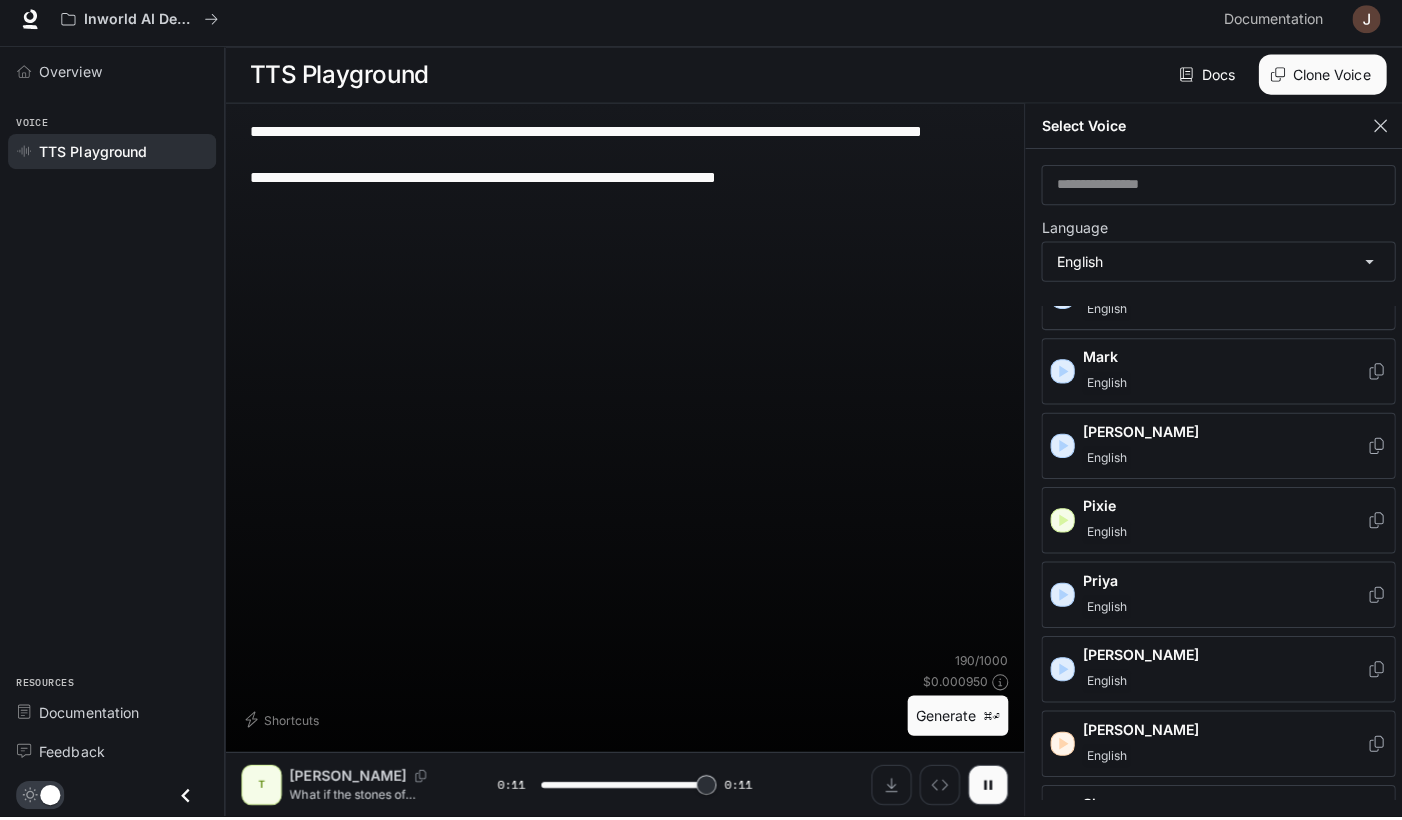 type on "*" 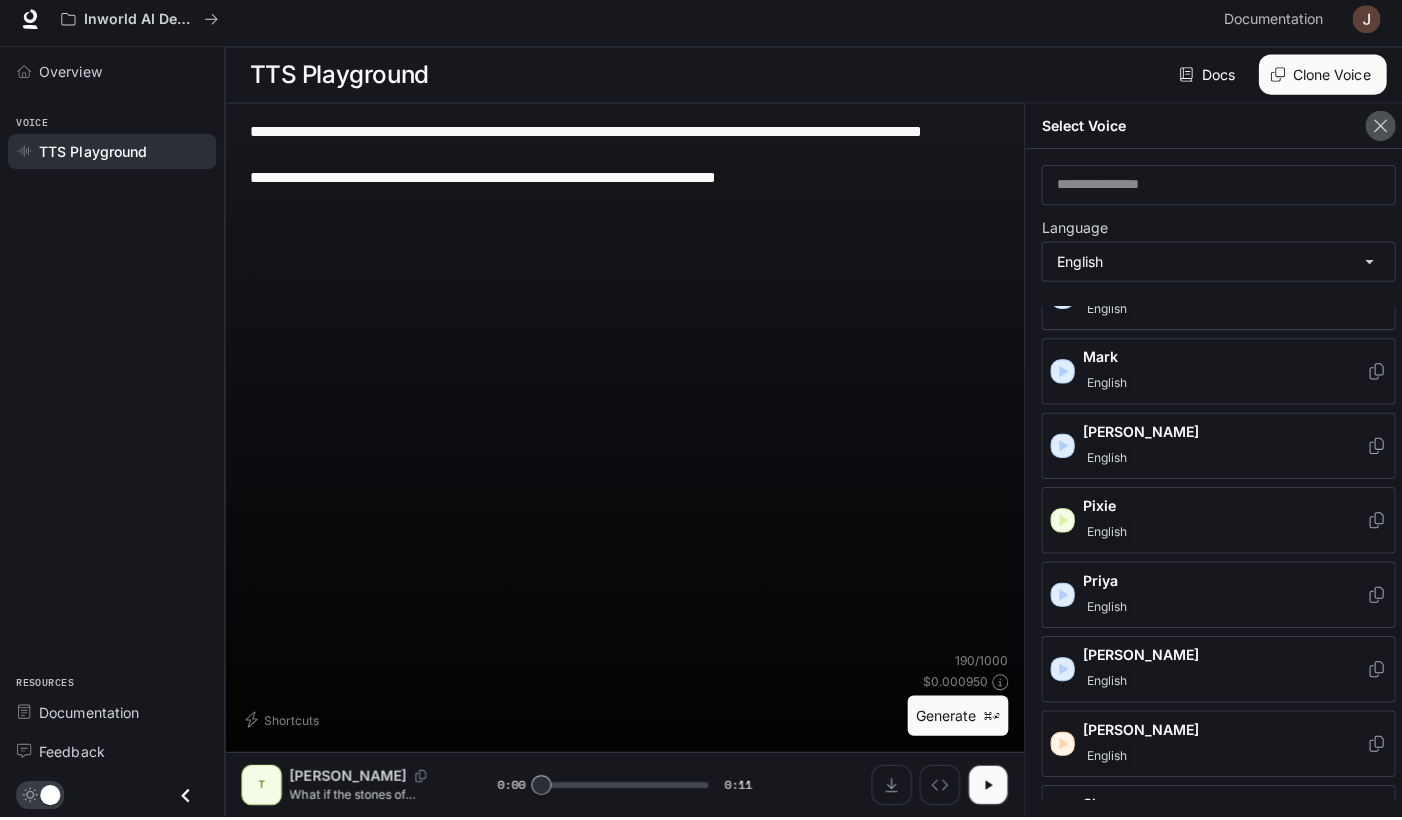 click 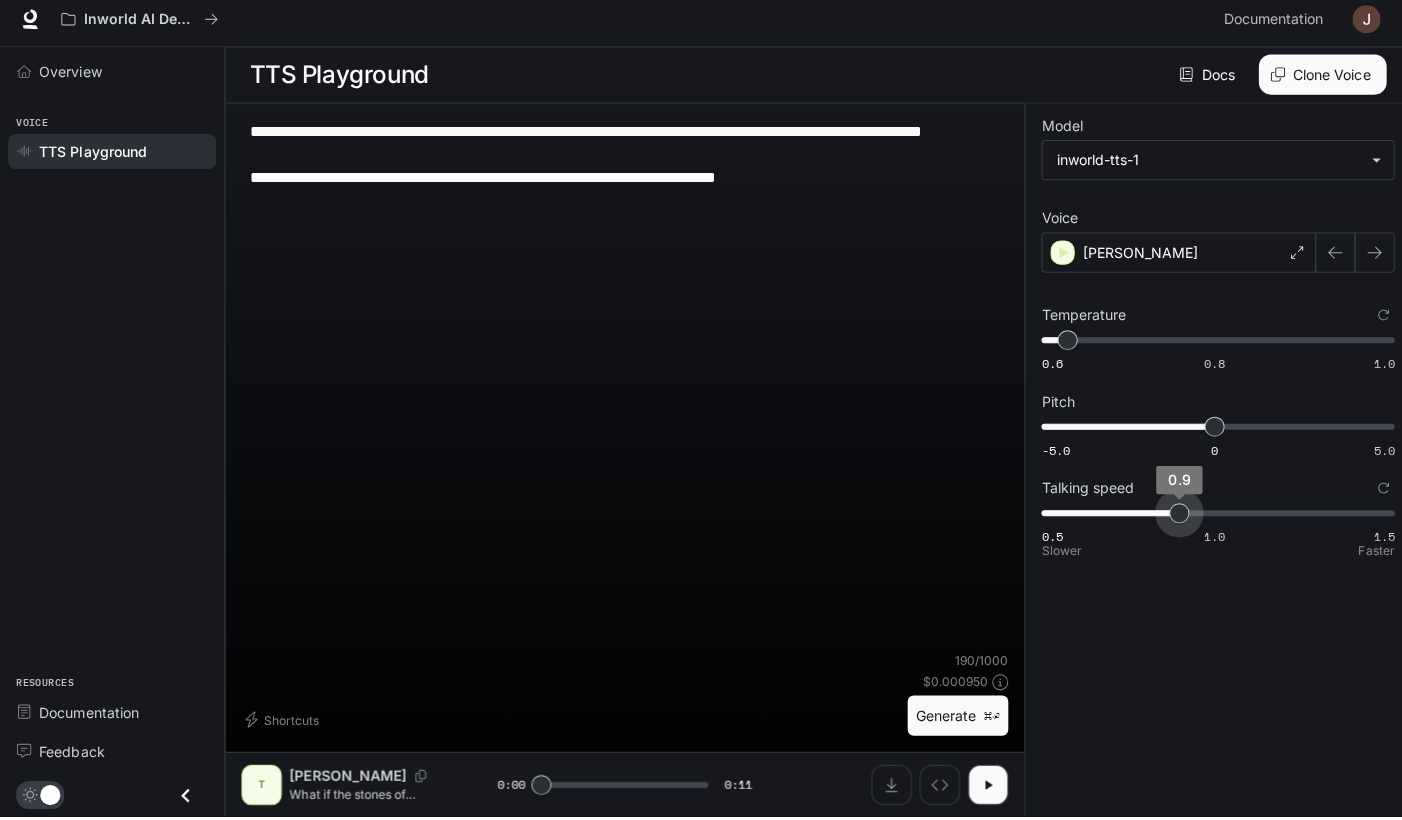 type on "***" 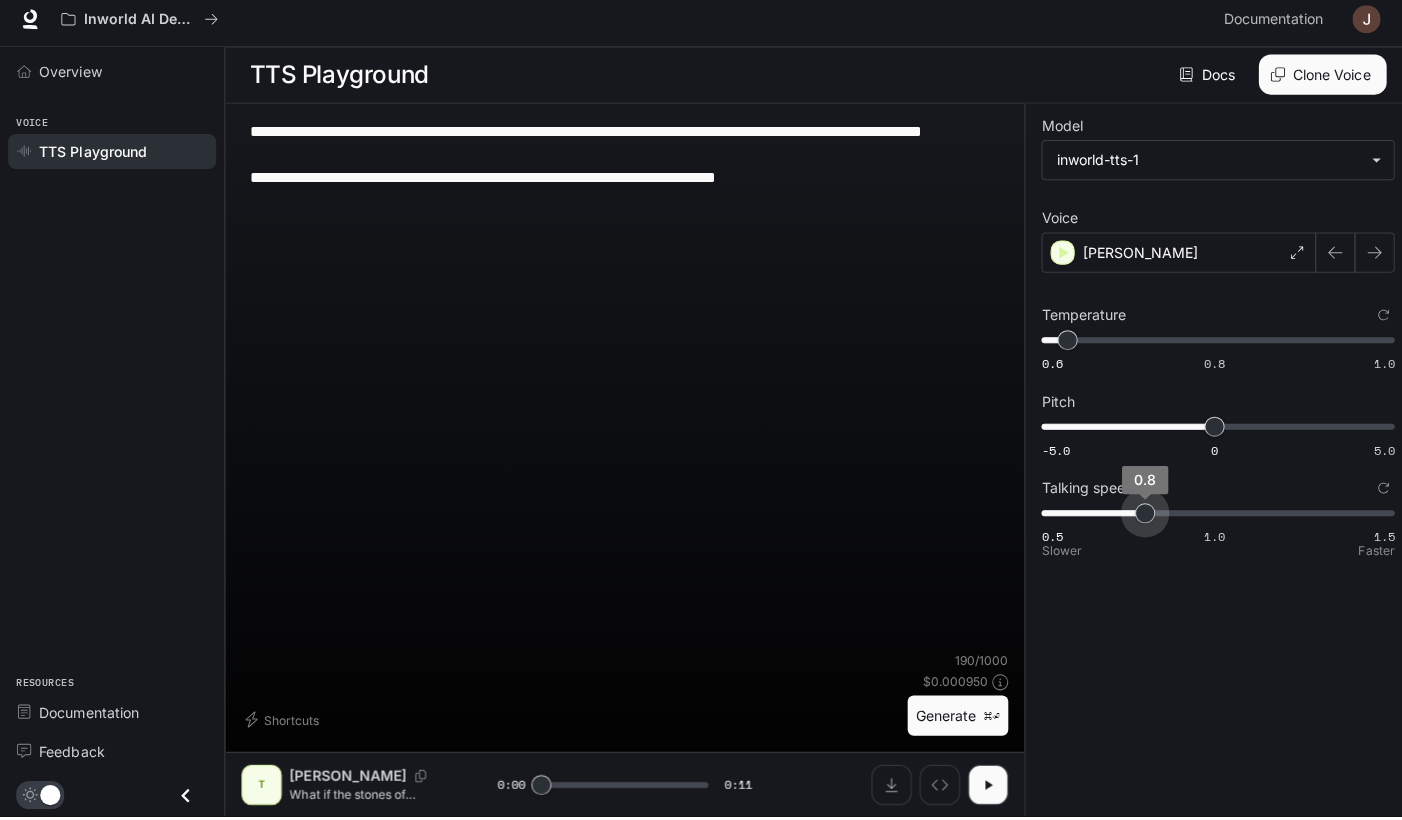 drag, startPoint x: 1201, startPoint y: 511, endPoint x: 1144, endPoint y: 515, distance: 57.14018 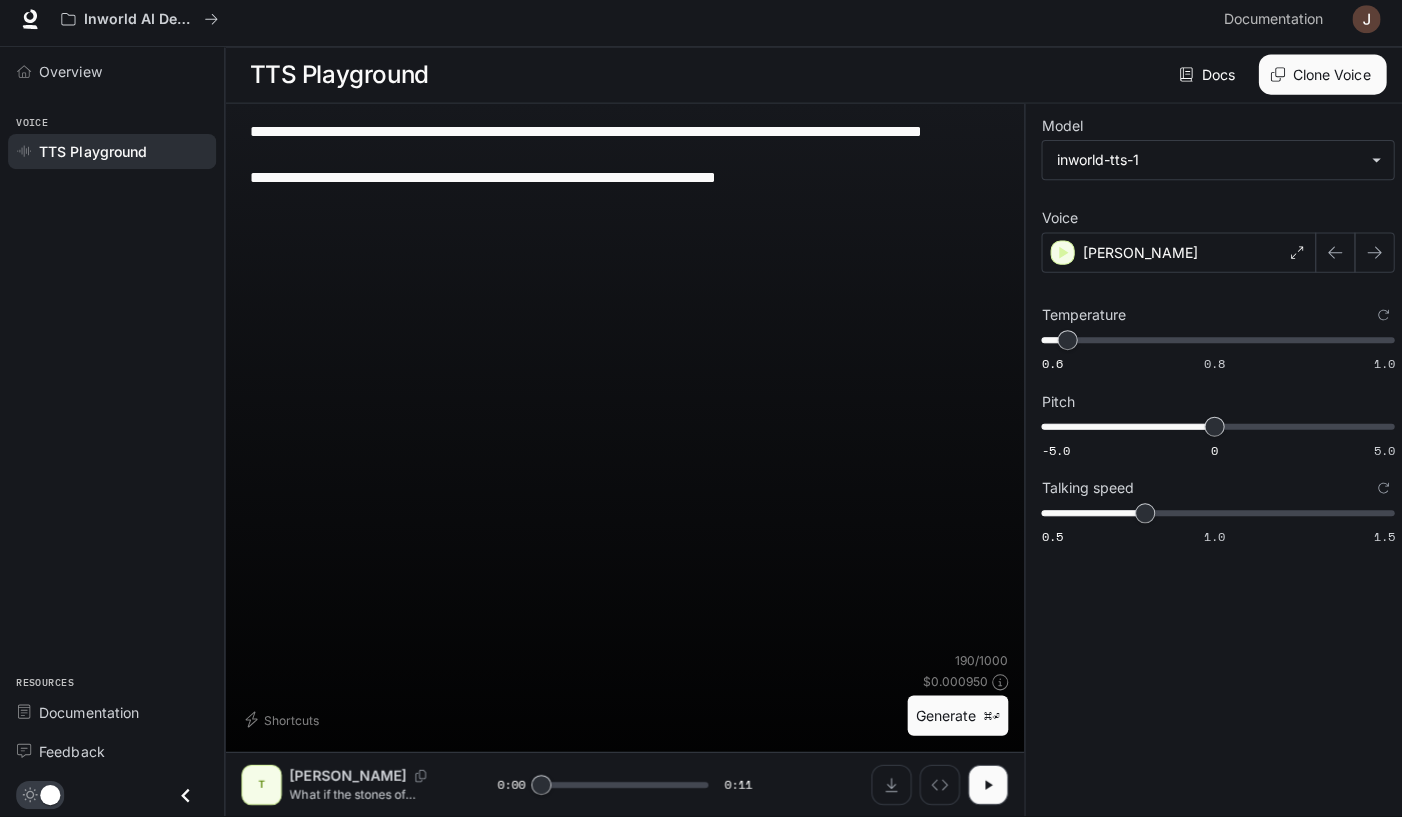 click on "Generate ⌘⏎" at bounding box center (952, 720) 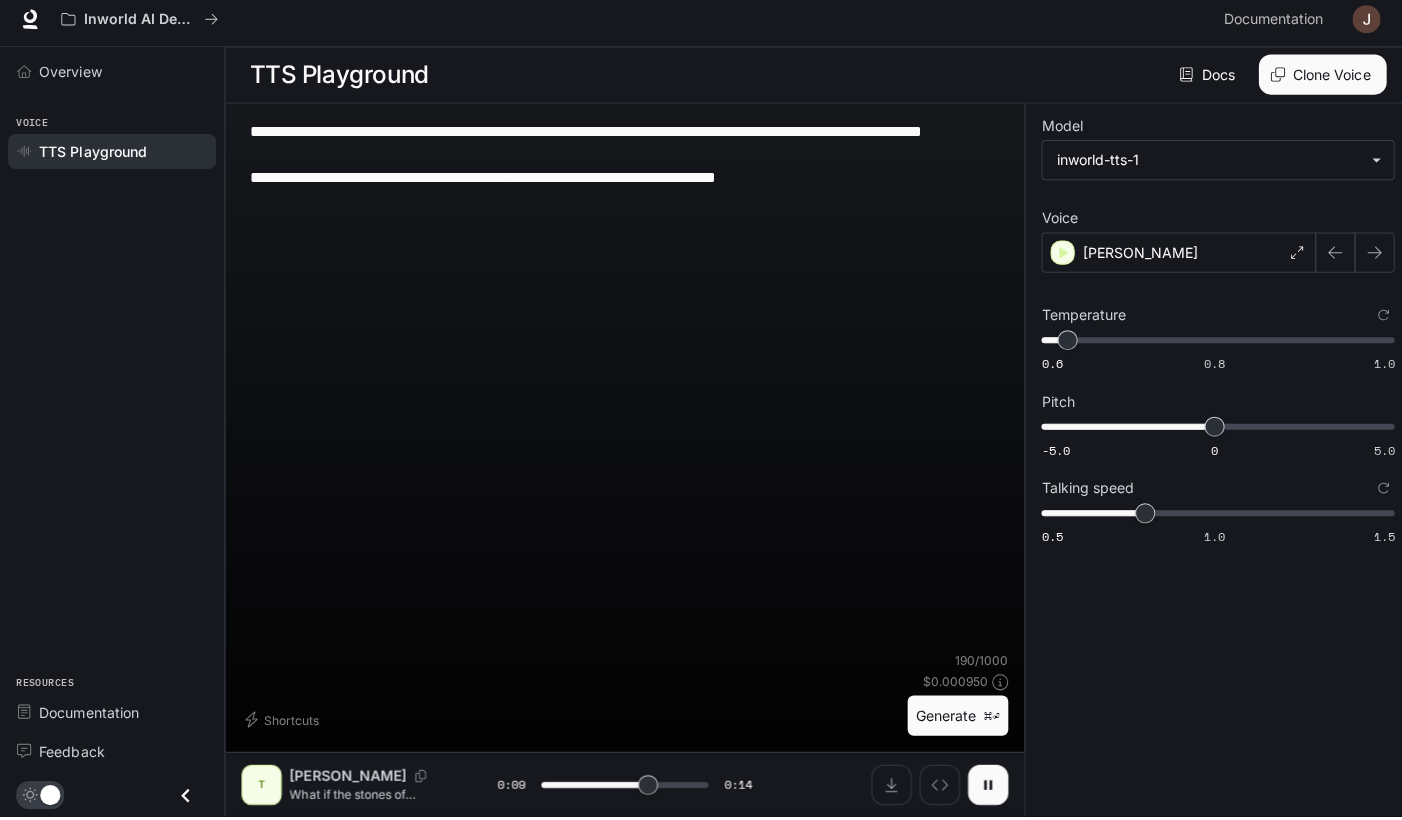 click at bounding box center (982, 789) 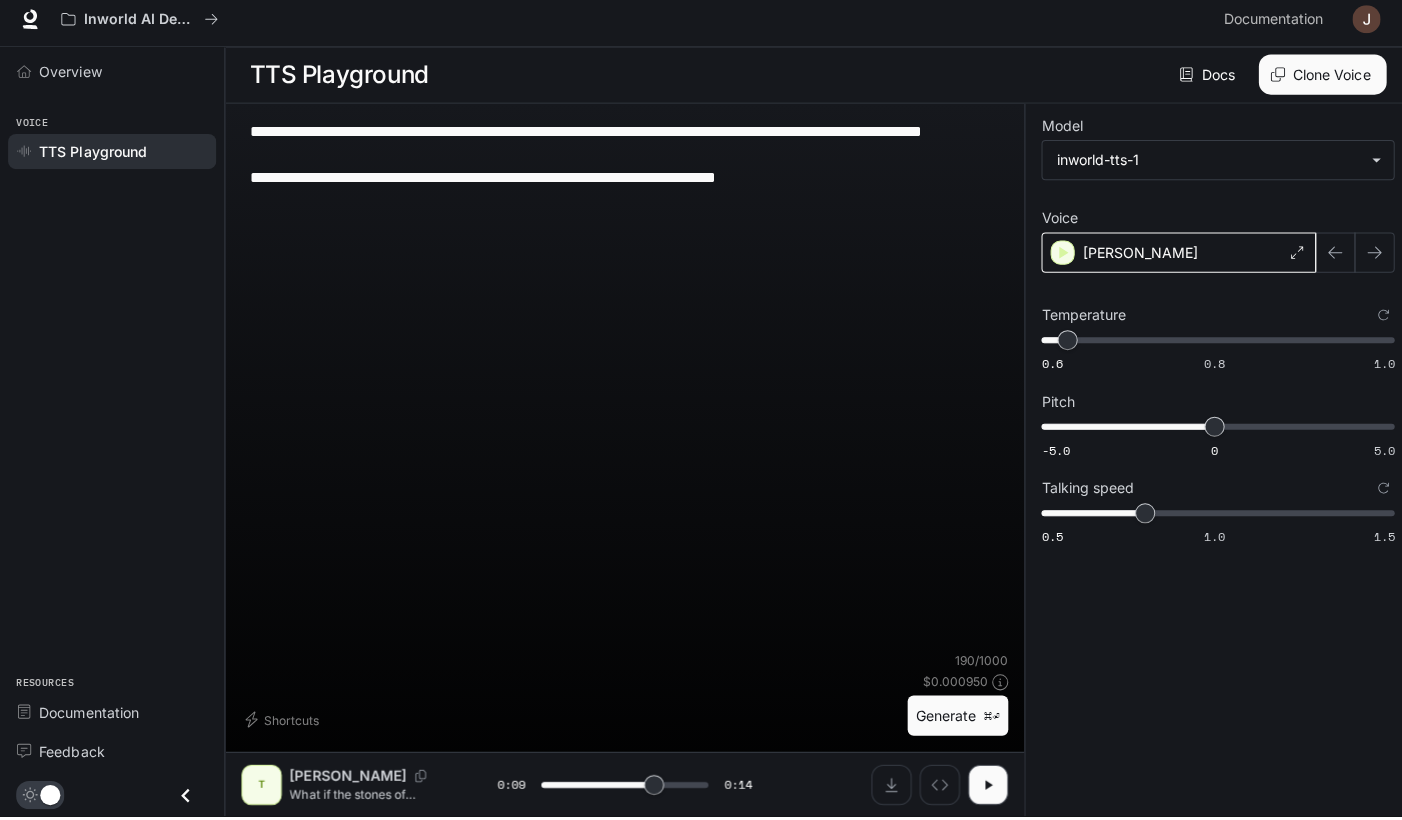click on "[PERSON_NAME]" at bounding box center [1133, 260] 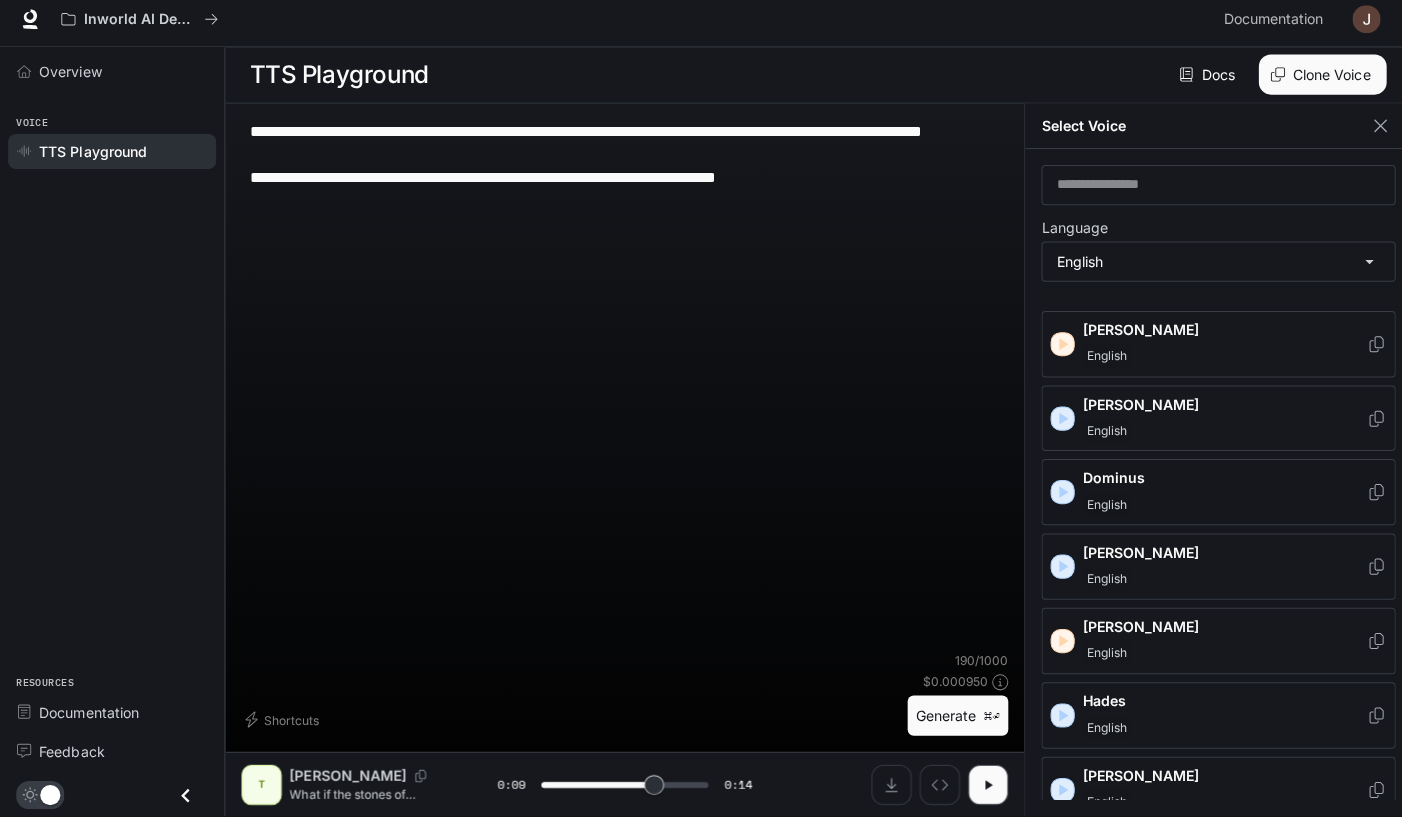 scroll, scrollTop: 999, scrollLeft: 0, axis: vertical 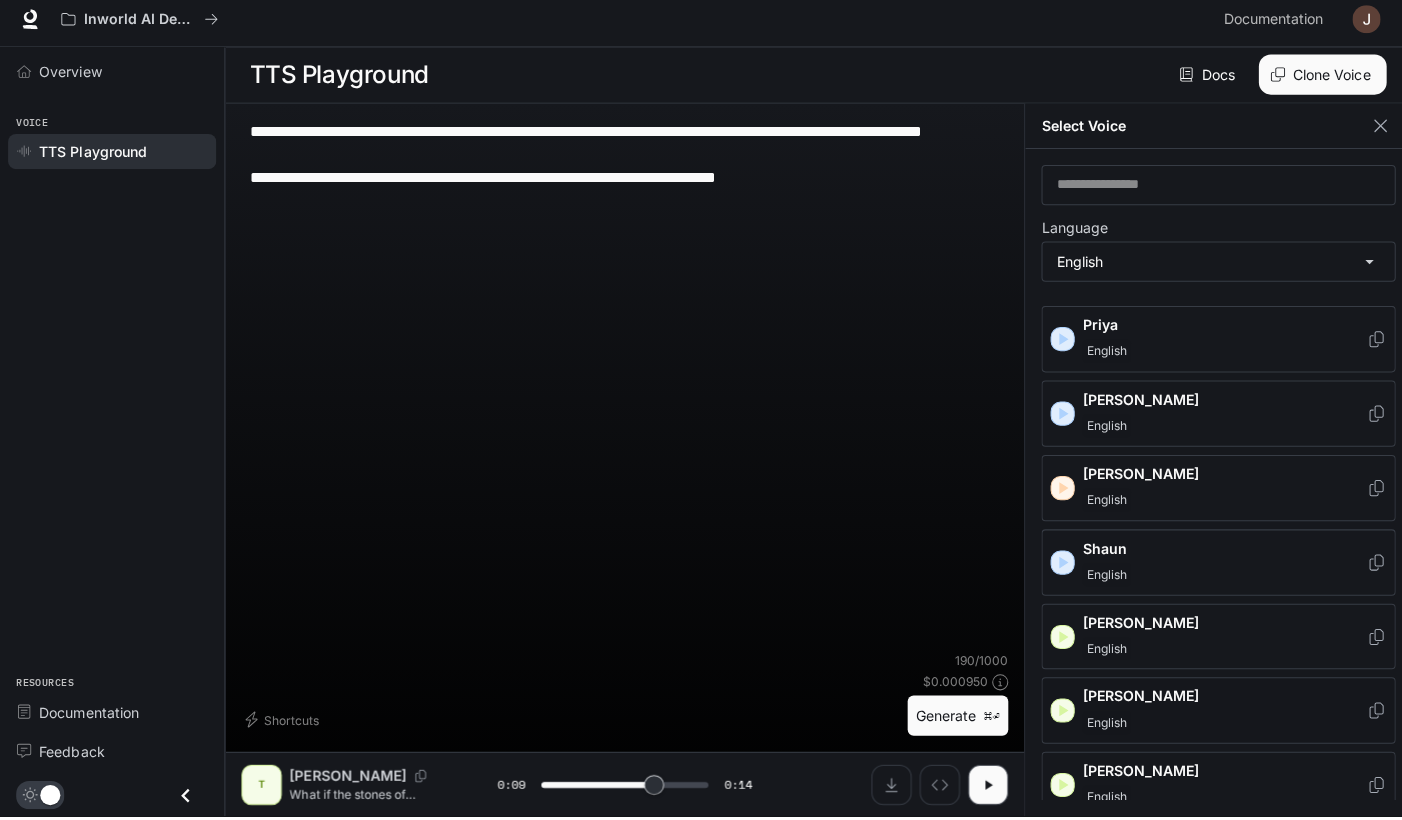 click 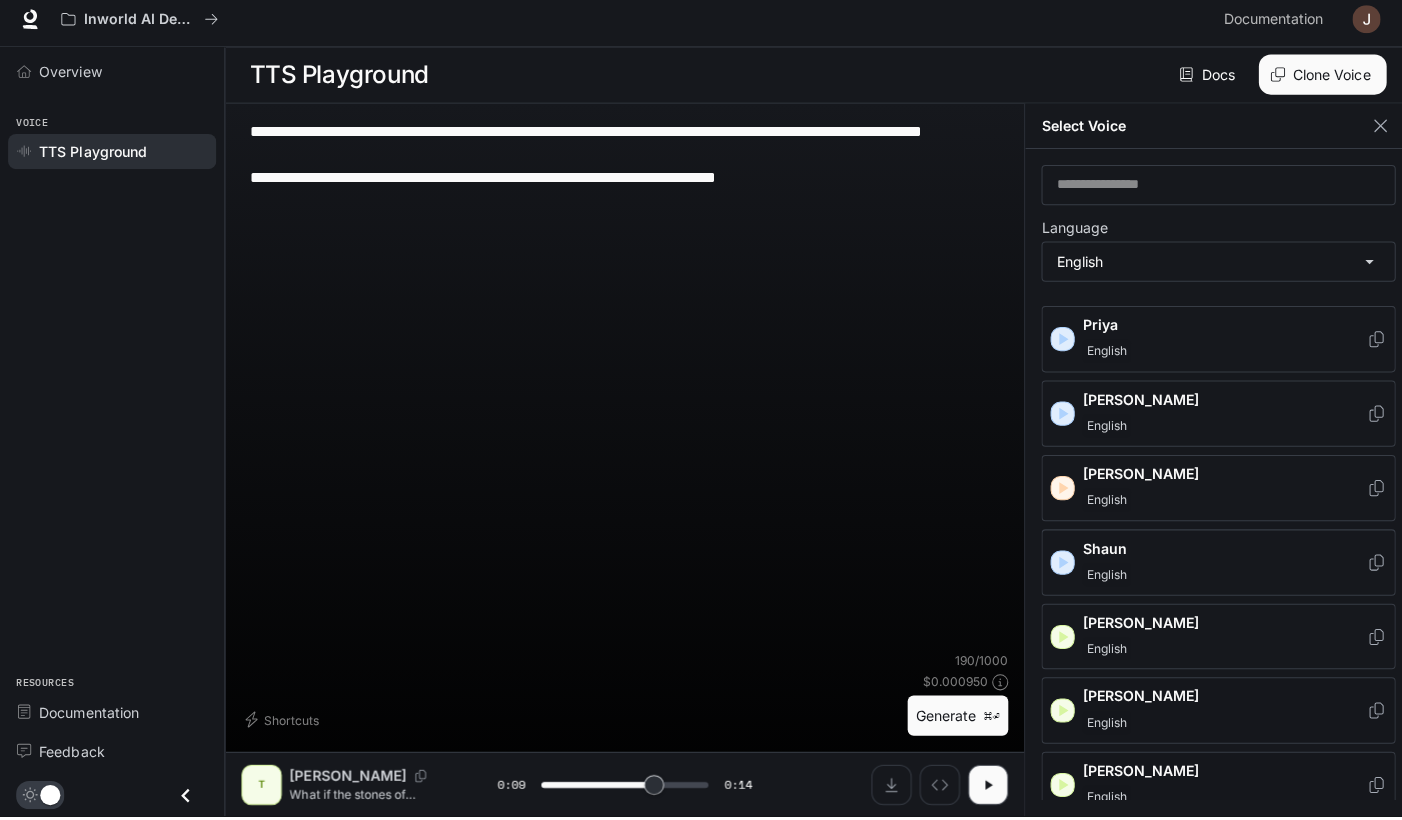 click 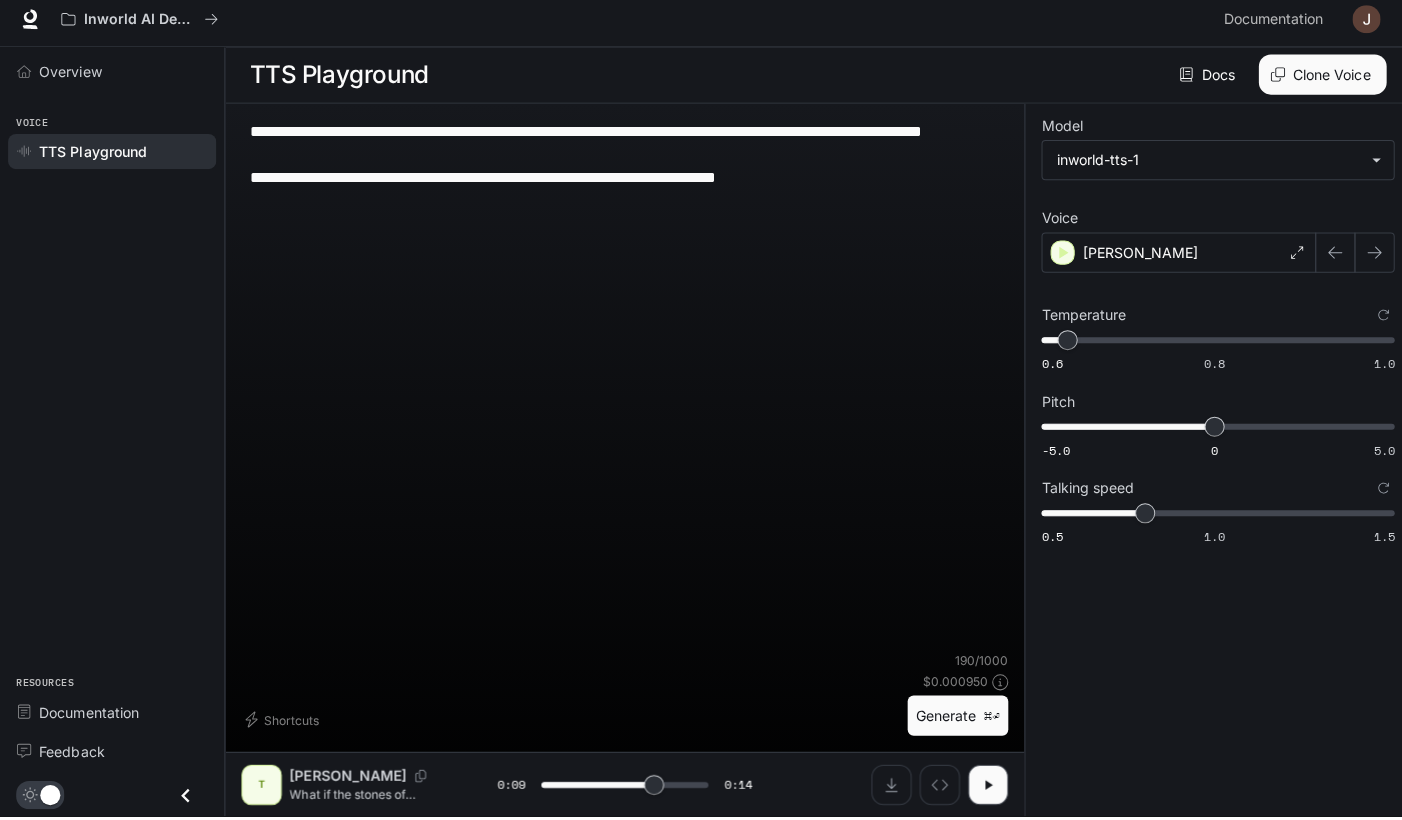 click on "Generate ⌘⏎" at bounding box center [952, 720] 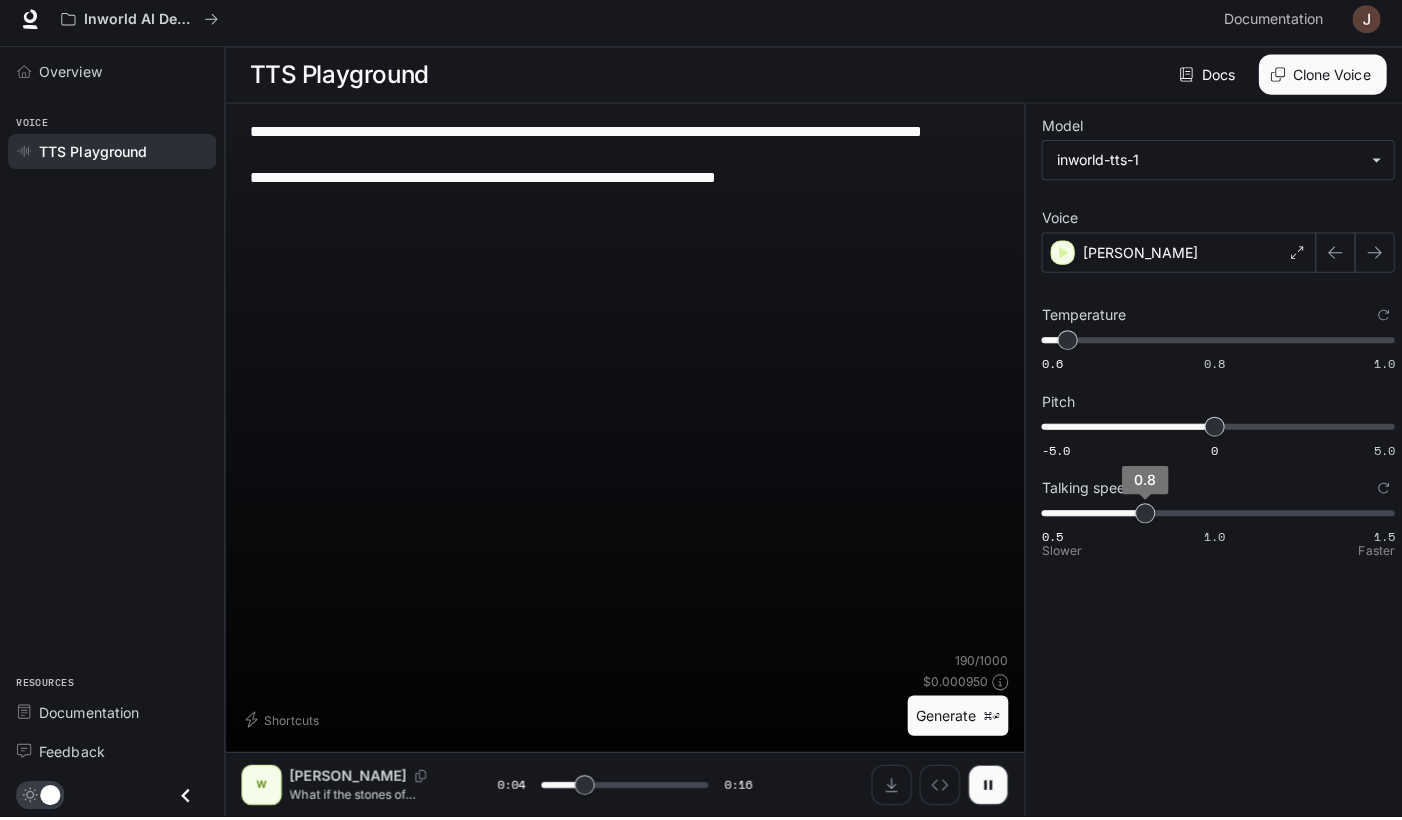 type on "***" 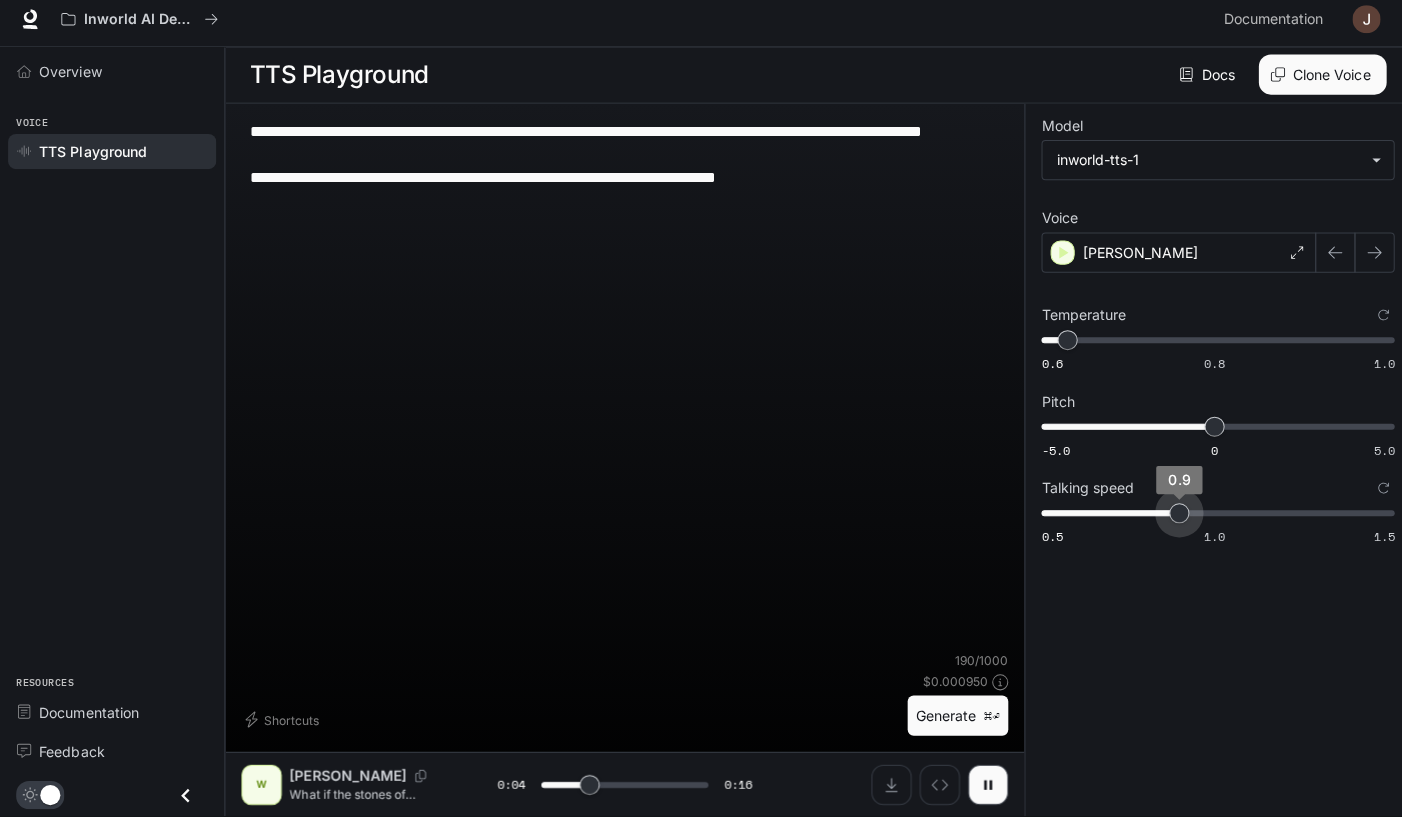 type on "***" 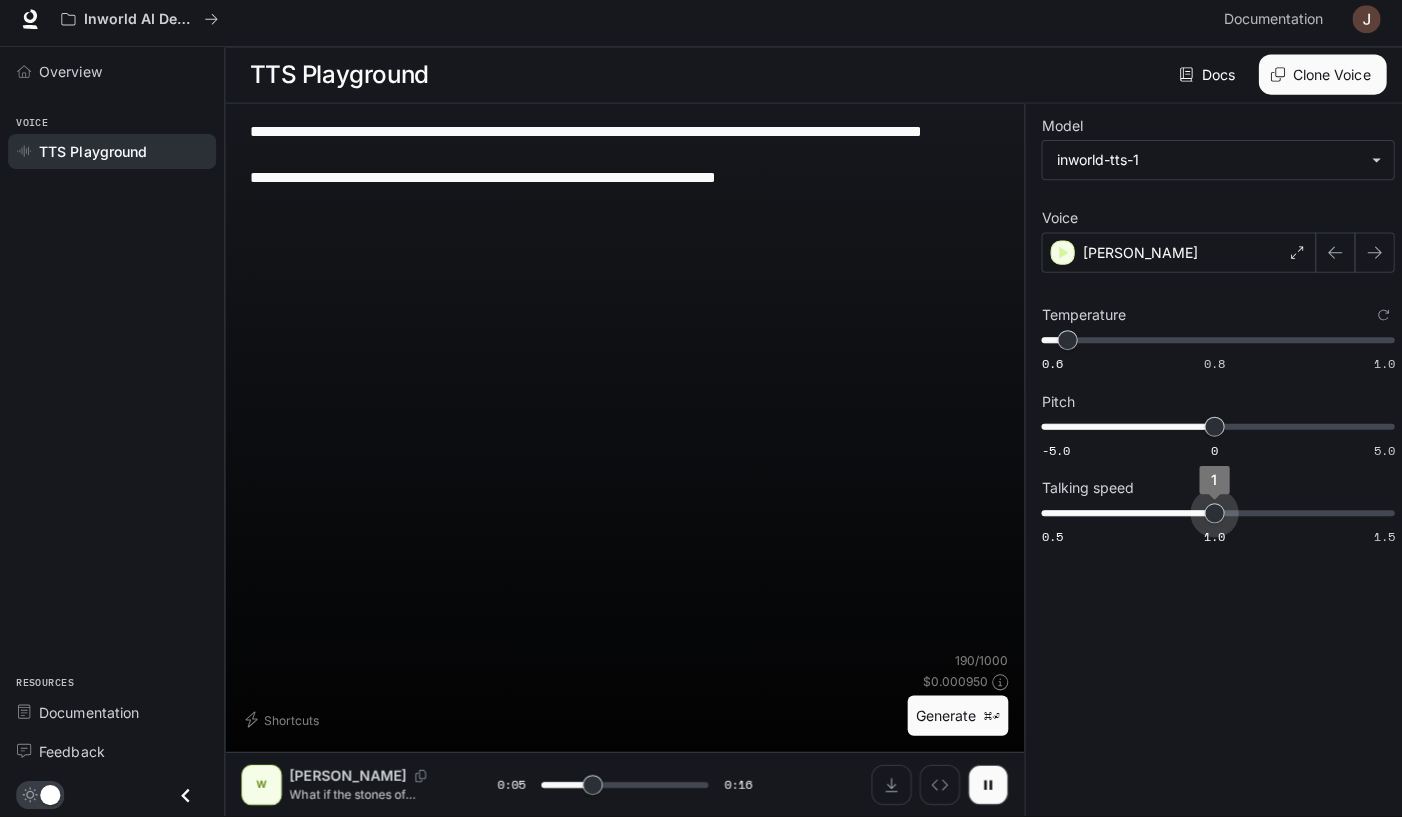 drag, startPoint x: 1152, startPoint y: 497, endPoint x: 1198, endPoint y: 491, distance: 46.389652 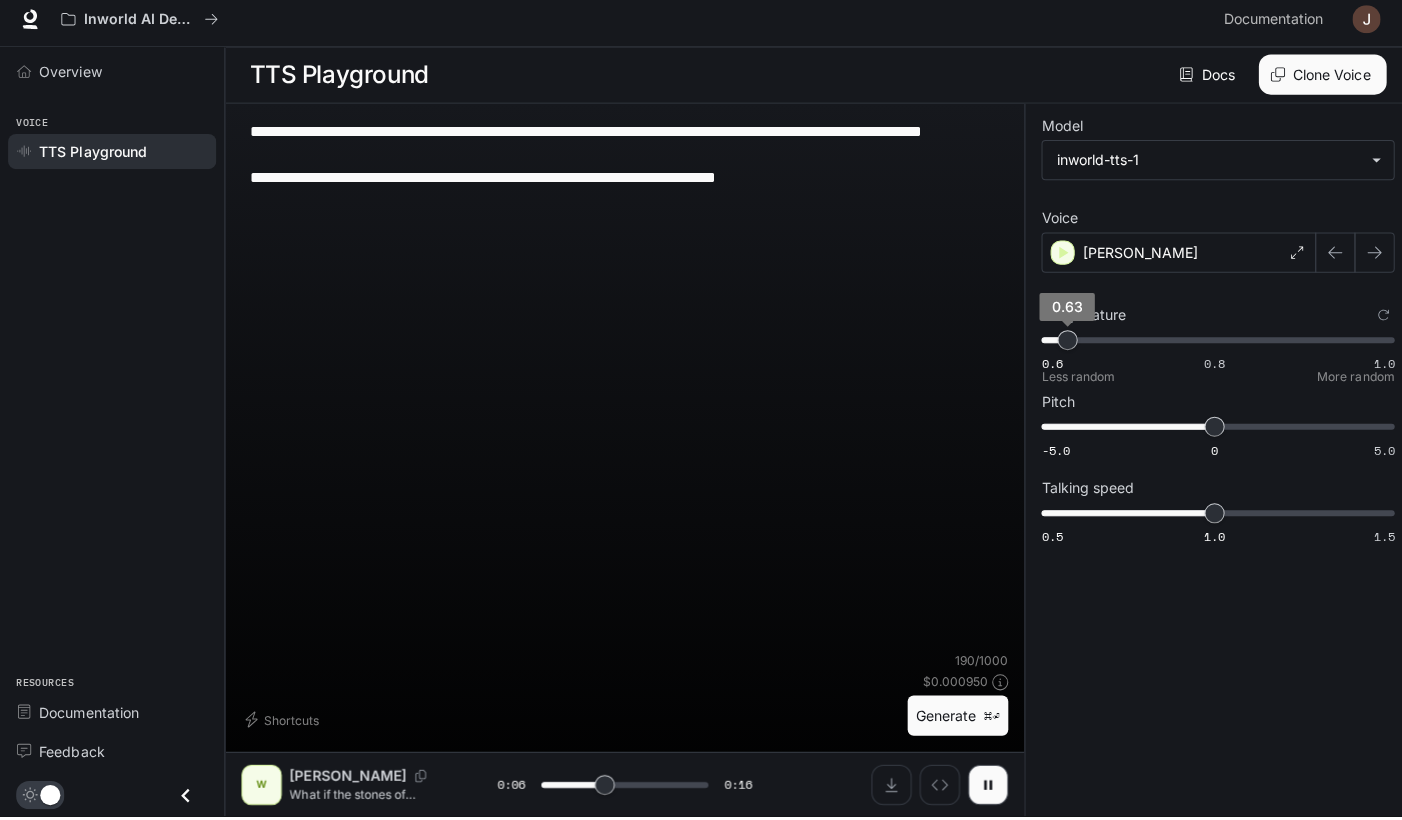 type on "***" 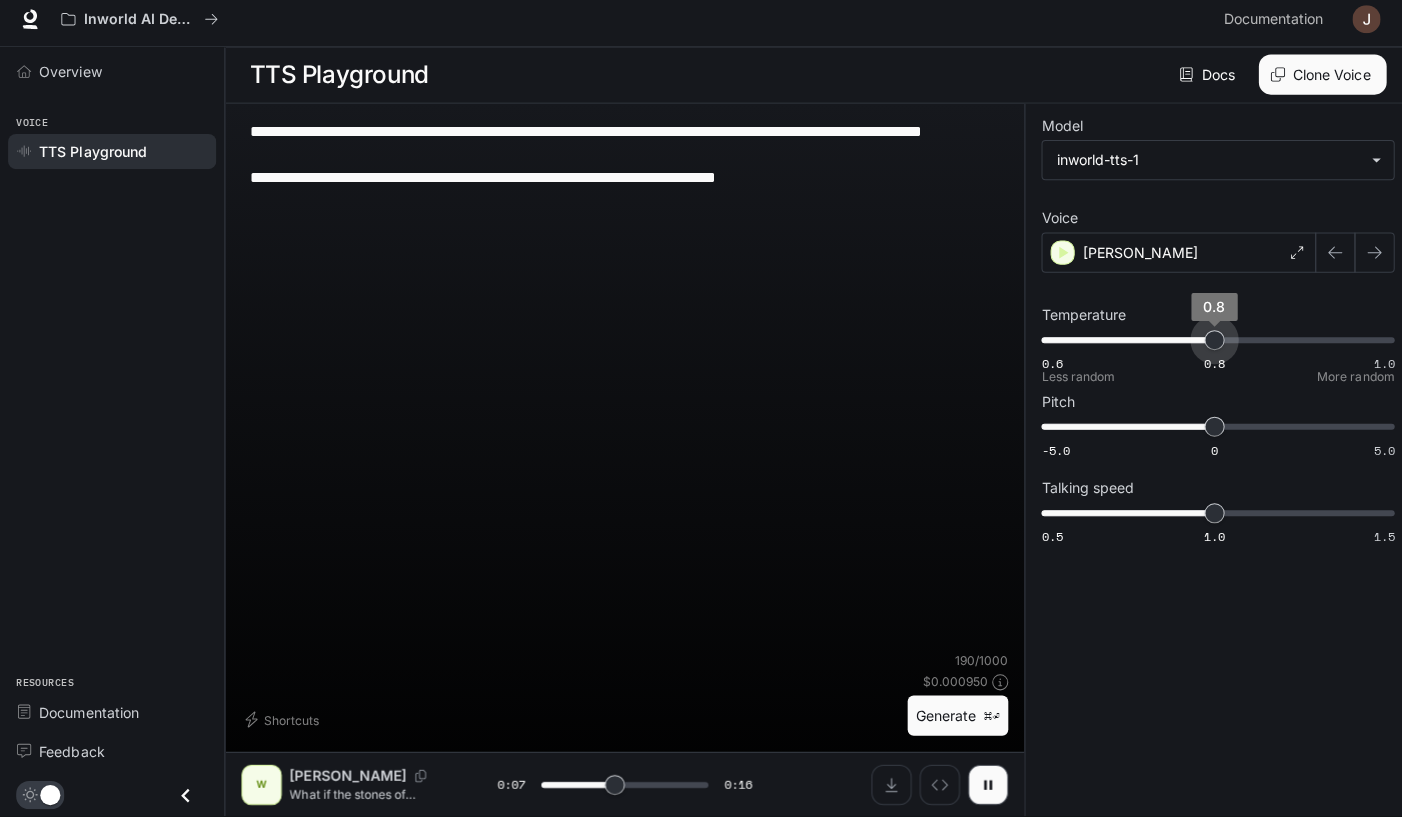drag, startPoint x: 1179, startPoint y: 334, endPoint x: 1209, endPoint y: 342, distance: 31.04835 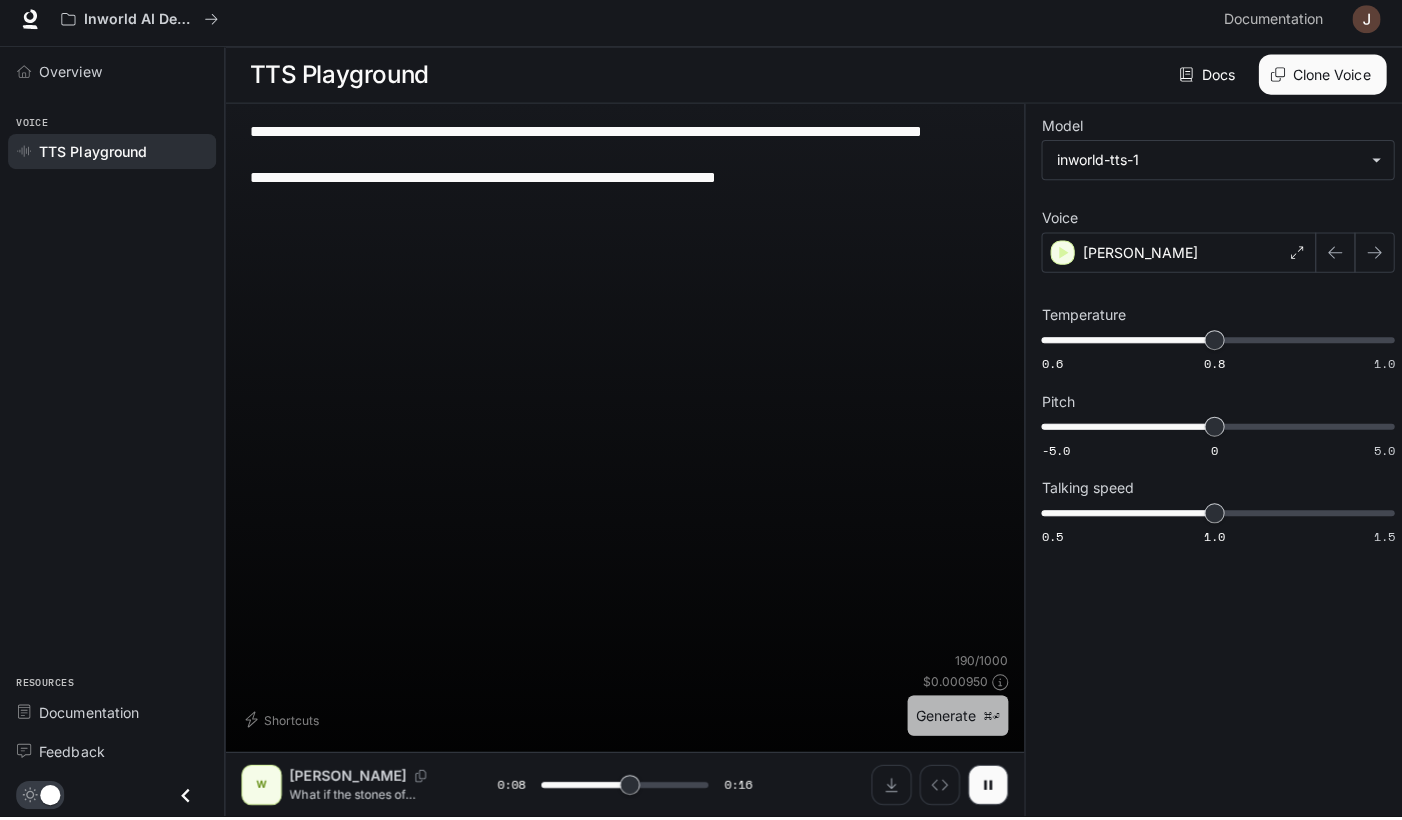 click on "⌘⏎" at bounding box center [986, 720] 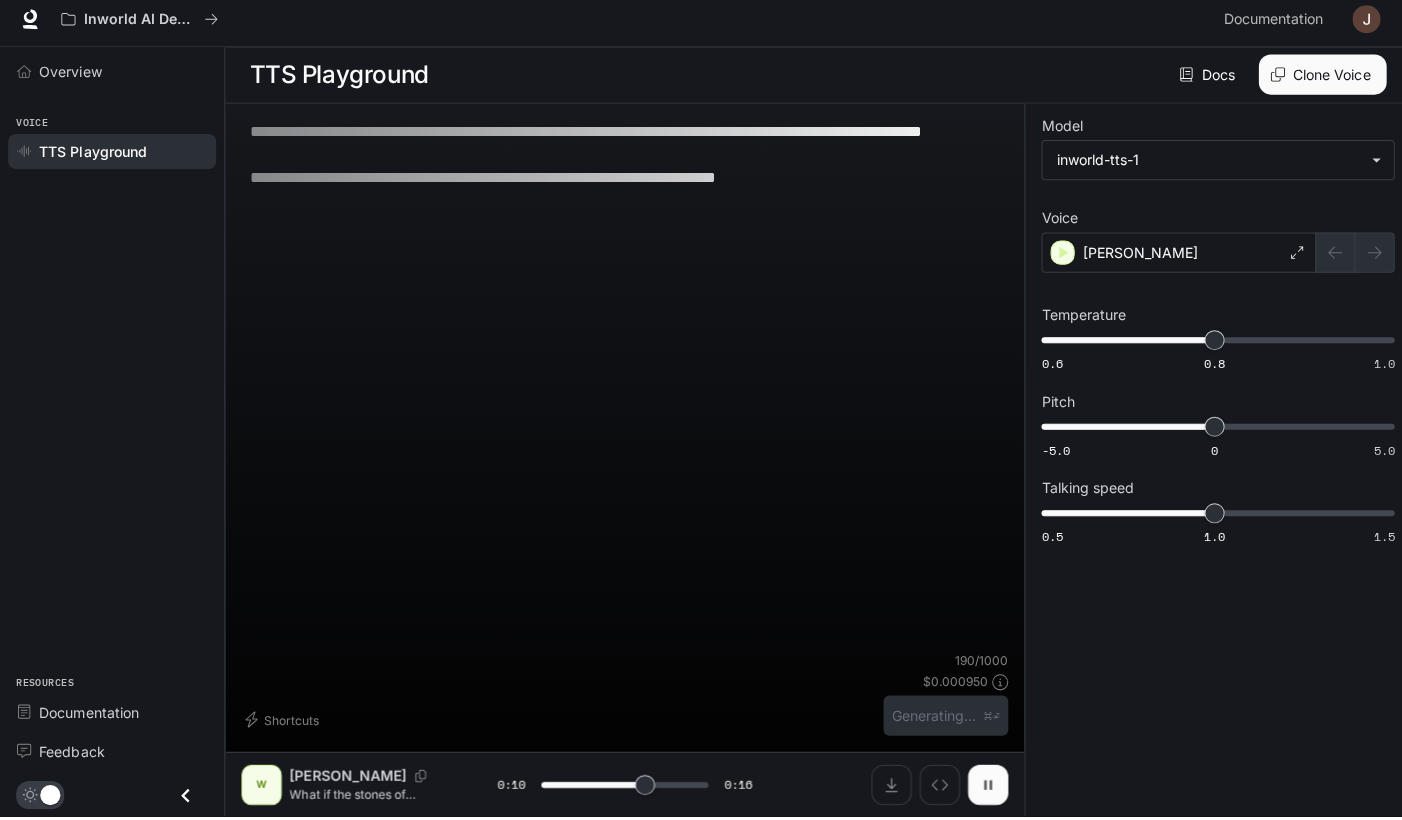 click at bounding box center (982, 789) 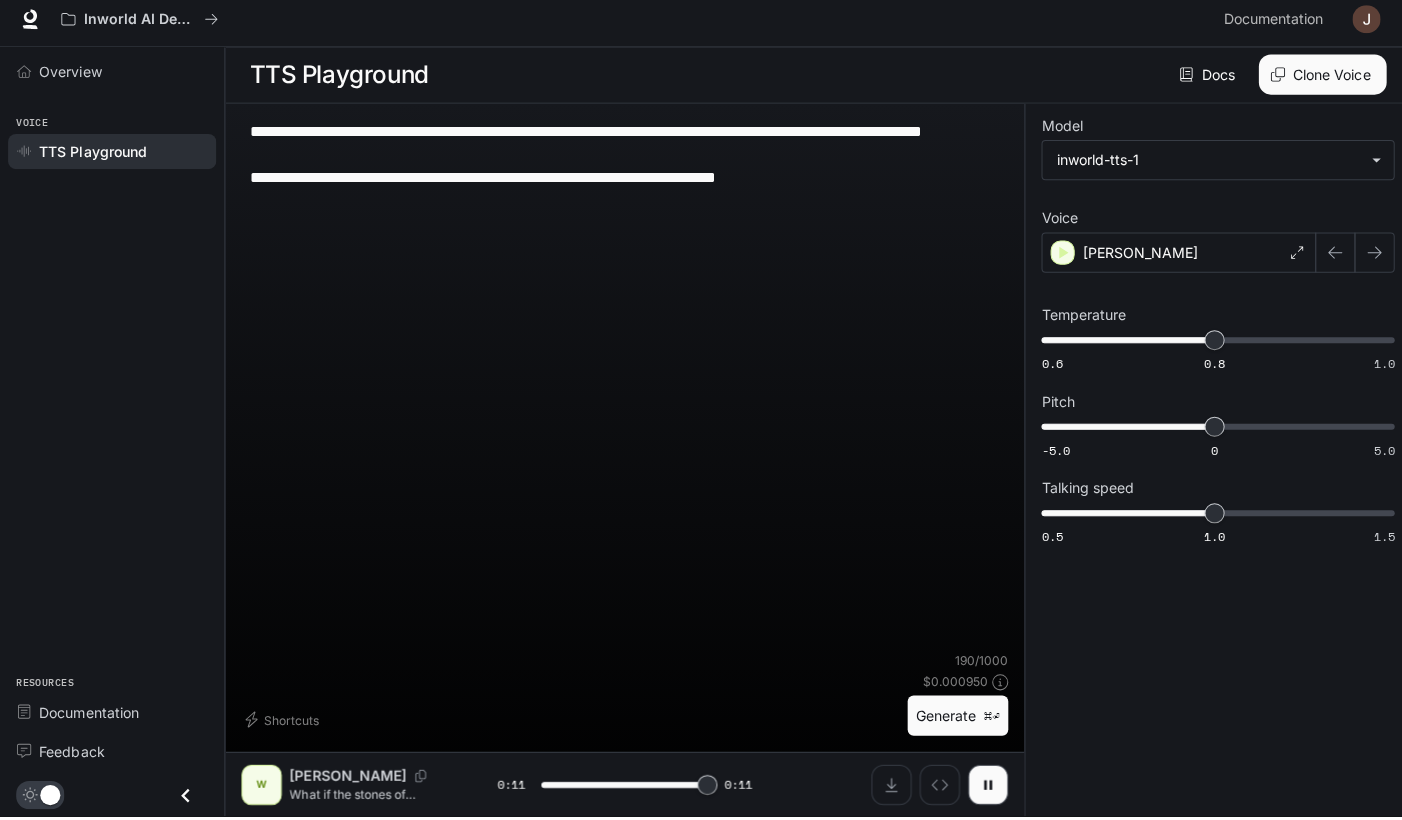 type on "*" 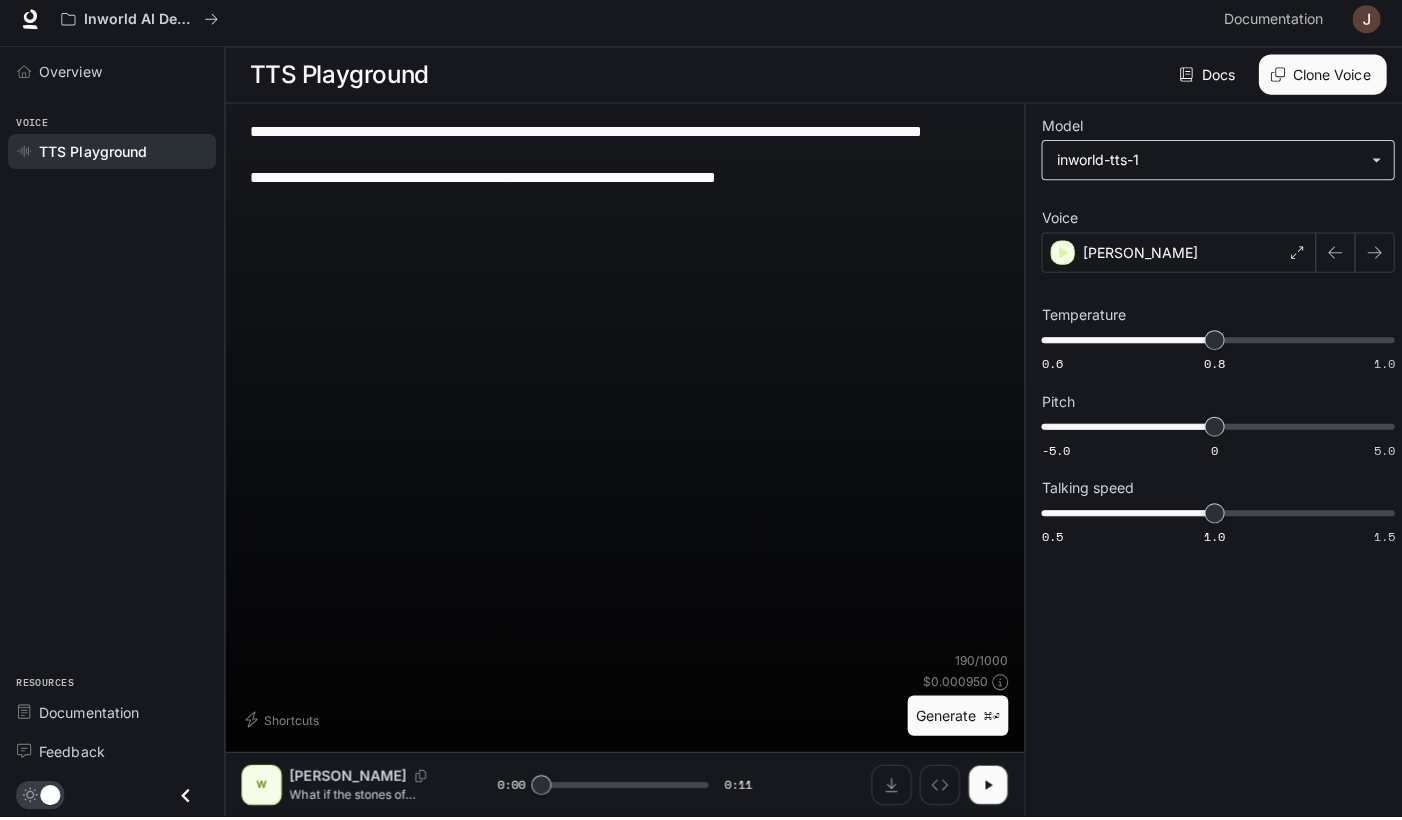click on "**********" at bounding box center [701, 409] 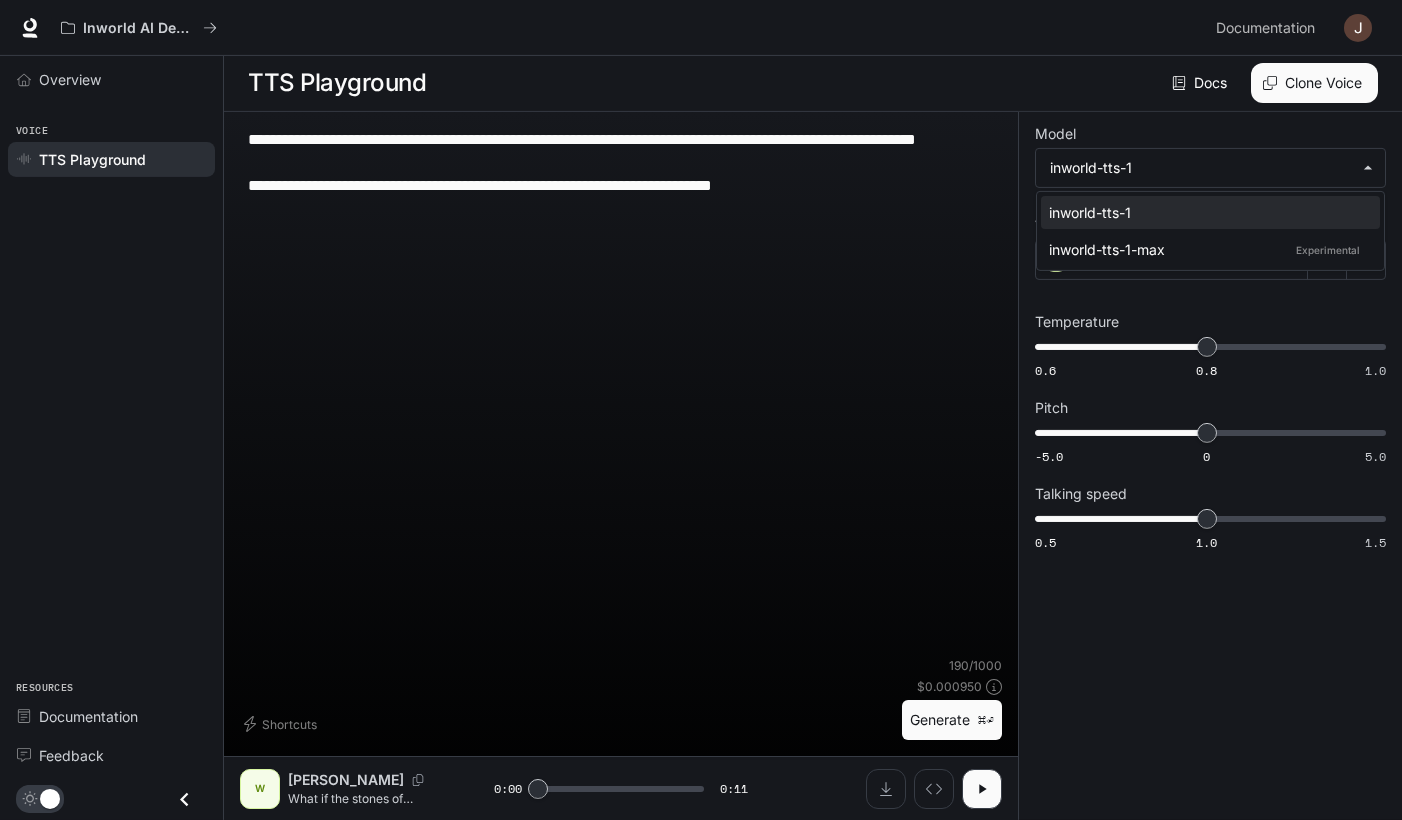 click at bounding box center [701, 410] 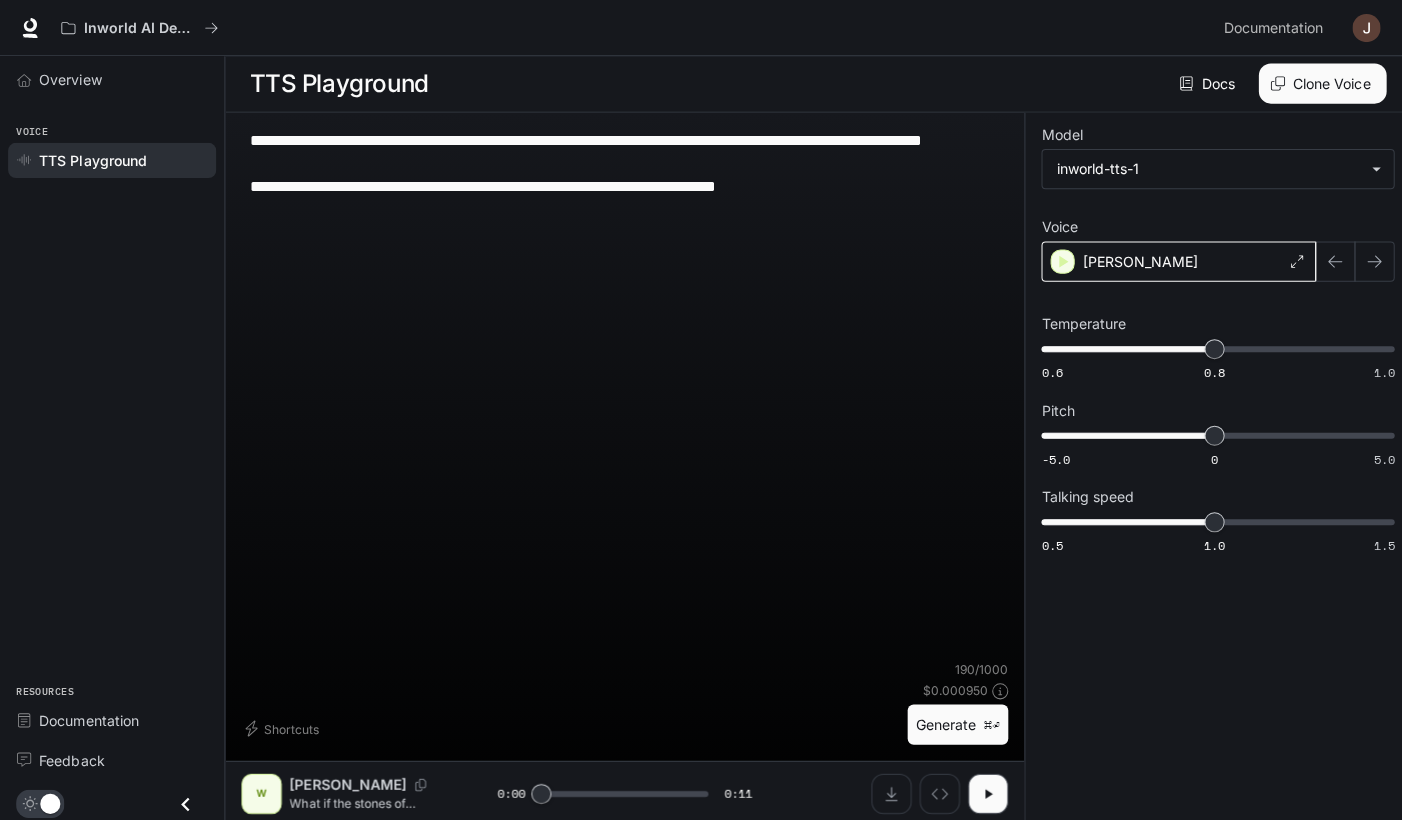 click on "[PERSON_NAME]" at bounding box center [1171, 260] 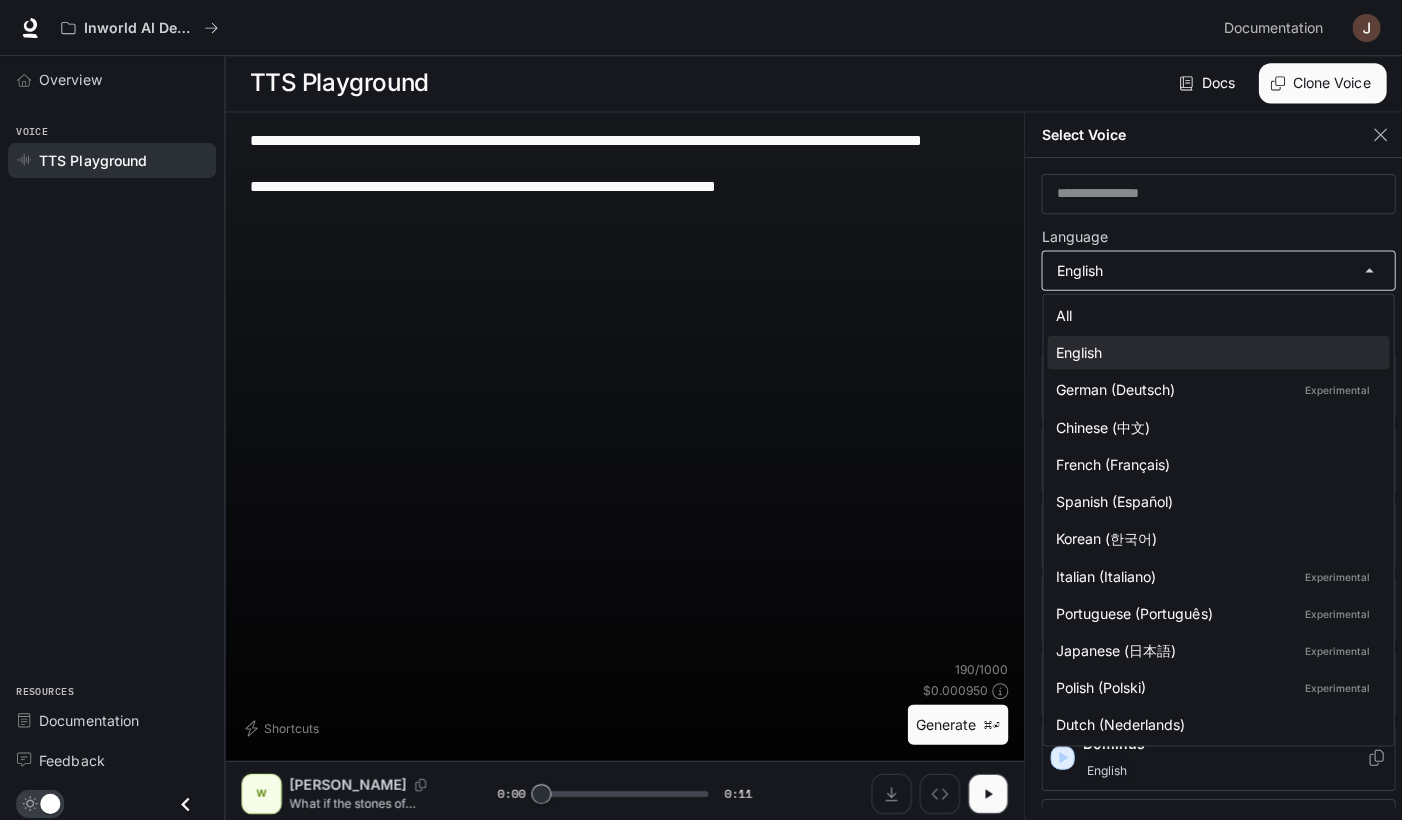 click on "**********" at bounding box center (701, 409) 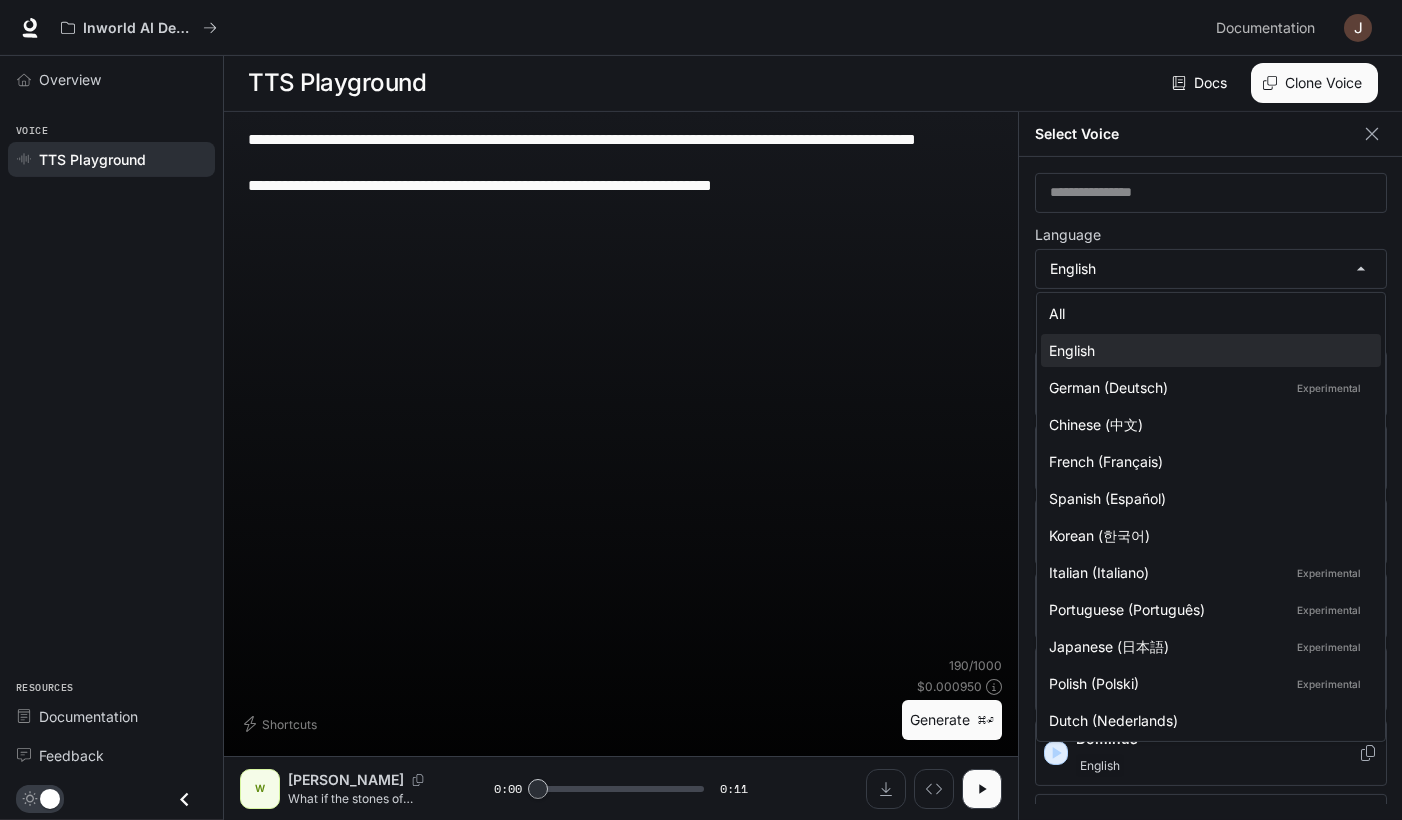 click at bounding box center [701, 410] 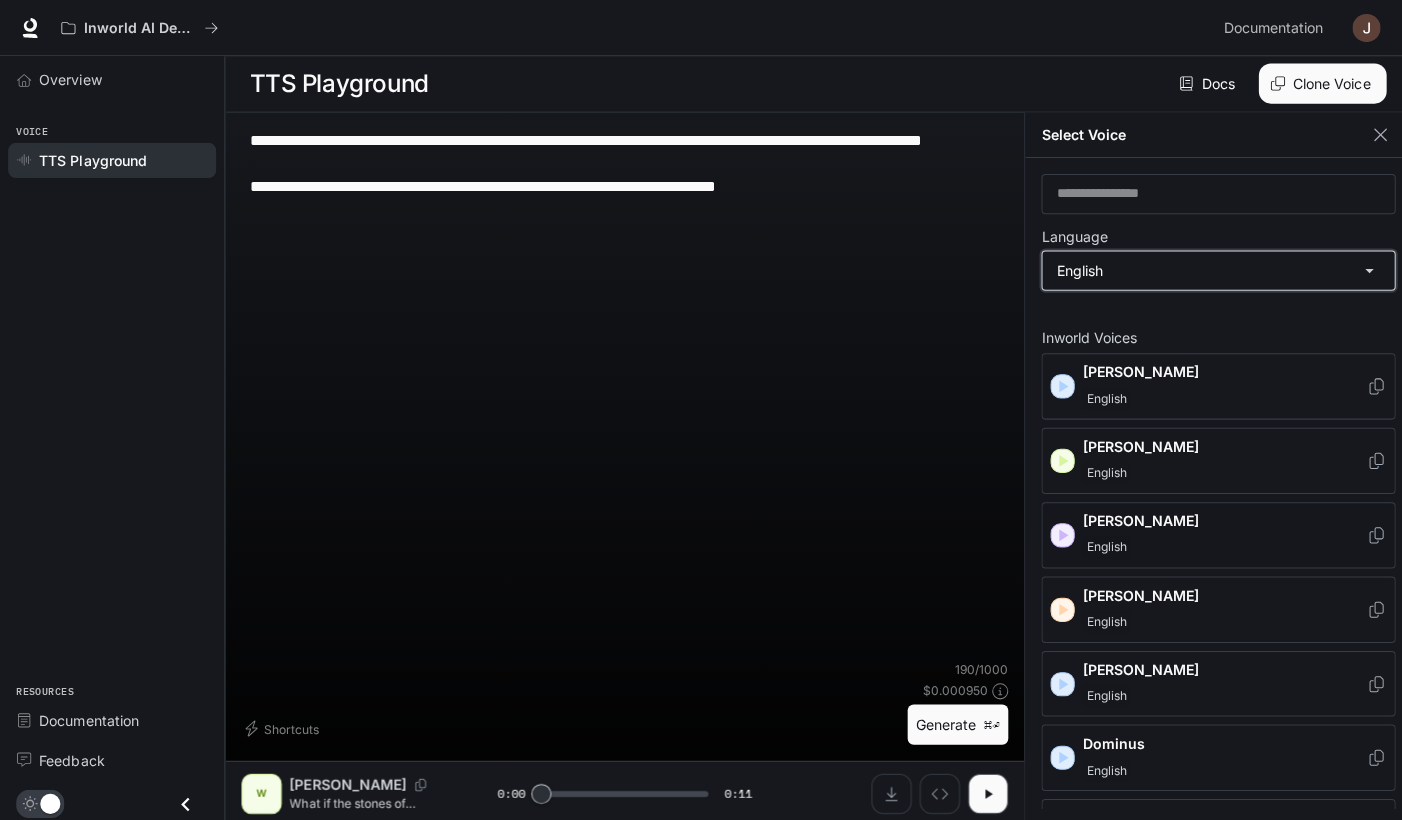 scroll, scrollTop: 259, scrollLeft: 0, axis: vertical 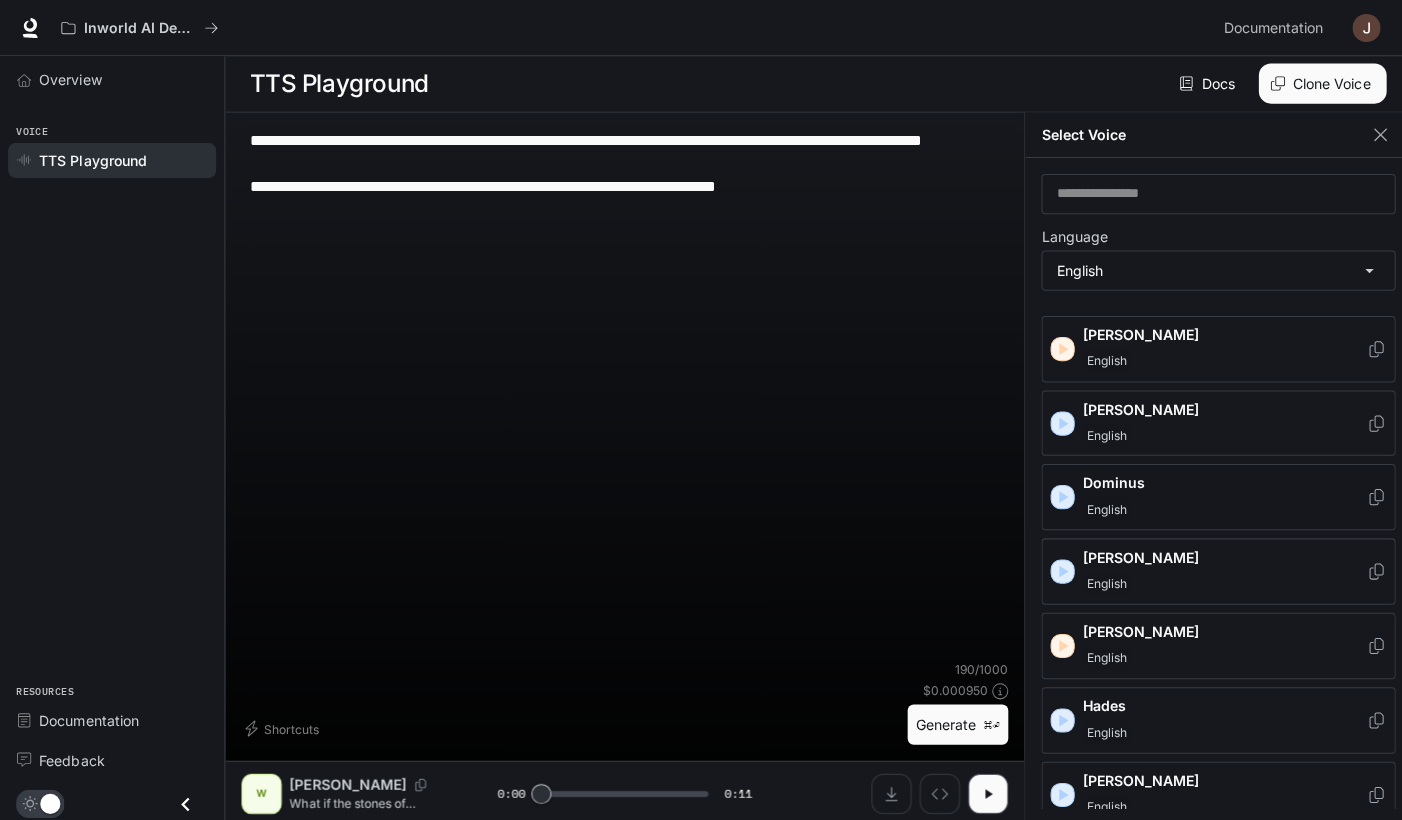 click 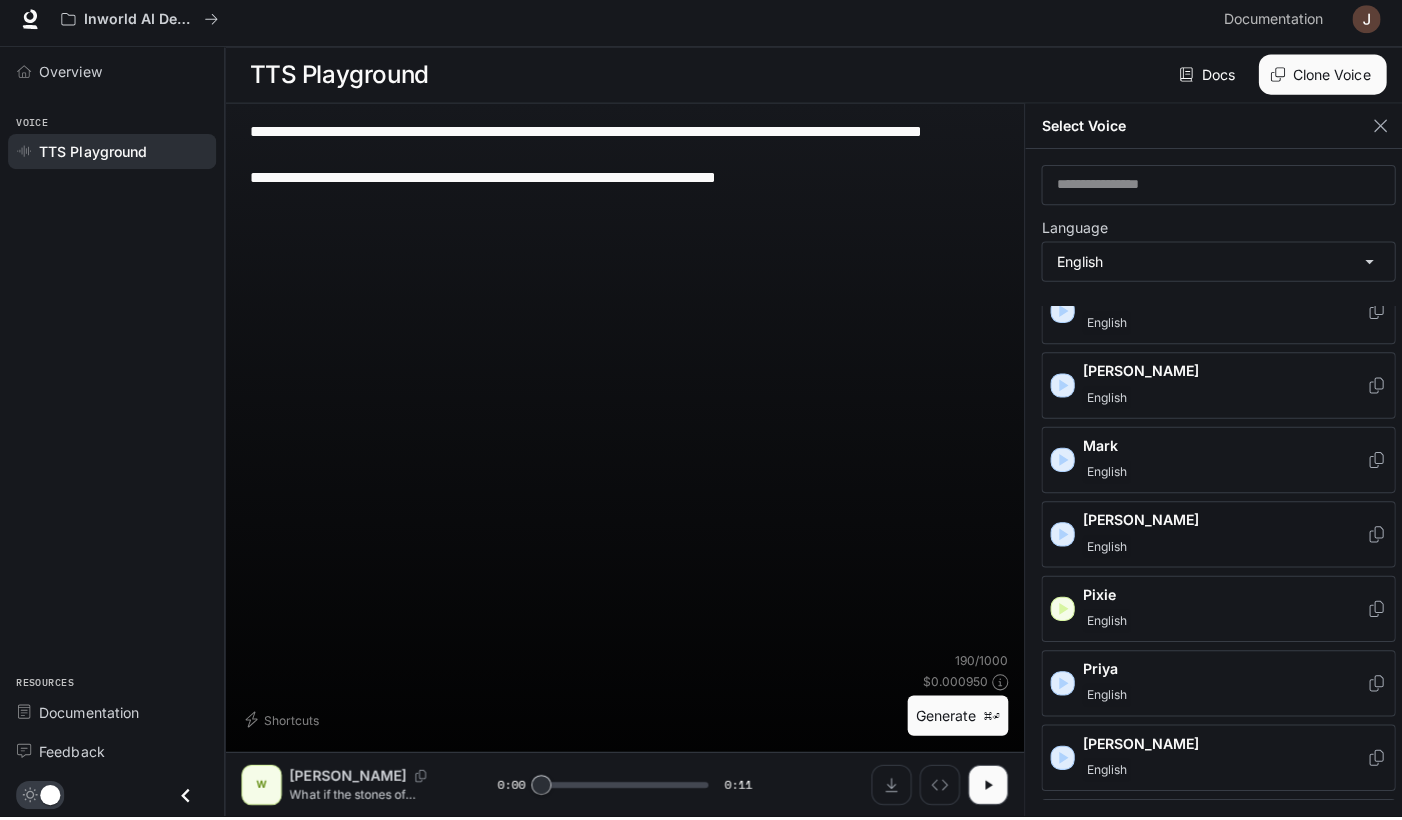 scroll, scrollTop: 653, scrollLeft: 0, axis: vertical 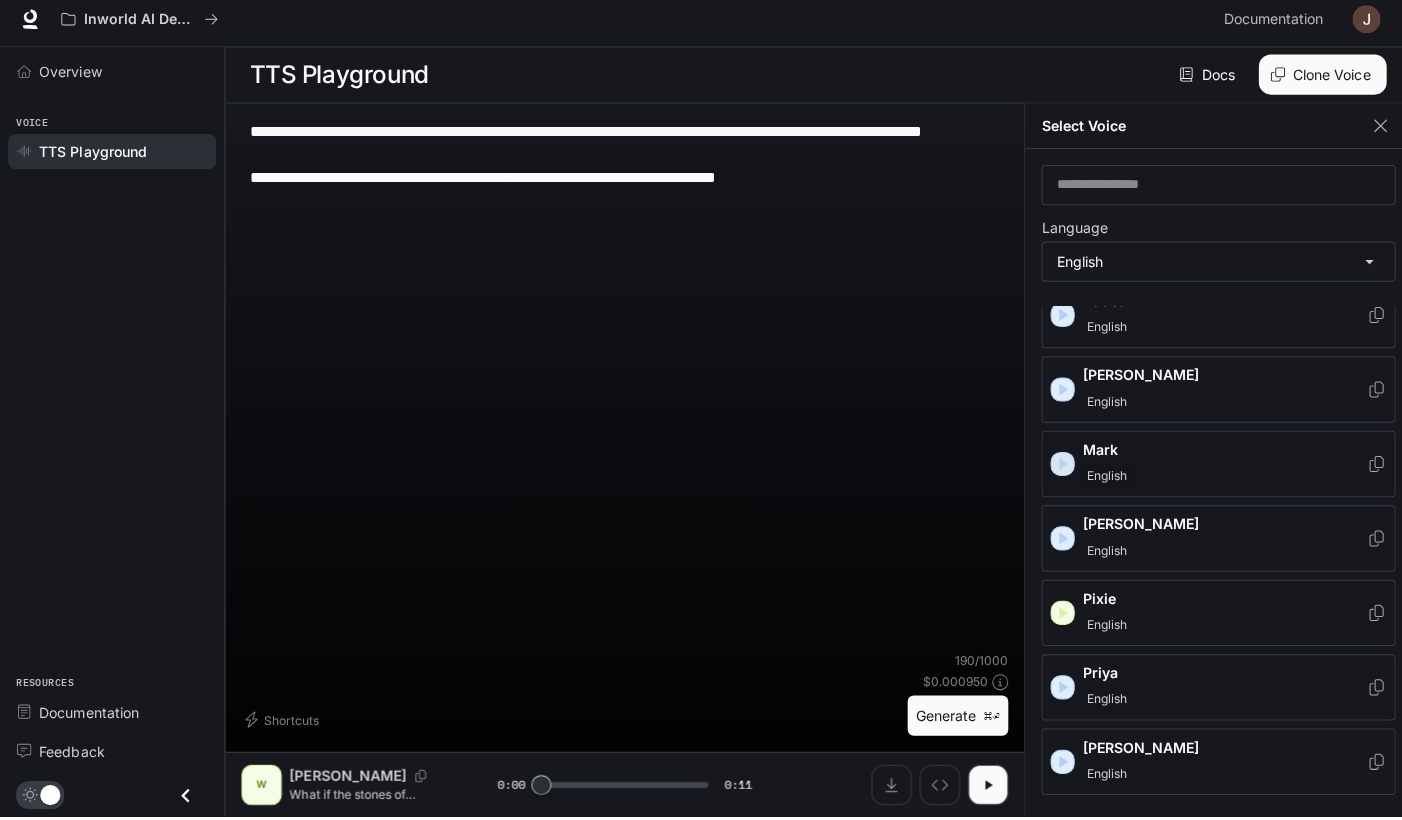 click 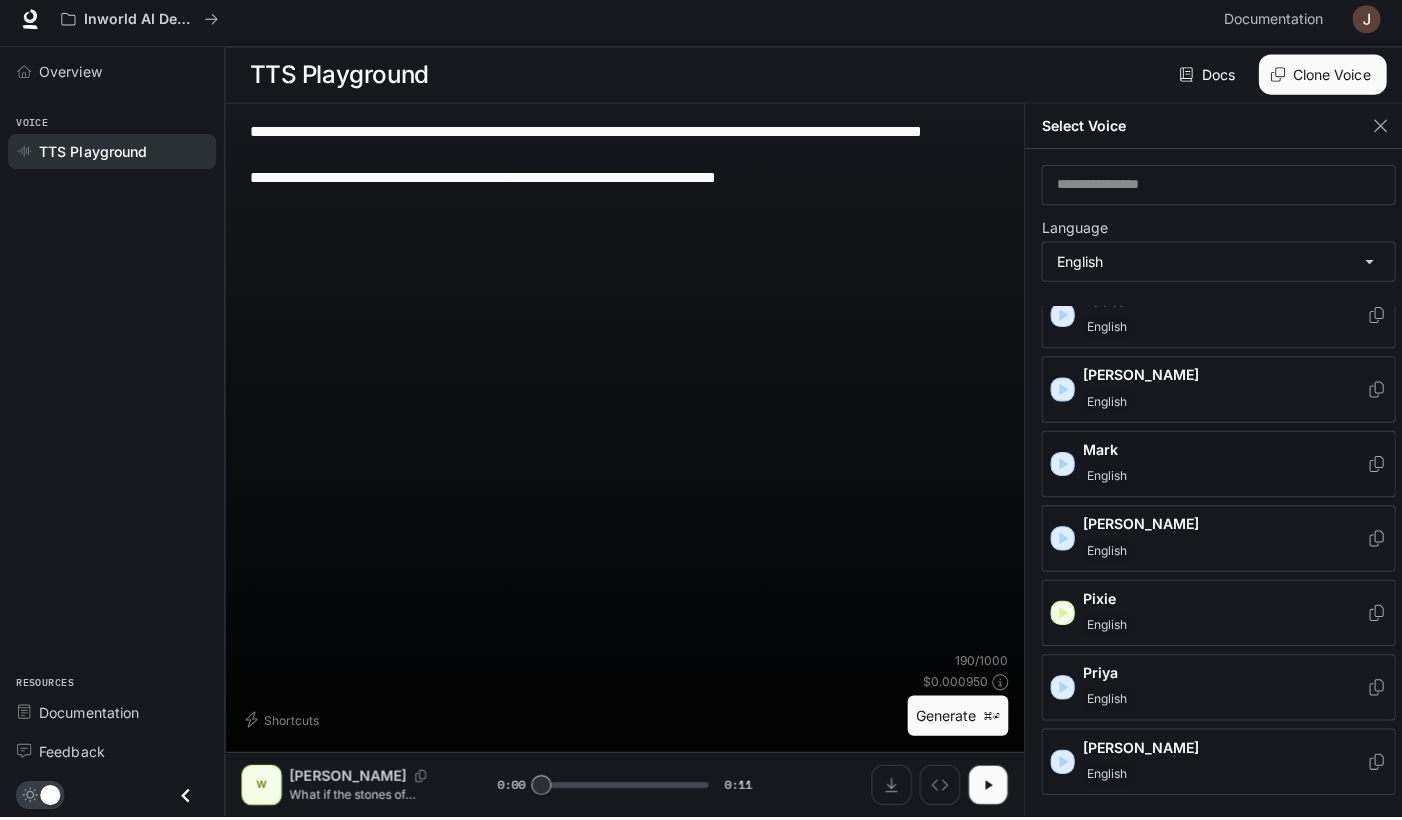 click on "English" at bounding box center [1217, 482] 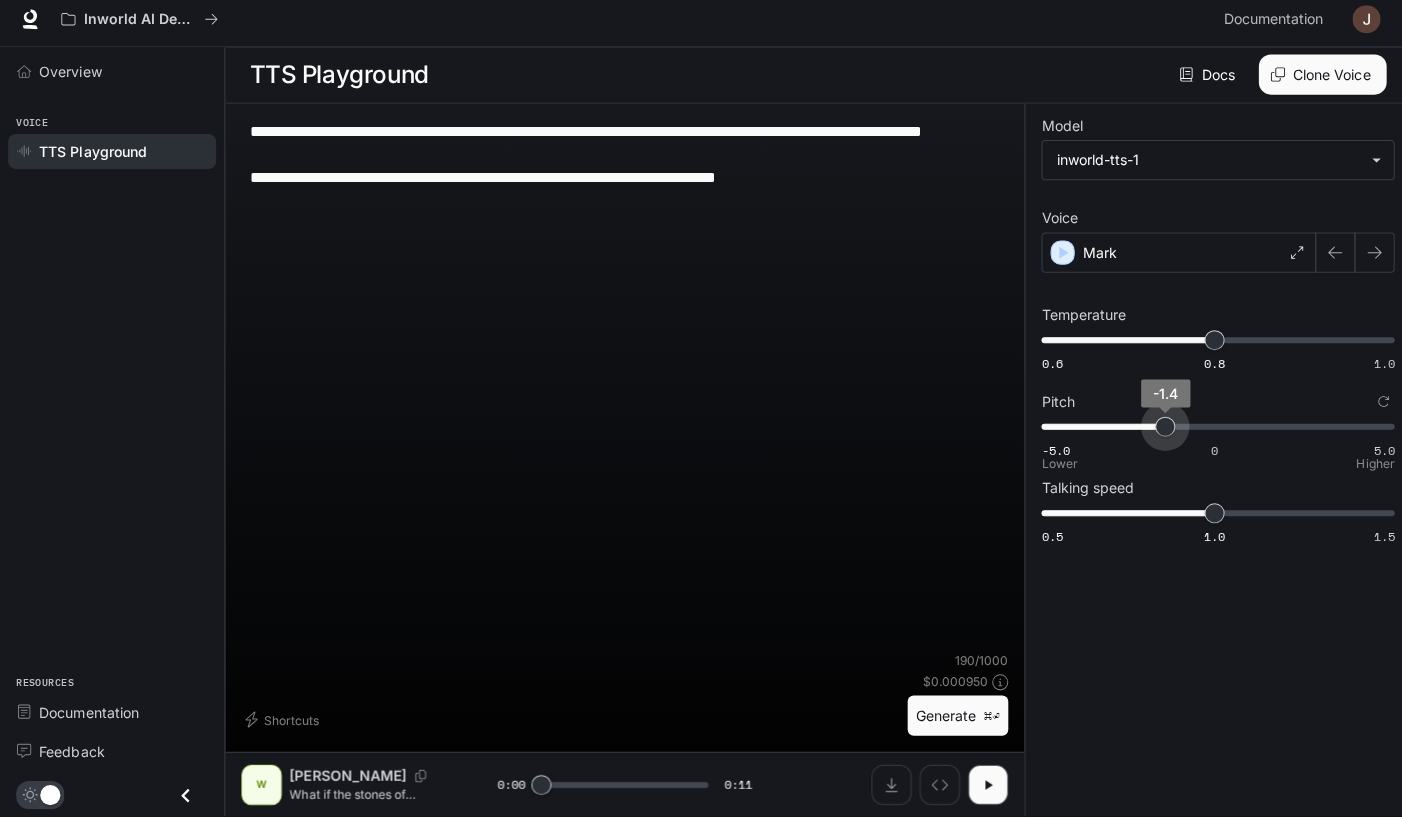 type on "****" 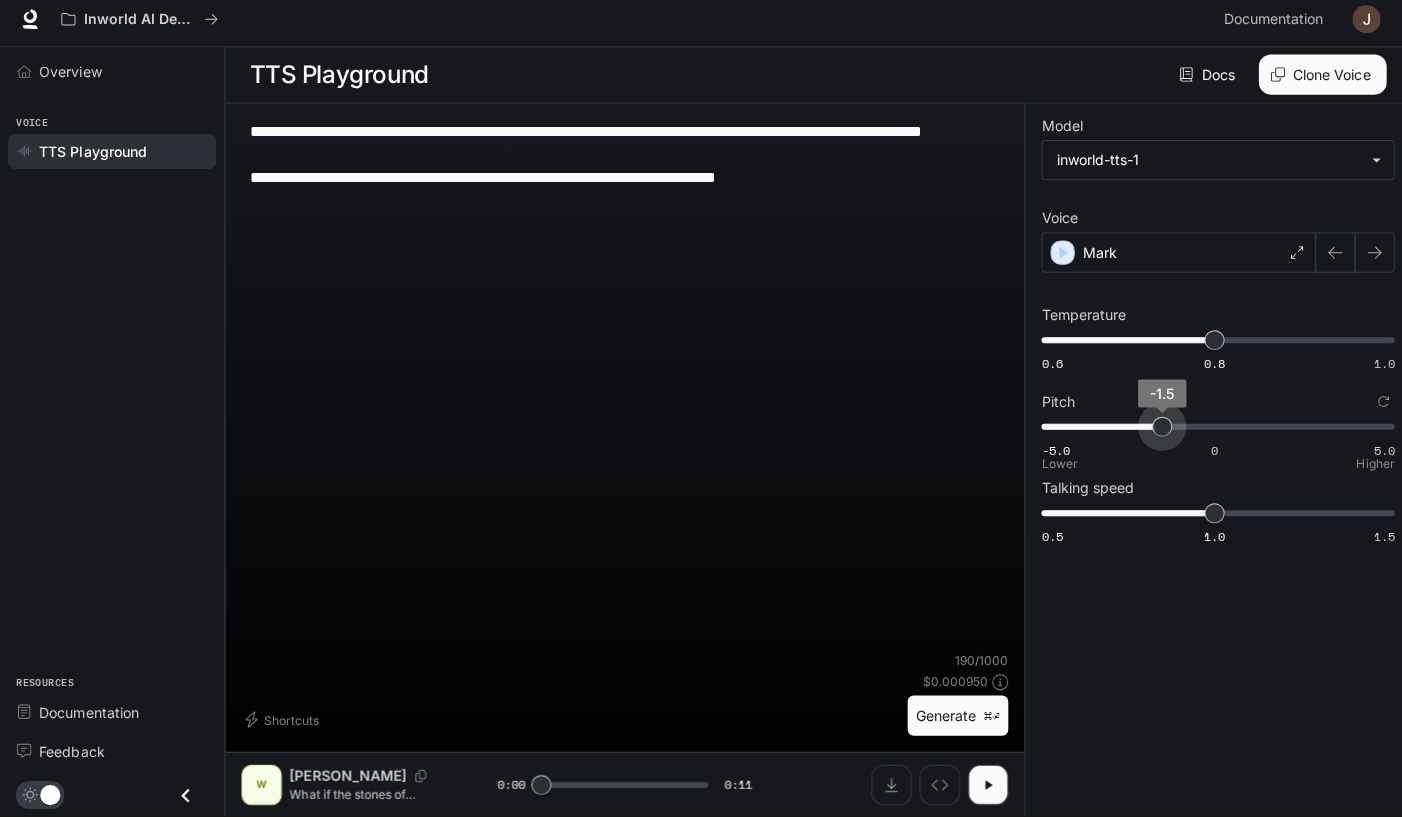 drag, startPoint x: 1207, startPoint y: 428, endPoint x: 1154, endPoint y: 435, distance: 53.460266 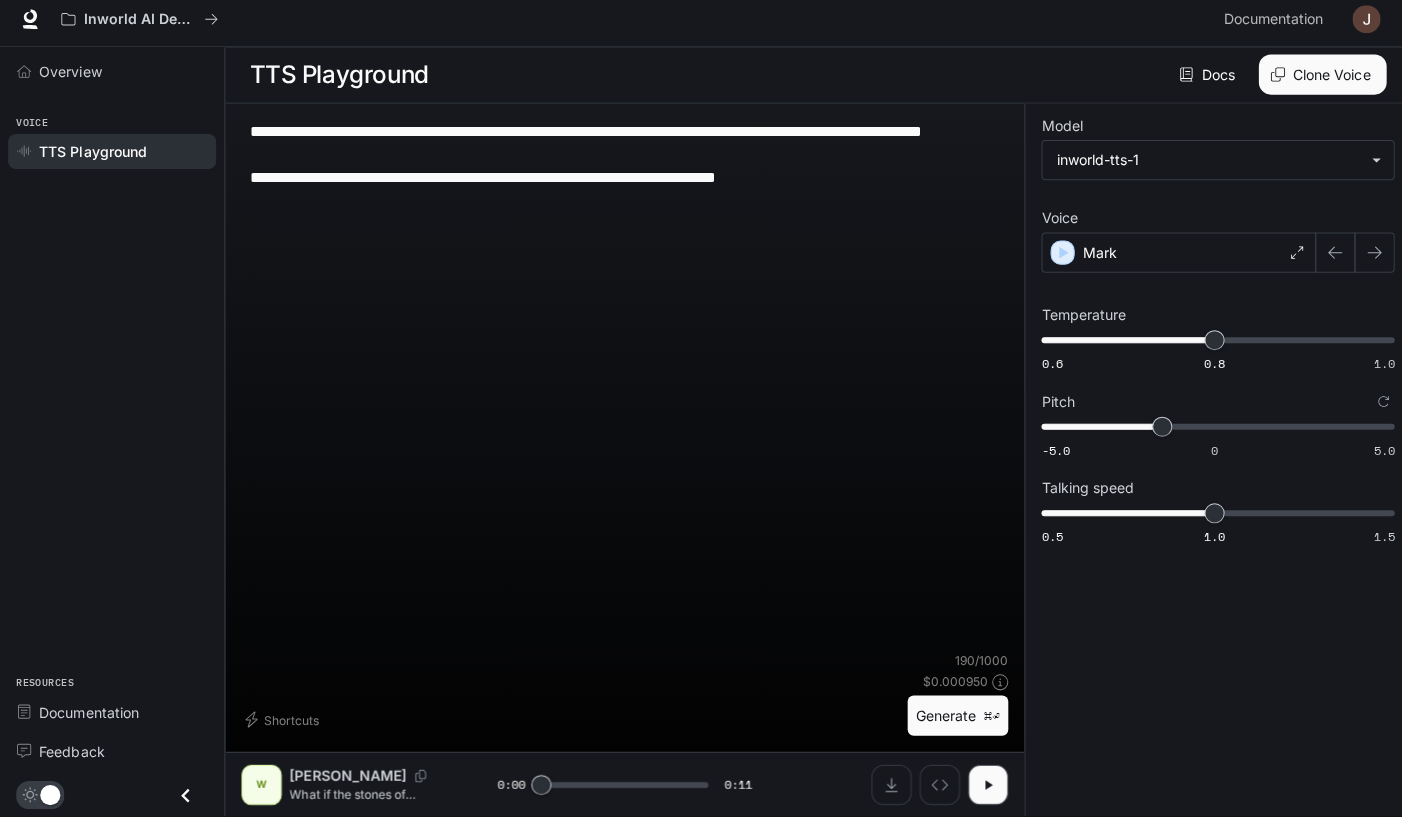click on "Generate ⌘⏎" at bounding box center (952, 720) 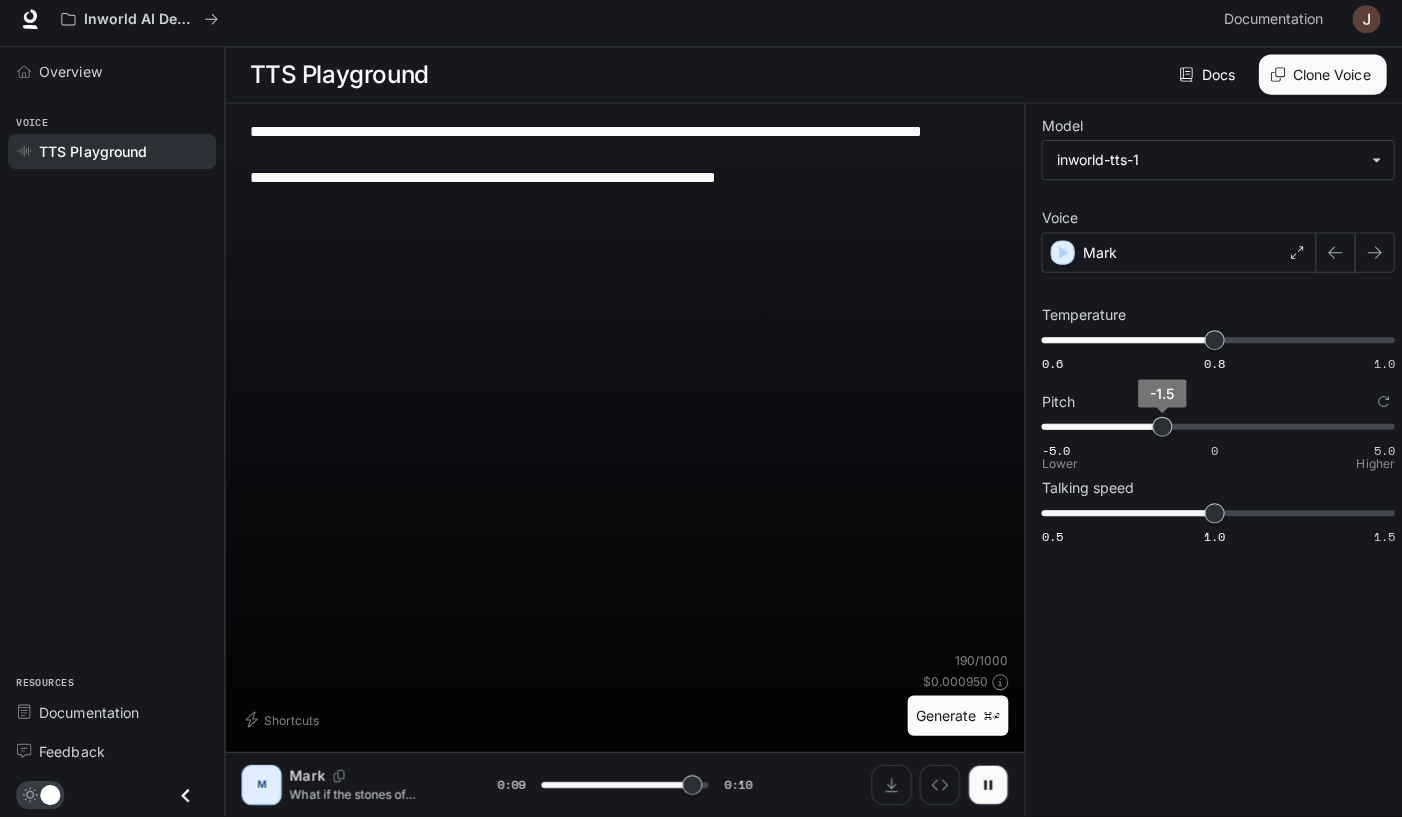 type on "***" 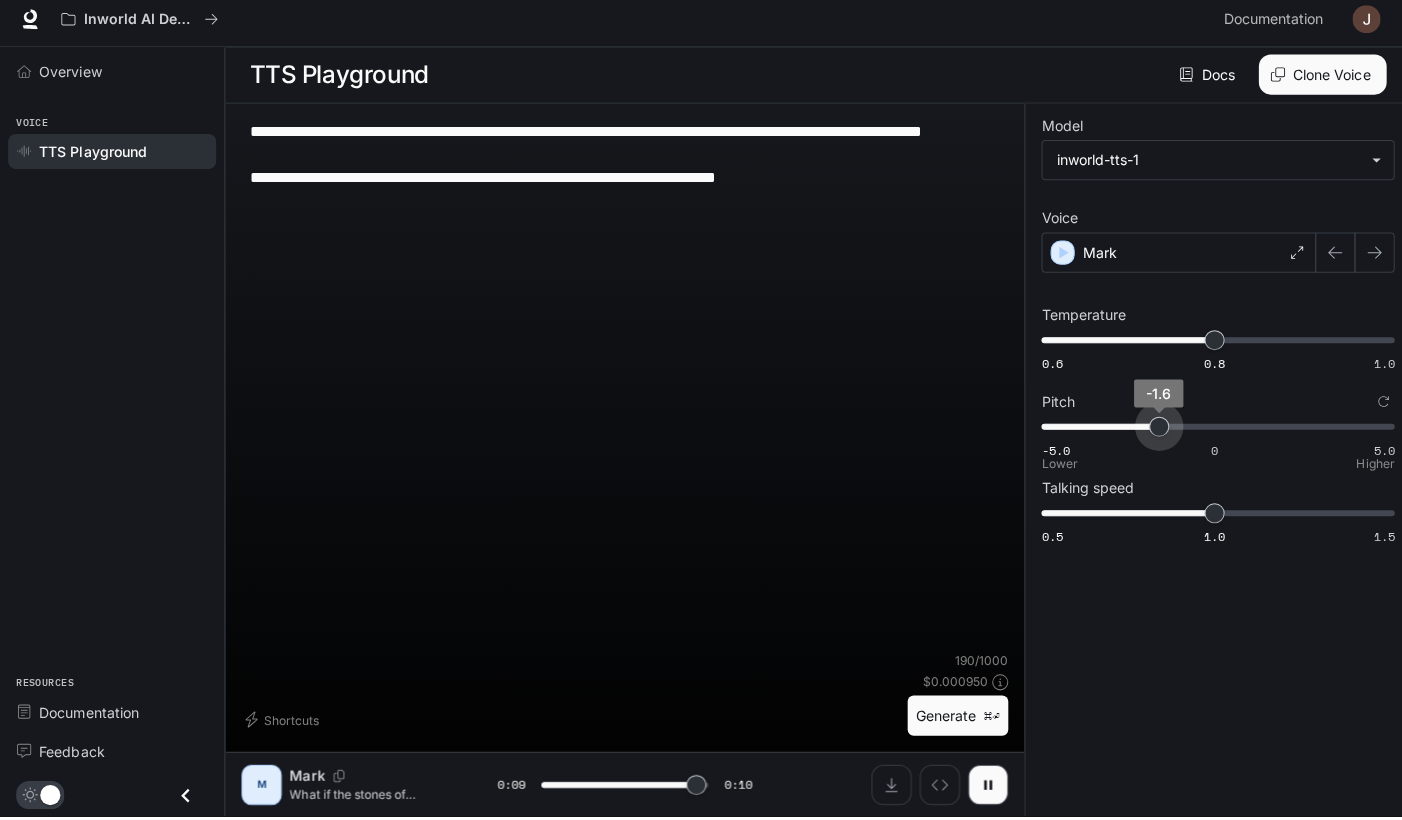 type on "***" 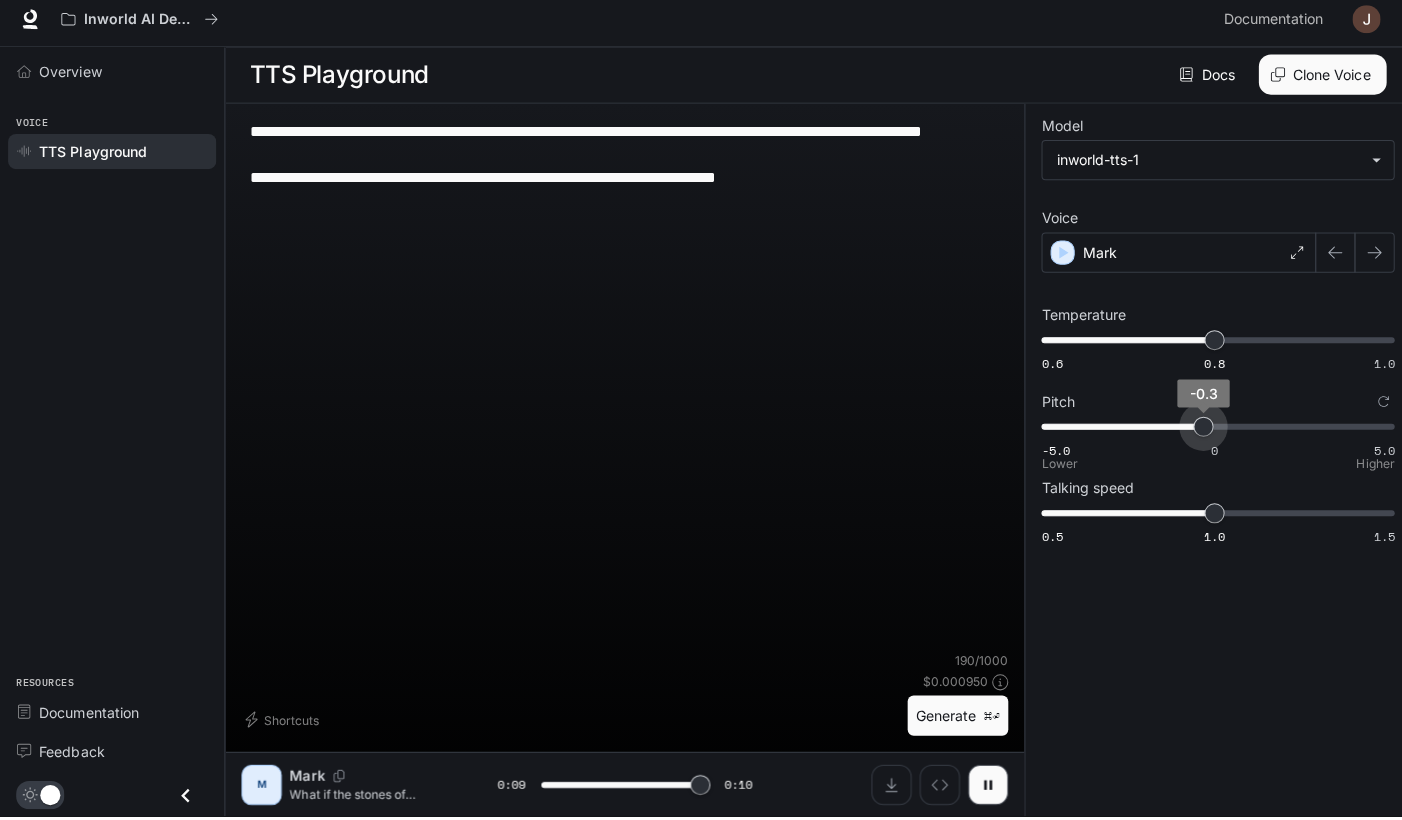 type on "***" 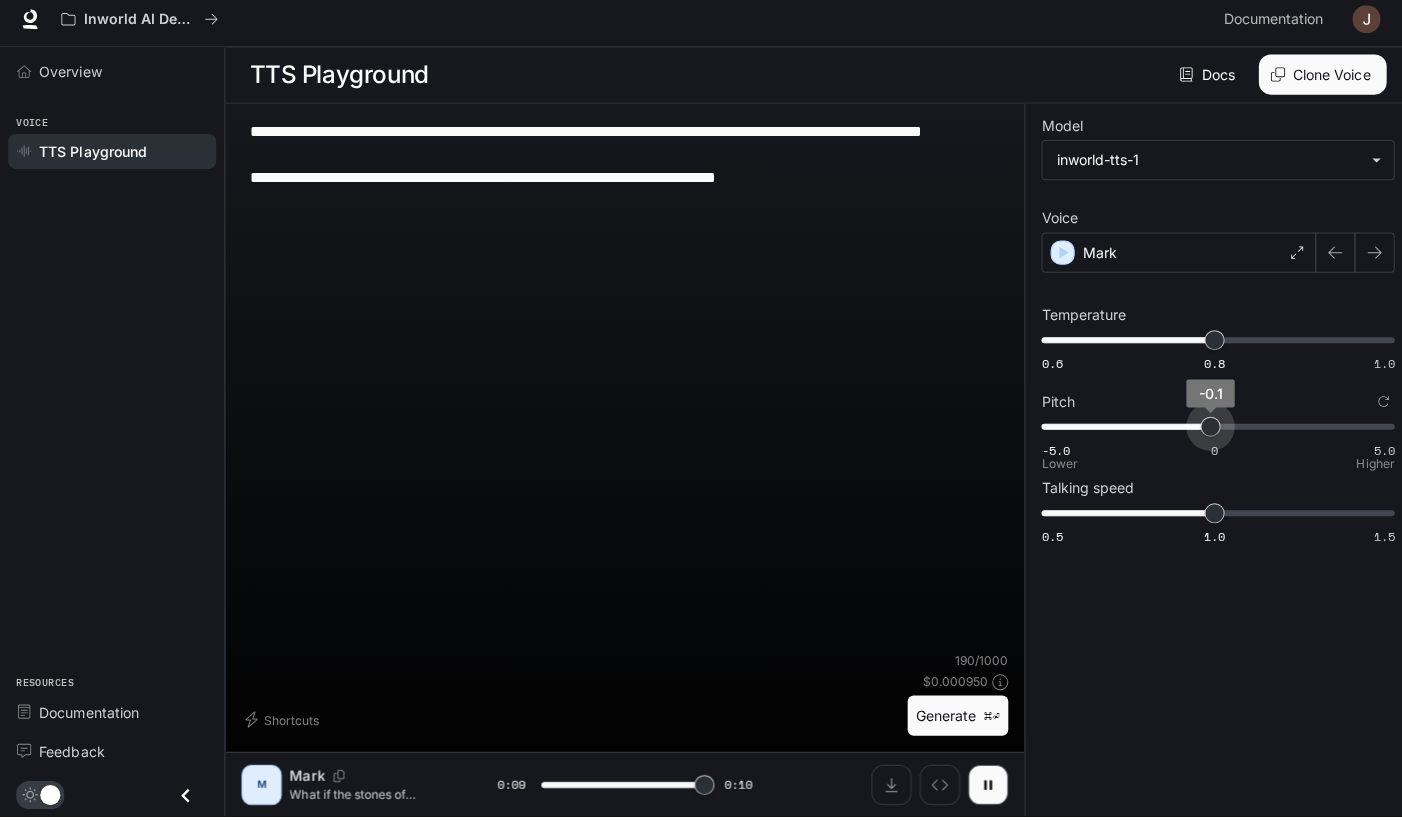 type on "*" 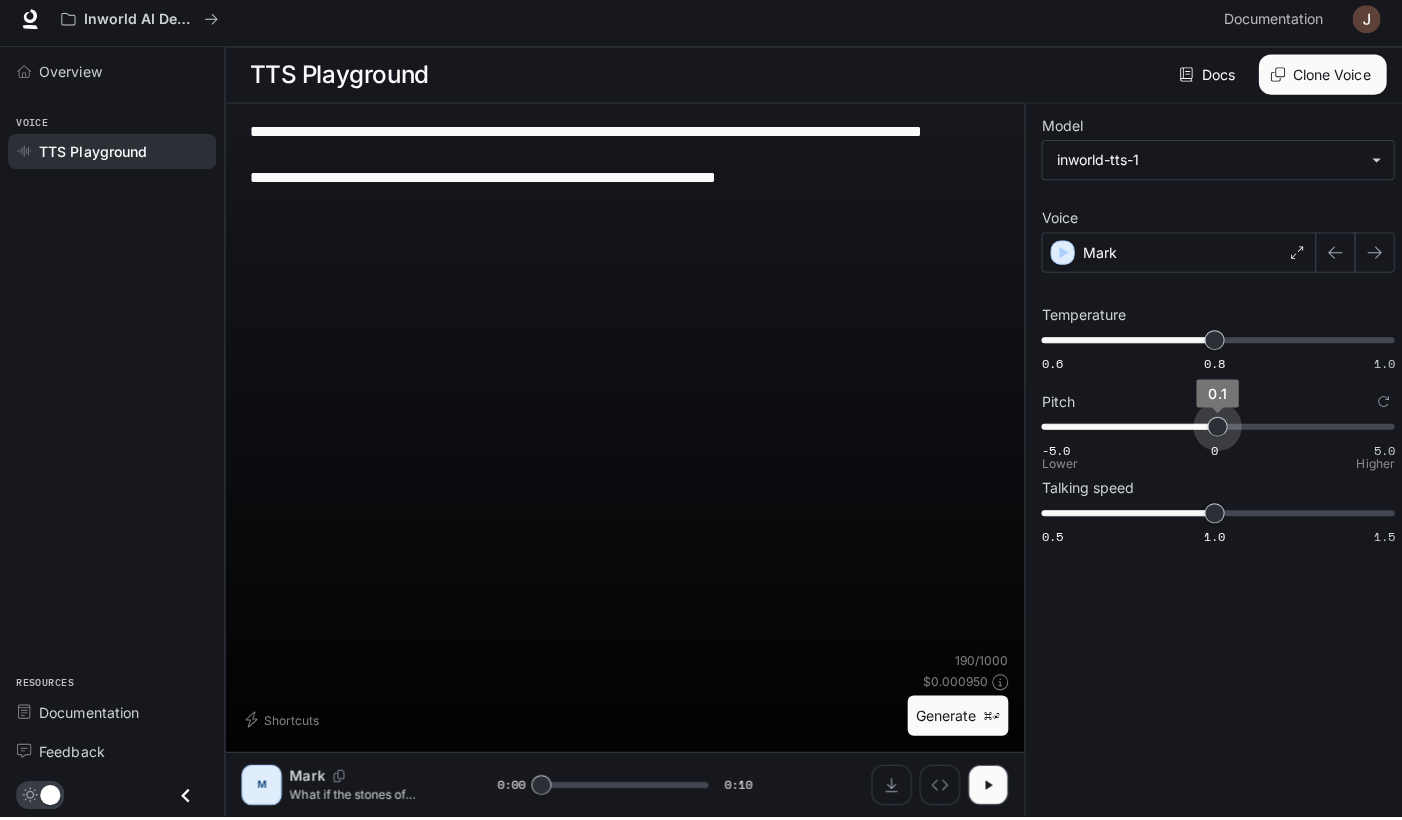 drag, startPoint x: 1152, startPoint y: 420, endPoint x: 1209, endPoint y: 426, distance: 57.31492 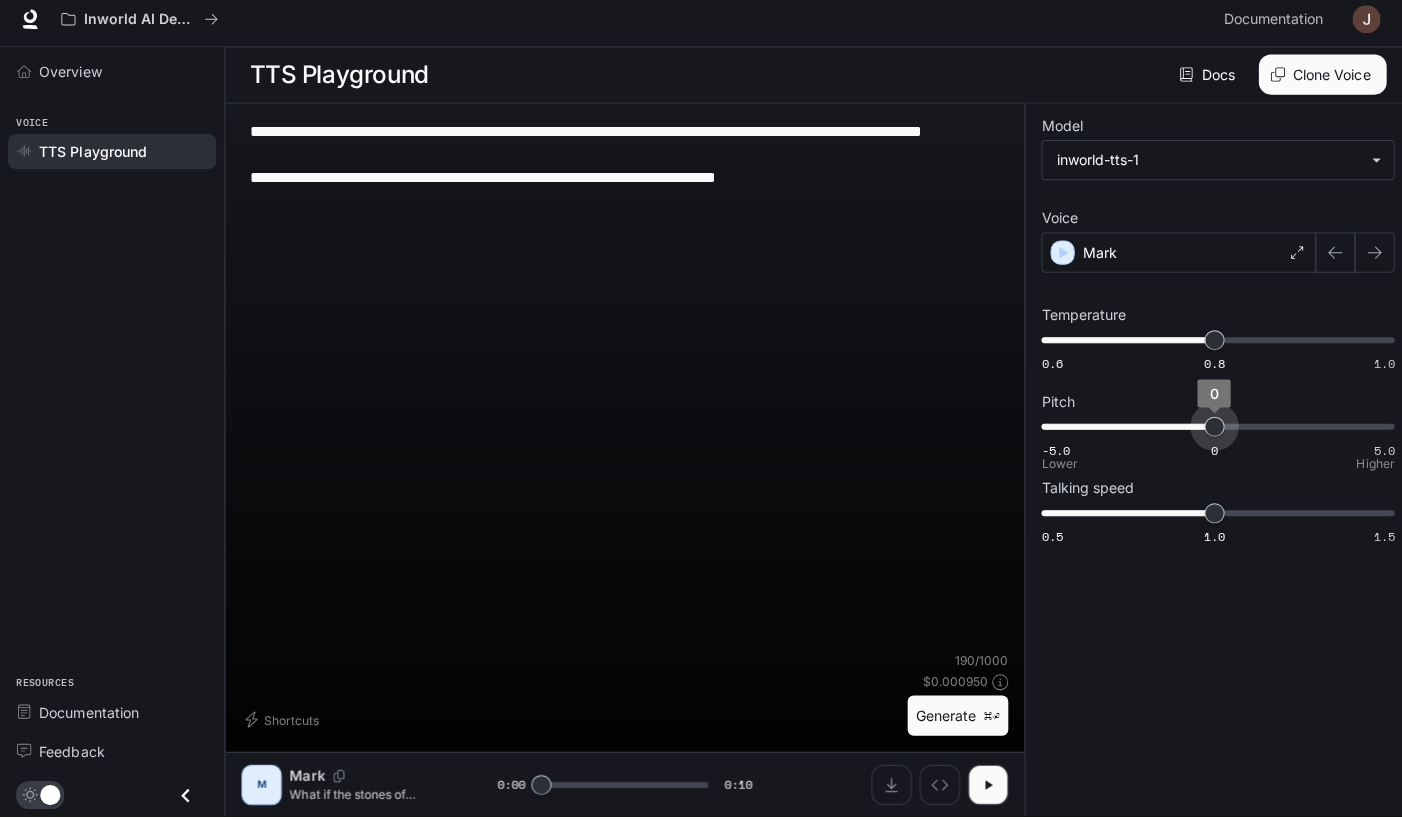 click on "0" at bounding box center [1207, 433] 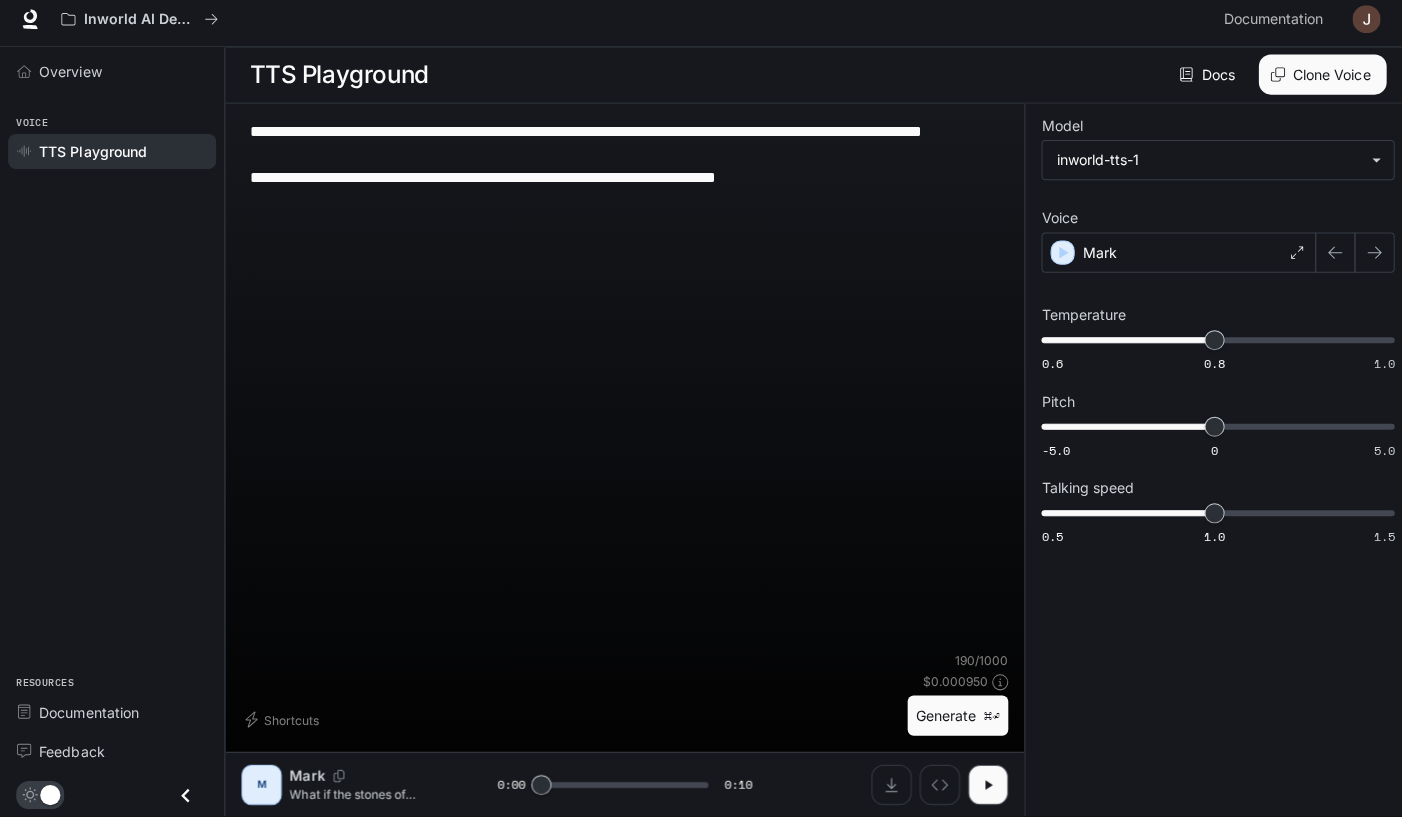 click on "**********" at bounding box center [1210, 466] 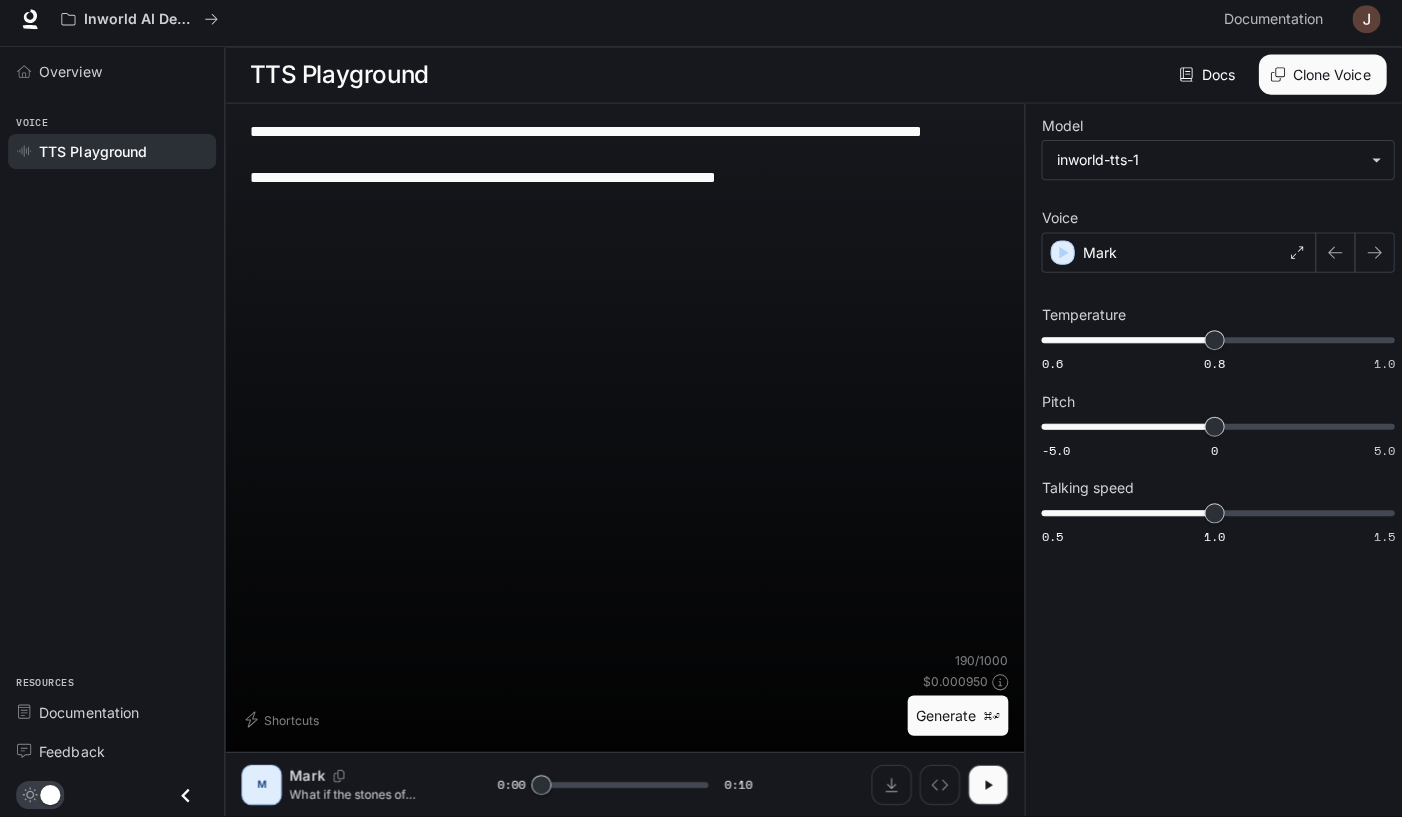 click on "Generate ⌘⏎" at bounding box center (952, 720) 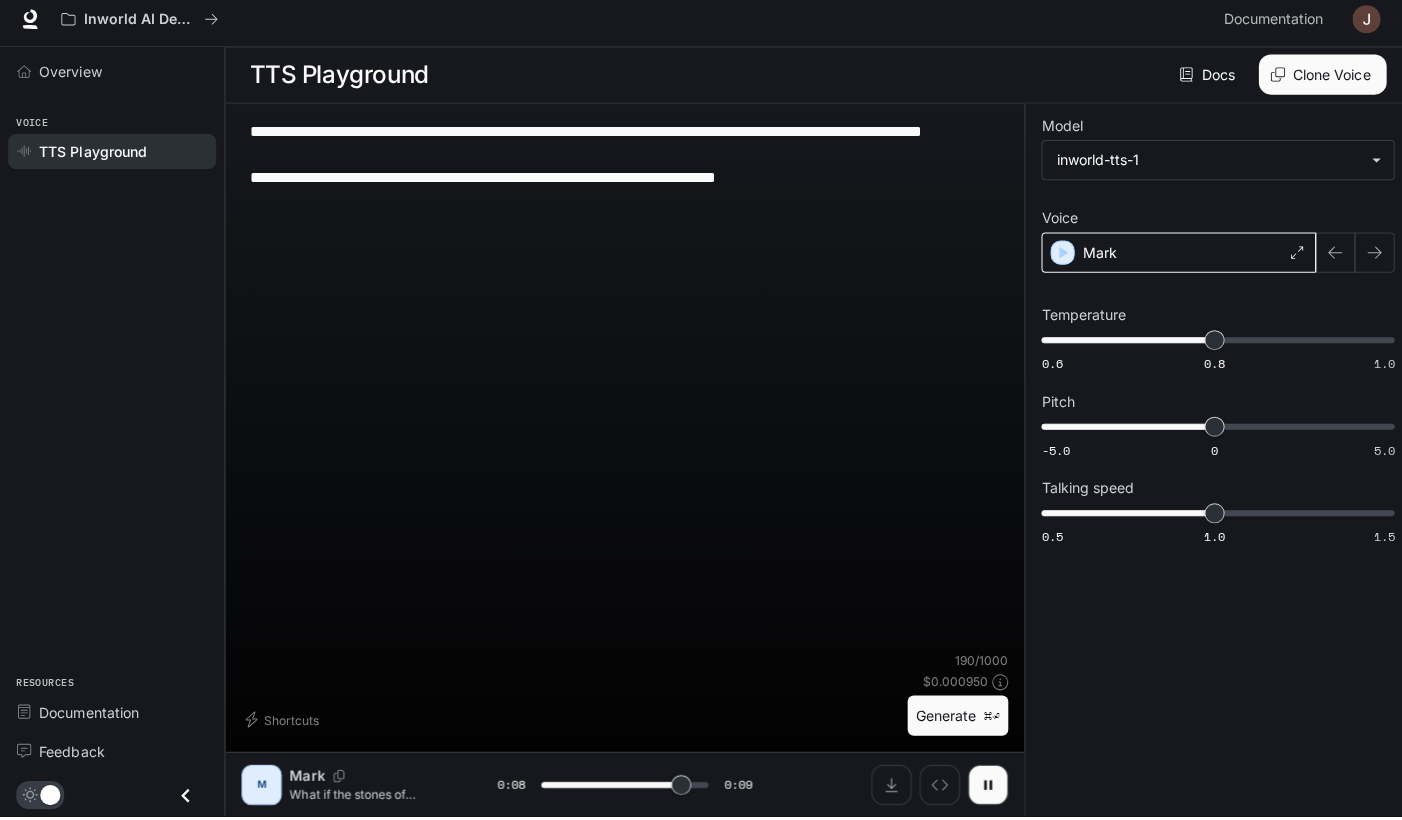 click on "Mark" at bounding box center (1171, 260) 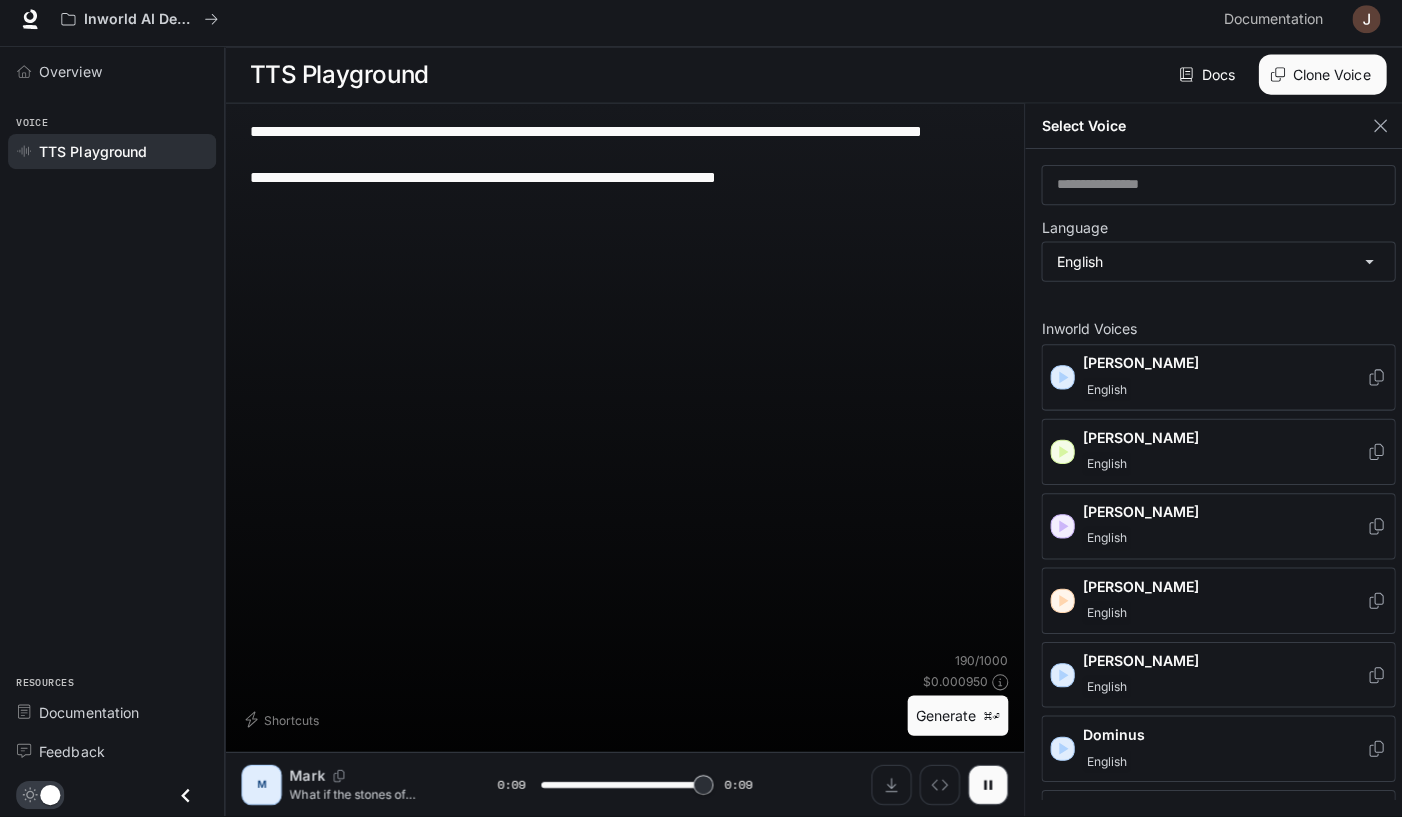 type on "*" 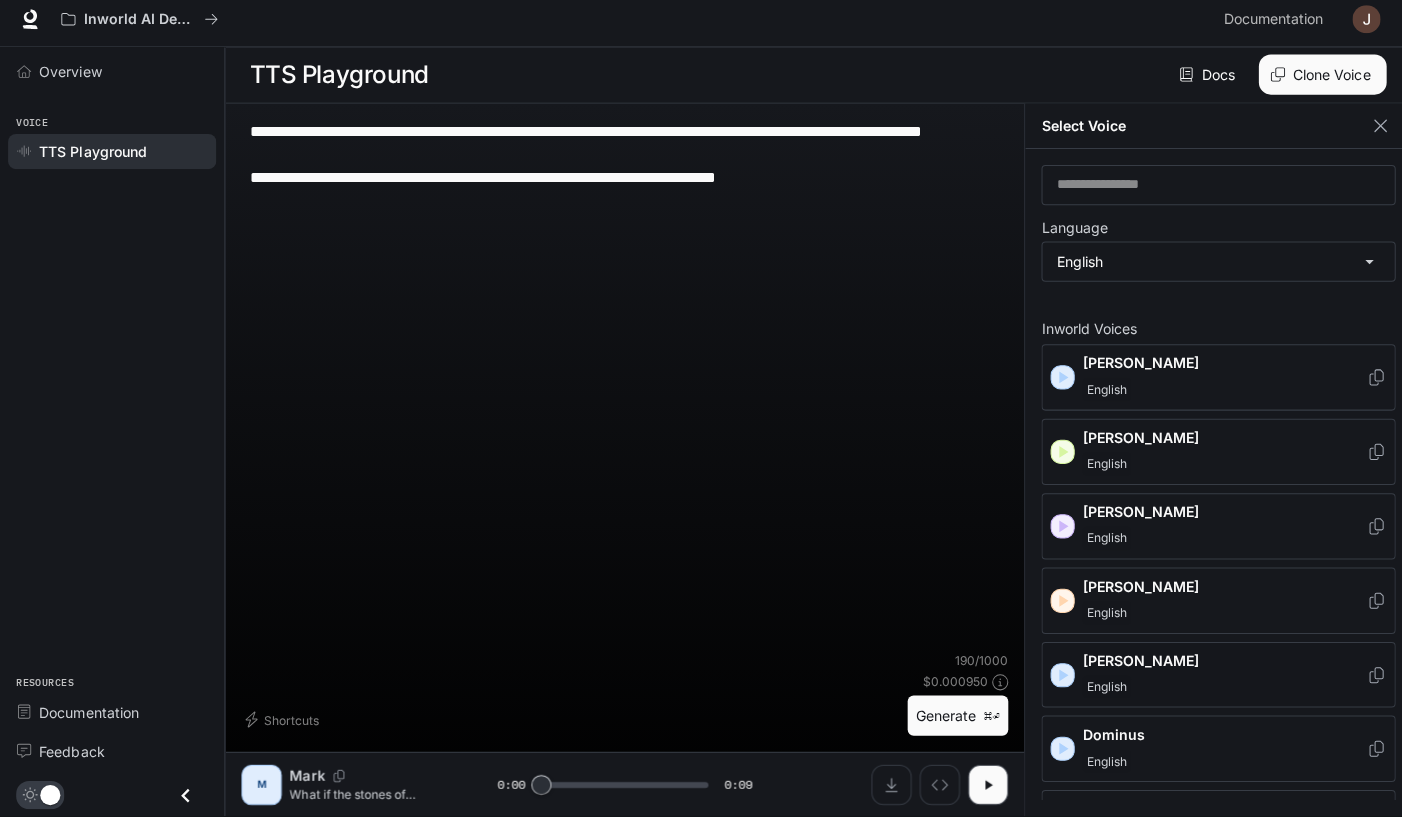 click 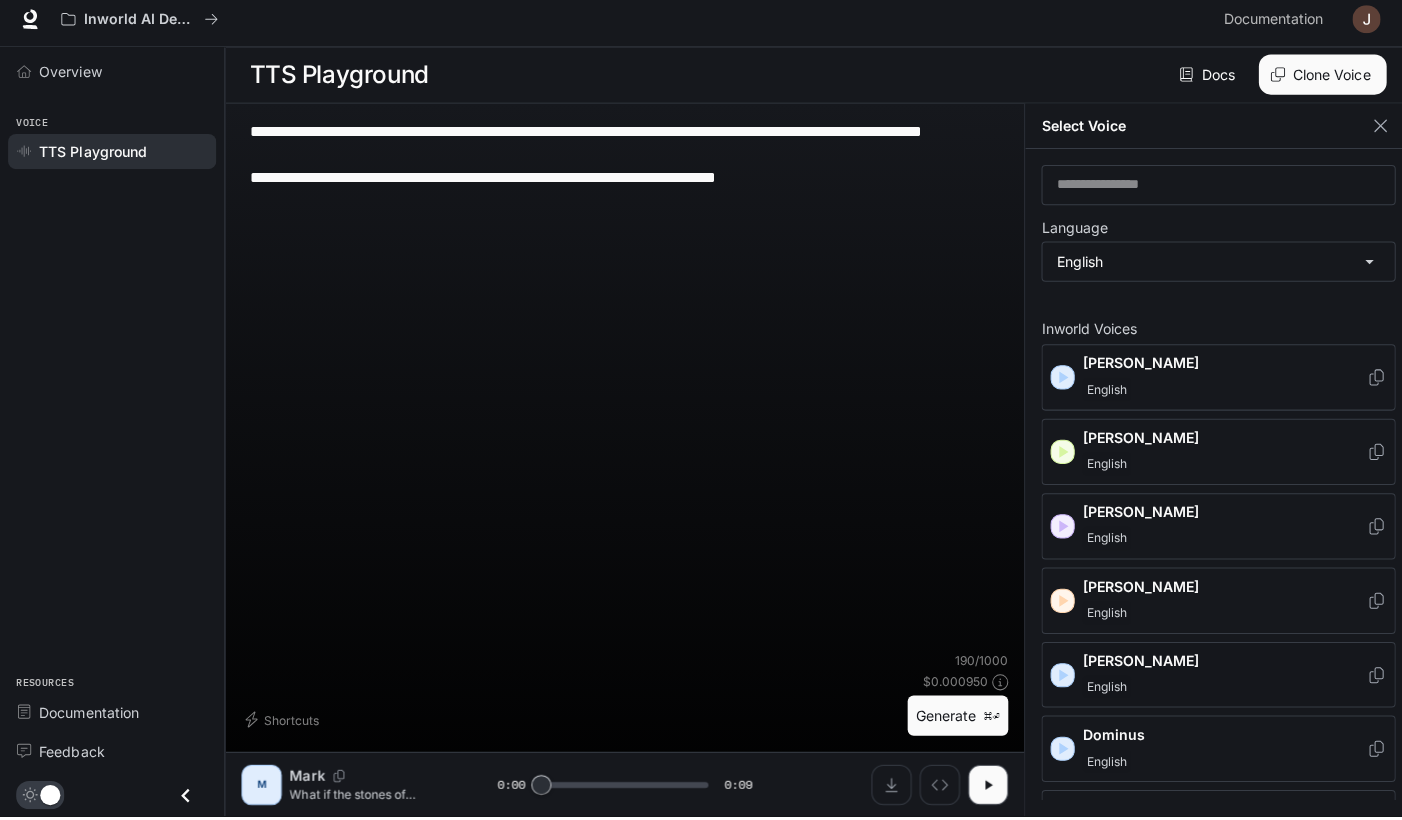 scroll, scrollTop: 192, scrollLeft: 0, axis: vertical 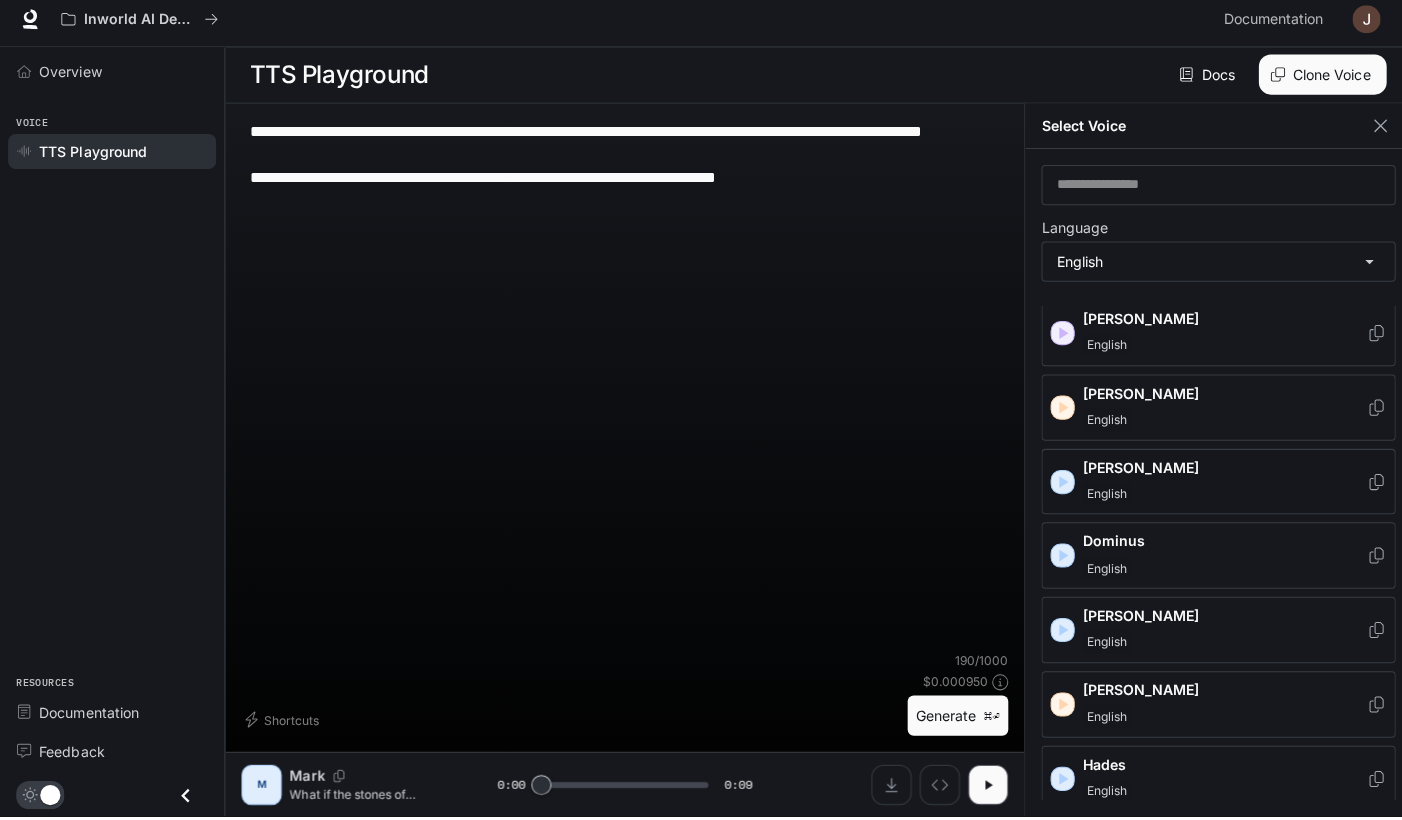 click on "English" at bounding box center (1217, 500) 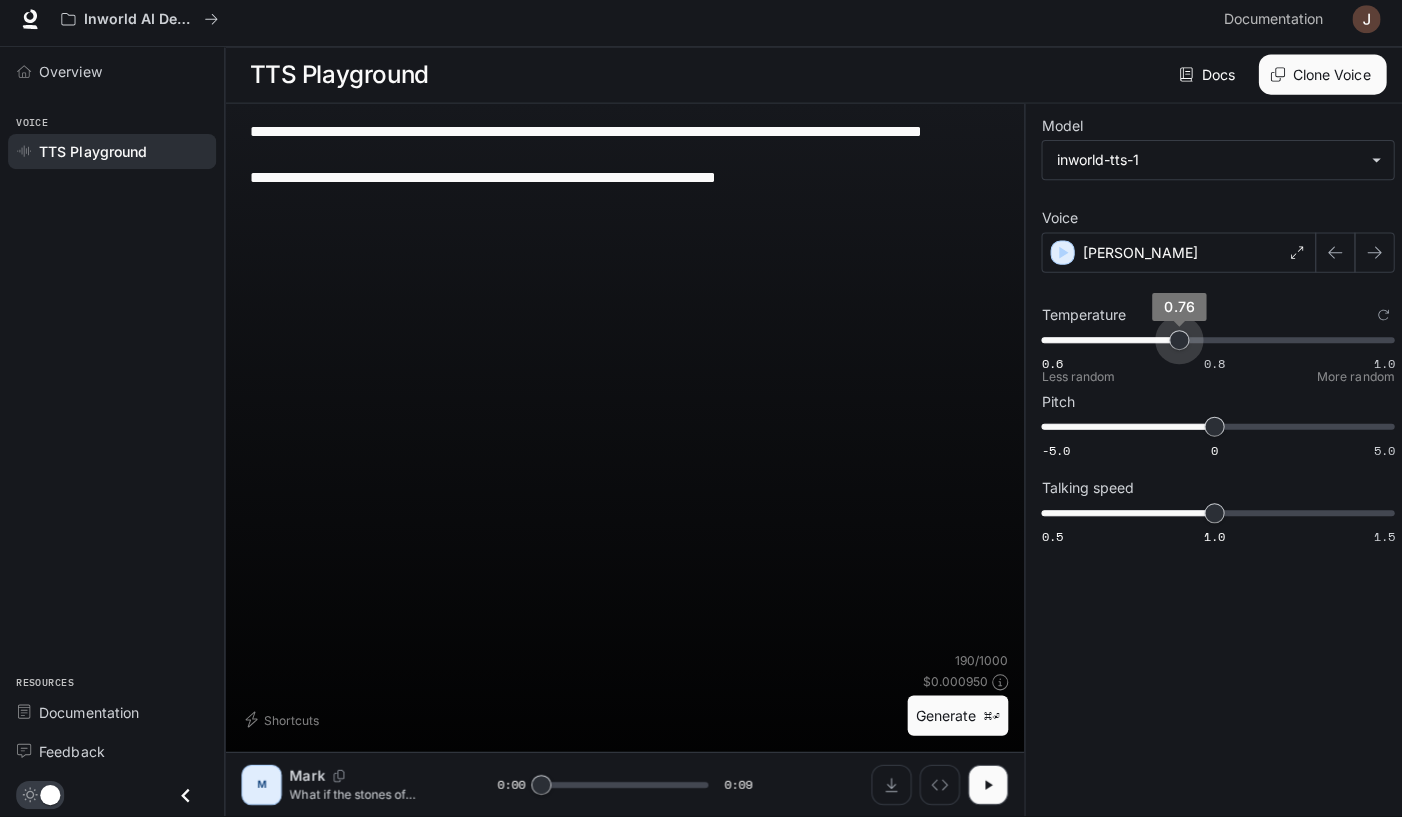 type on "****" 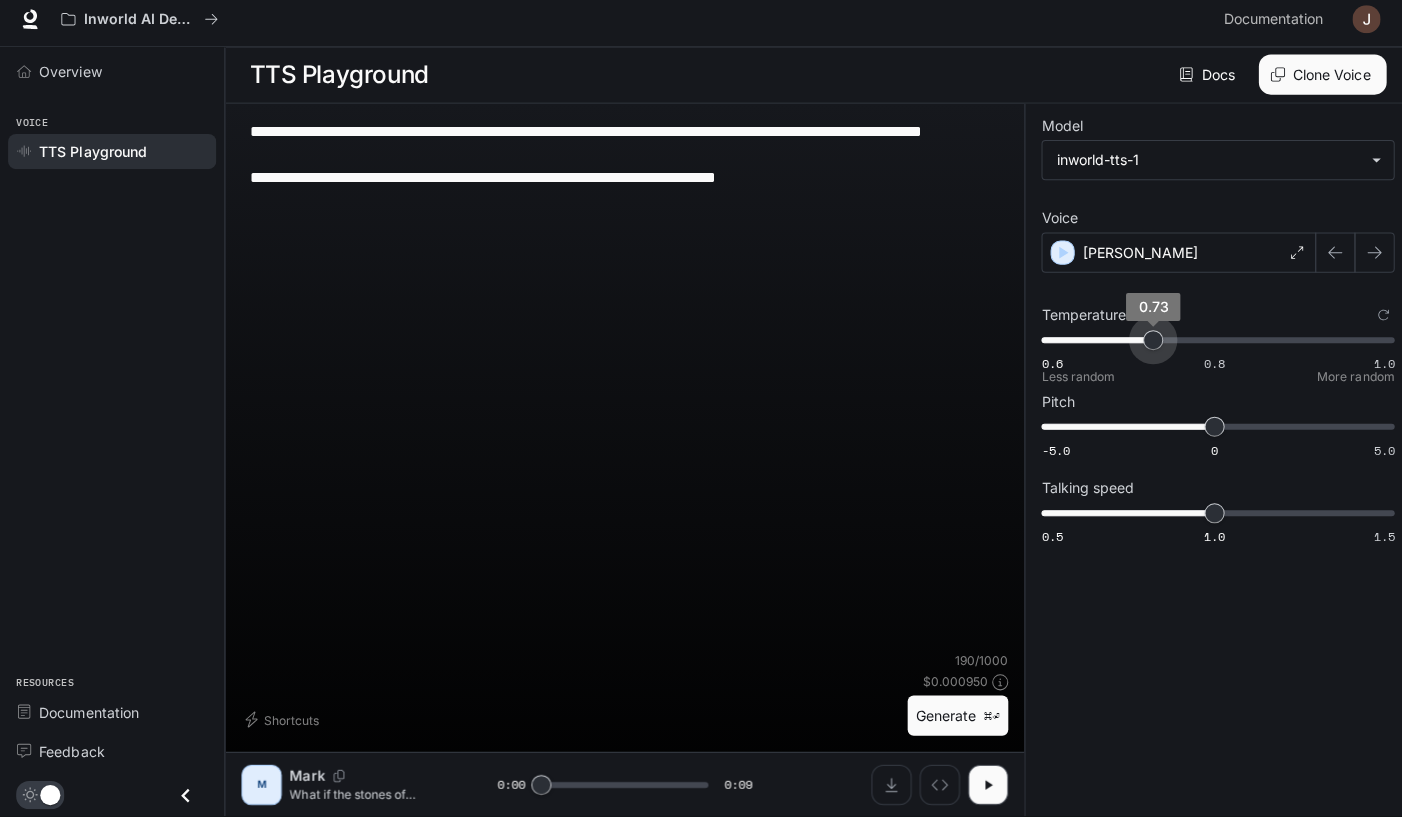 drag, startPoint x: 1202, startPoint y: 335, endPoint x: 1147, endPoint y: 340, distance: 55.226807 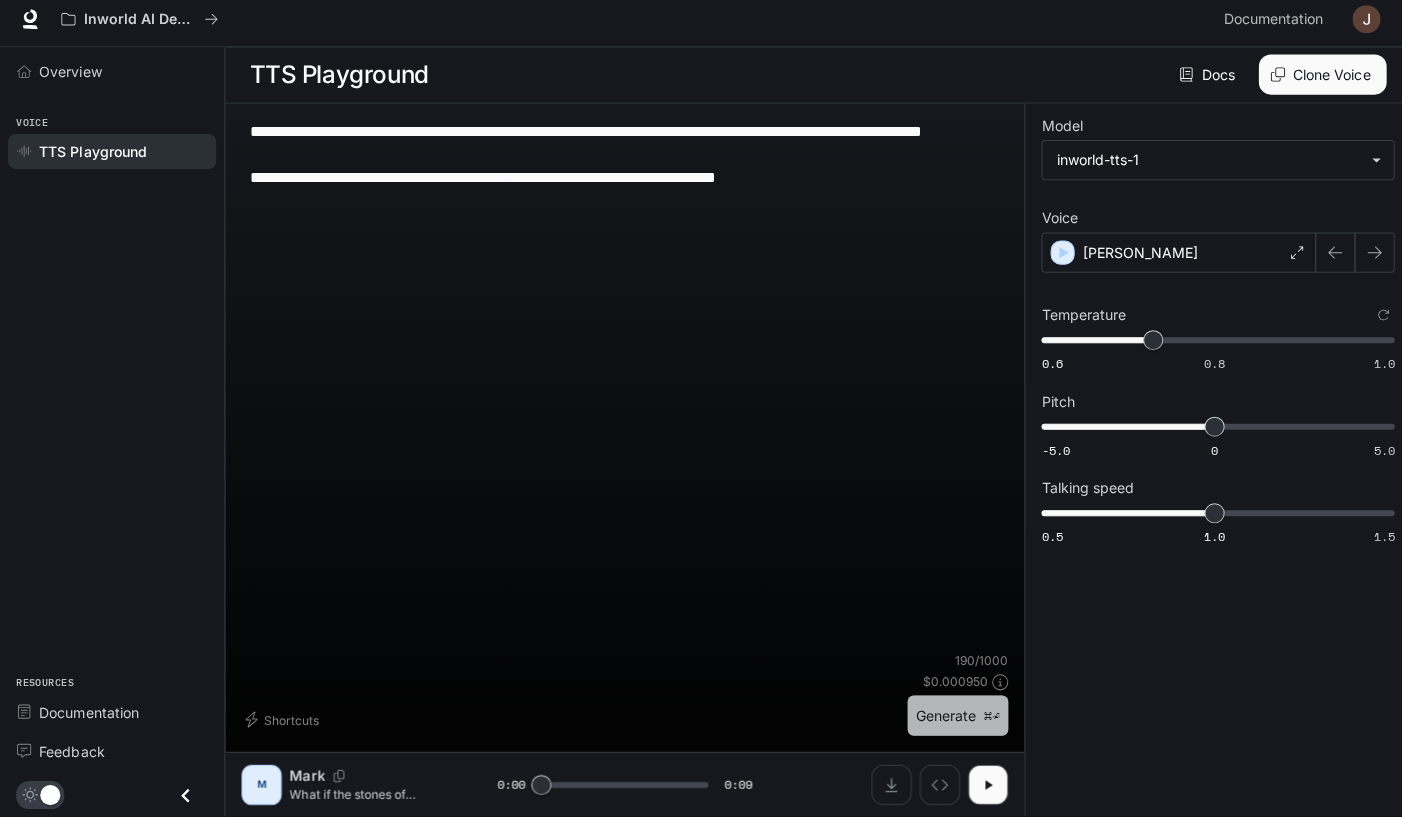 click on "⌘⏎" at bounding box center (986, 720) 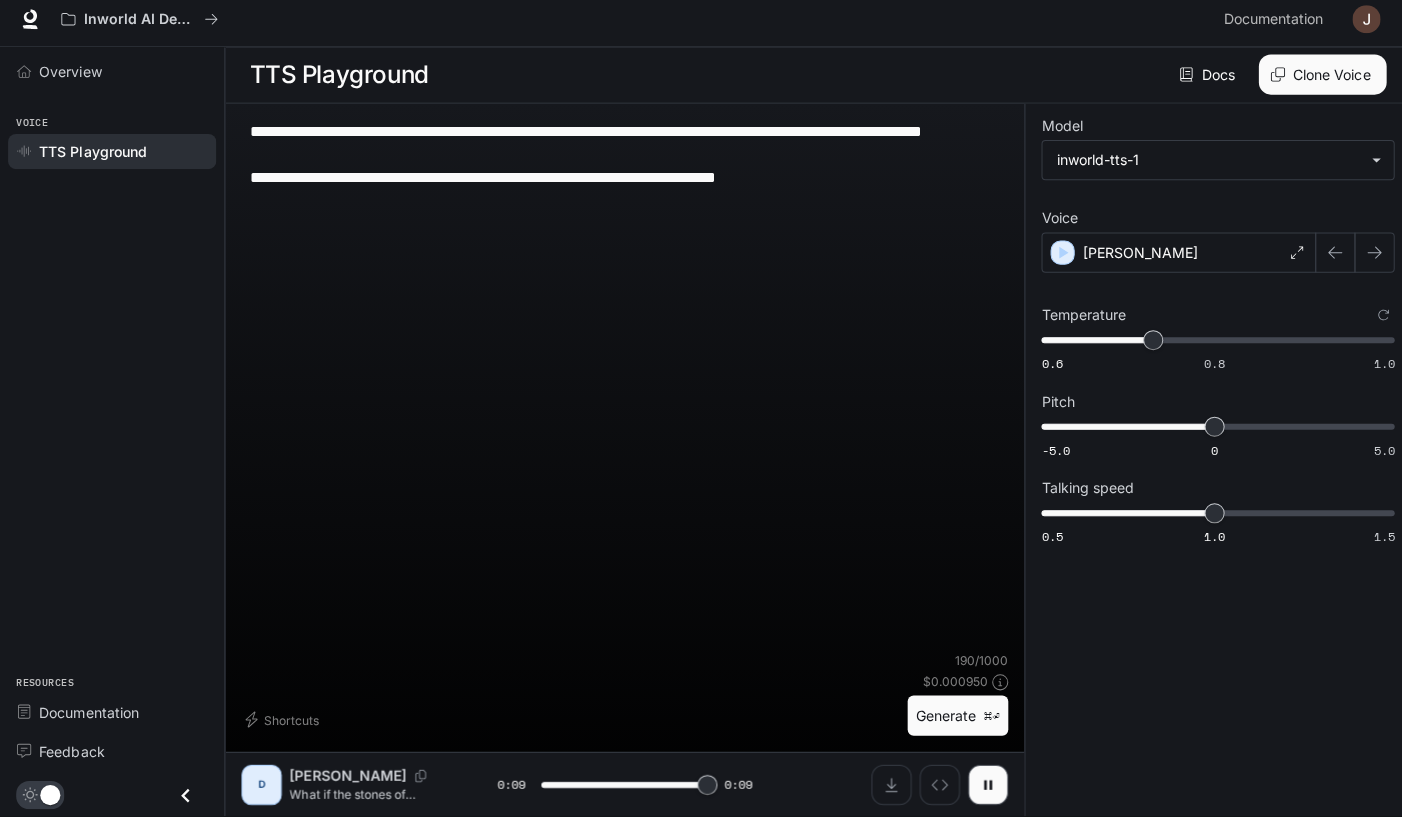 type on "*" 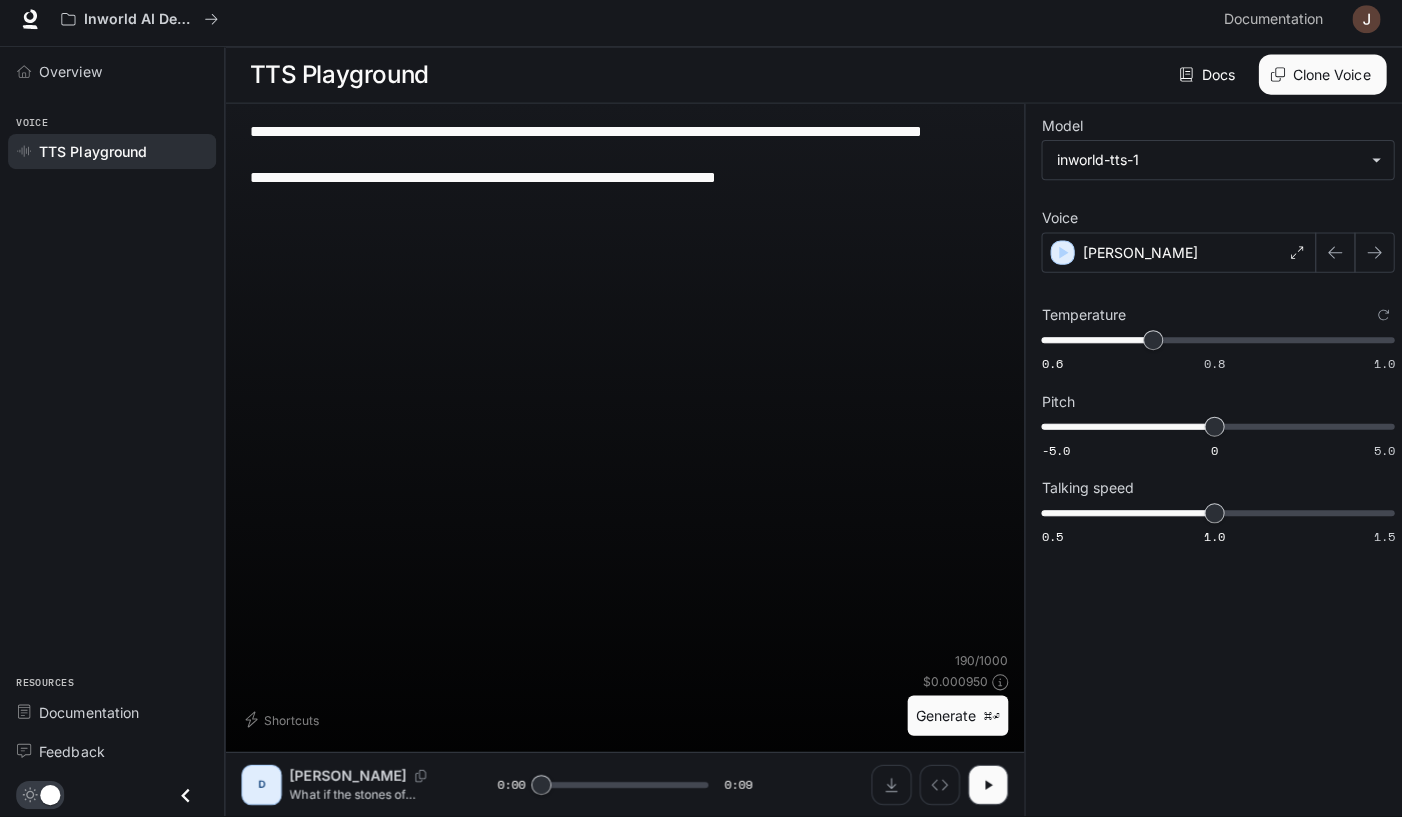 click on "**********" at bounding box center [621, 174] 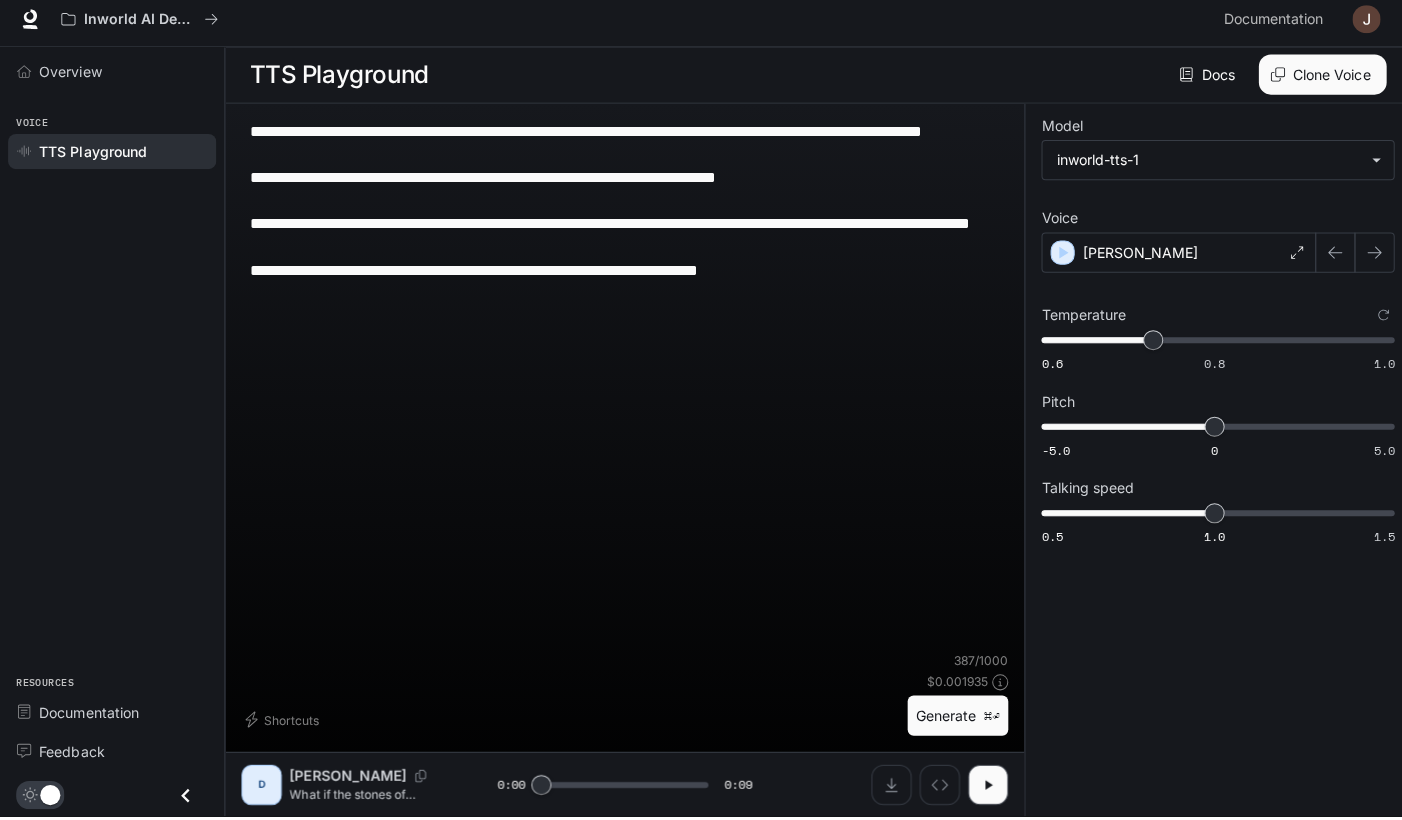 type on "**********" 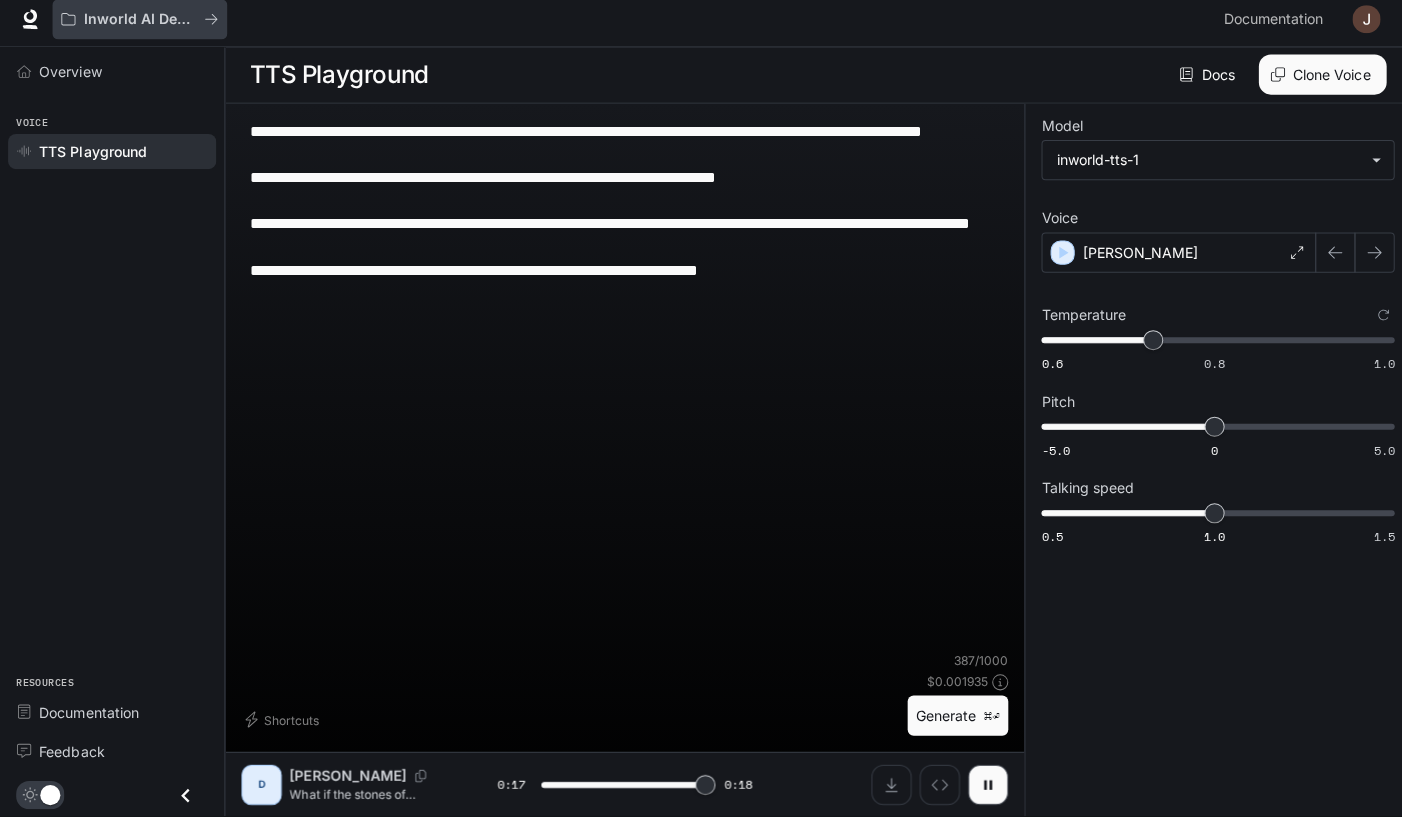 type on "*" 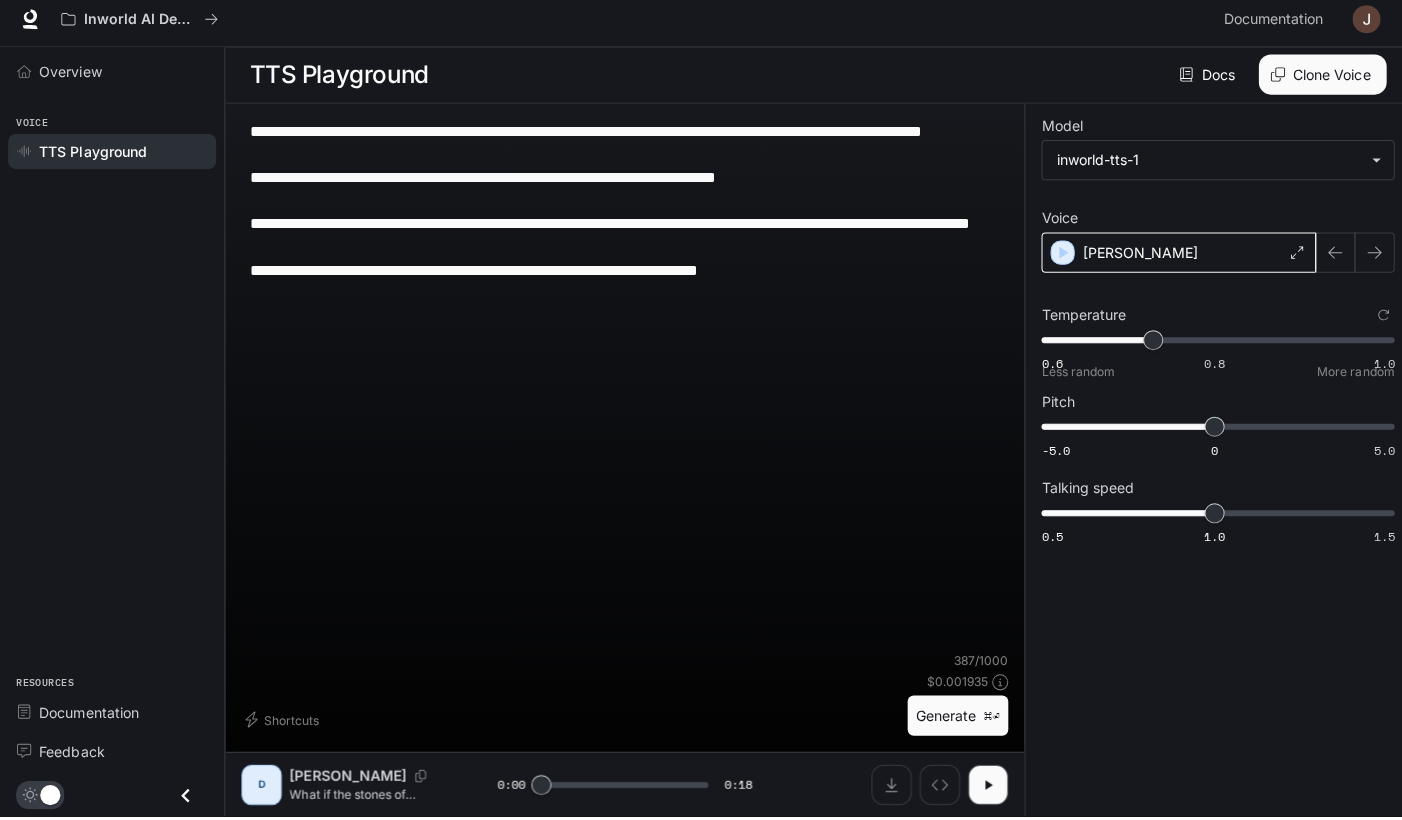 click on "[PERSON_NAME]" at bounding box center (1171, 260) 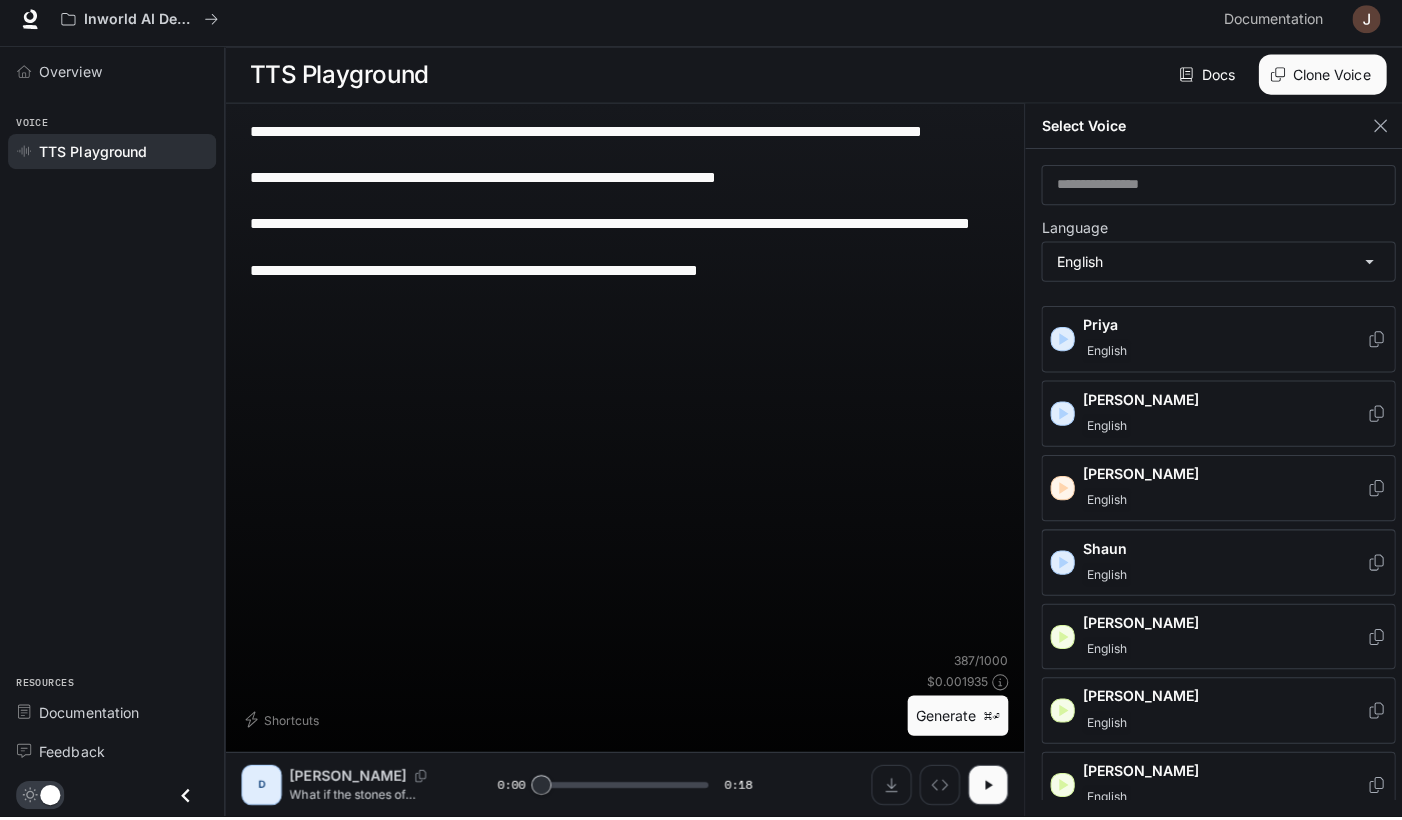 scroll, scrollTop: 0, scrollLeft: 0, axis: both 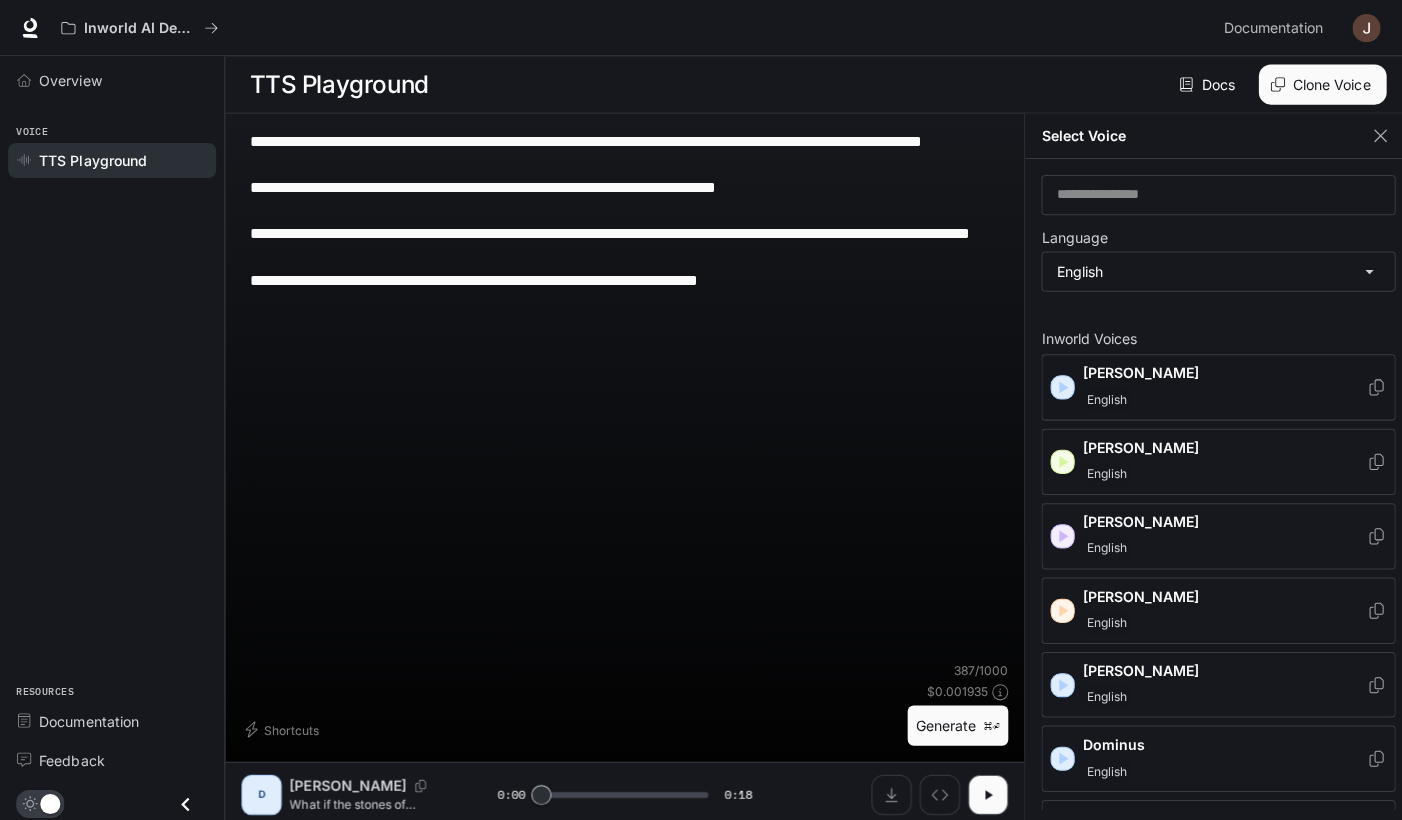 click 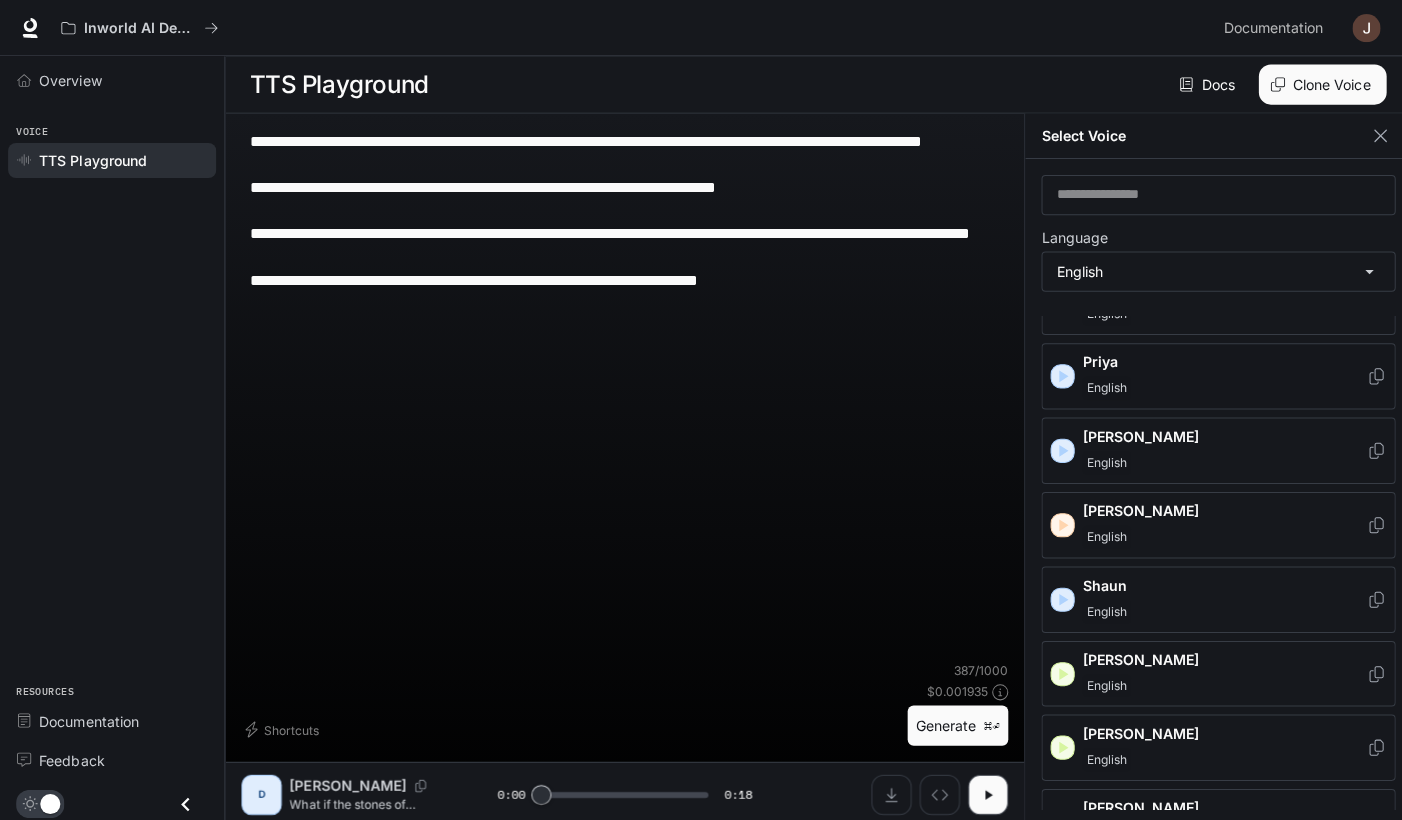 scroll, scrollTop: 999, scrollLeft: 0, axis: vertical 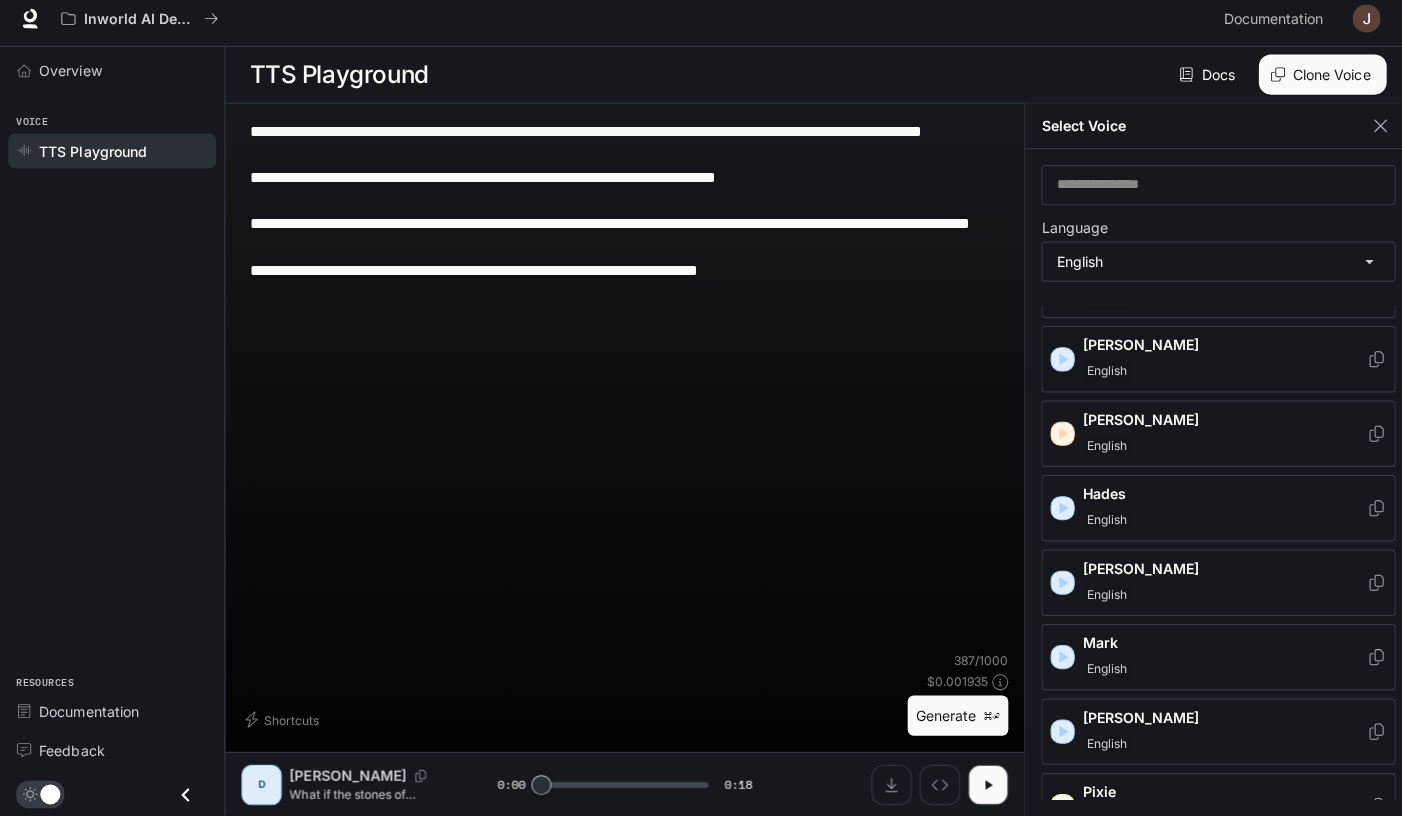 click 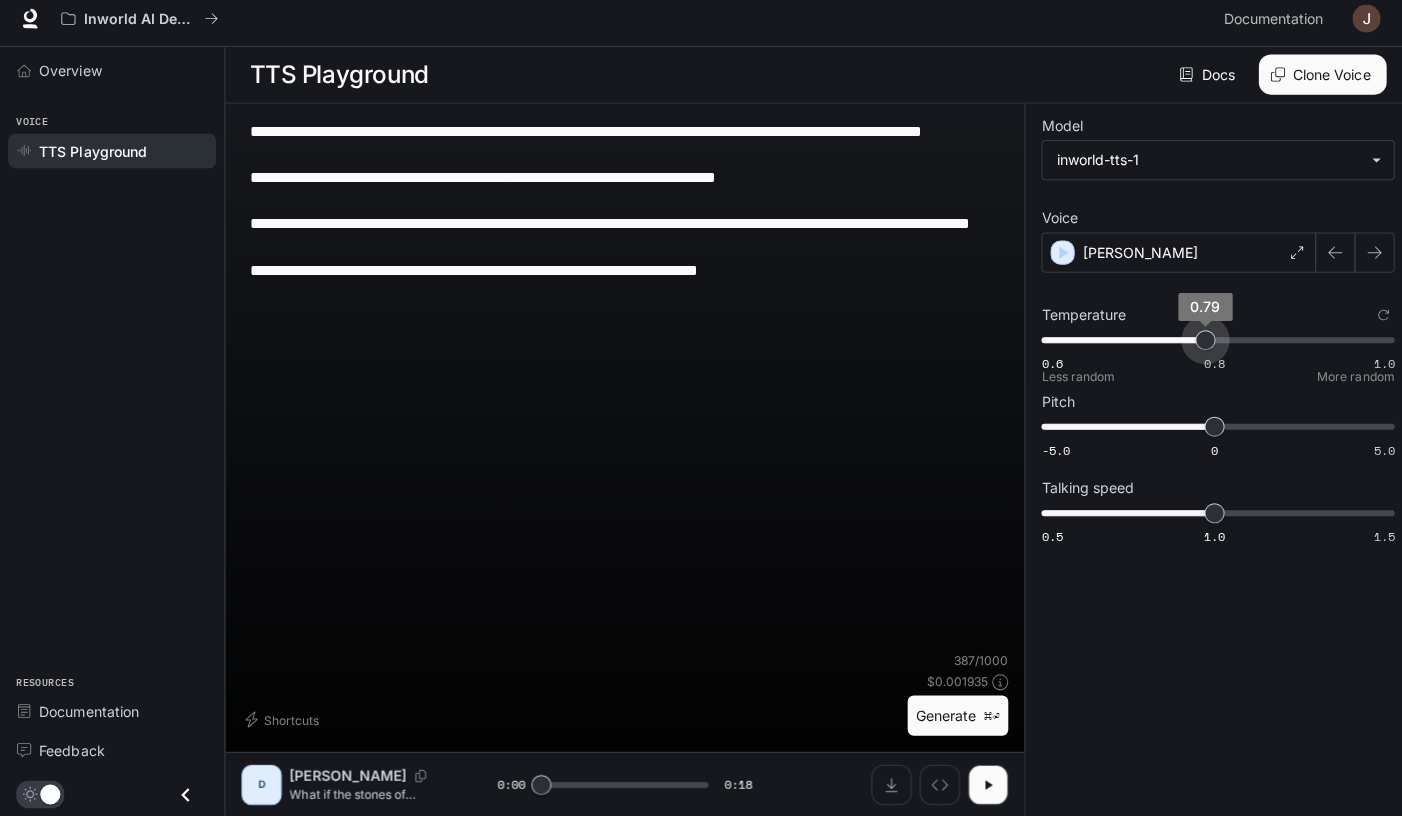 type on "***" 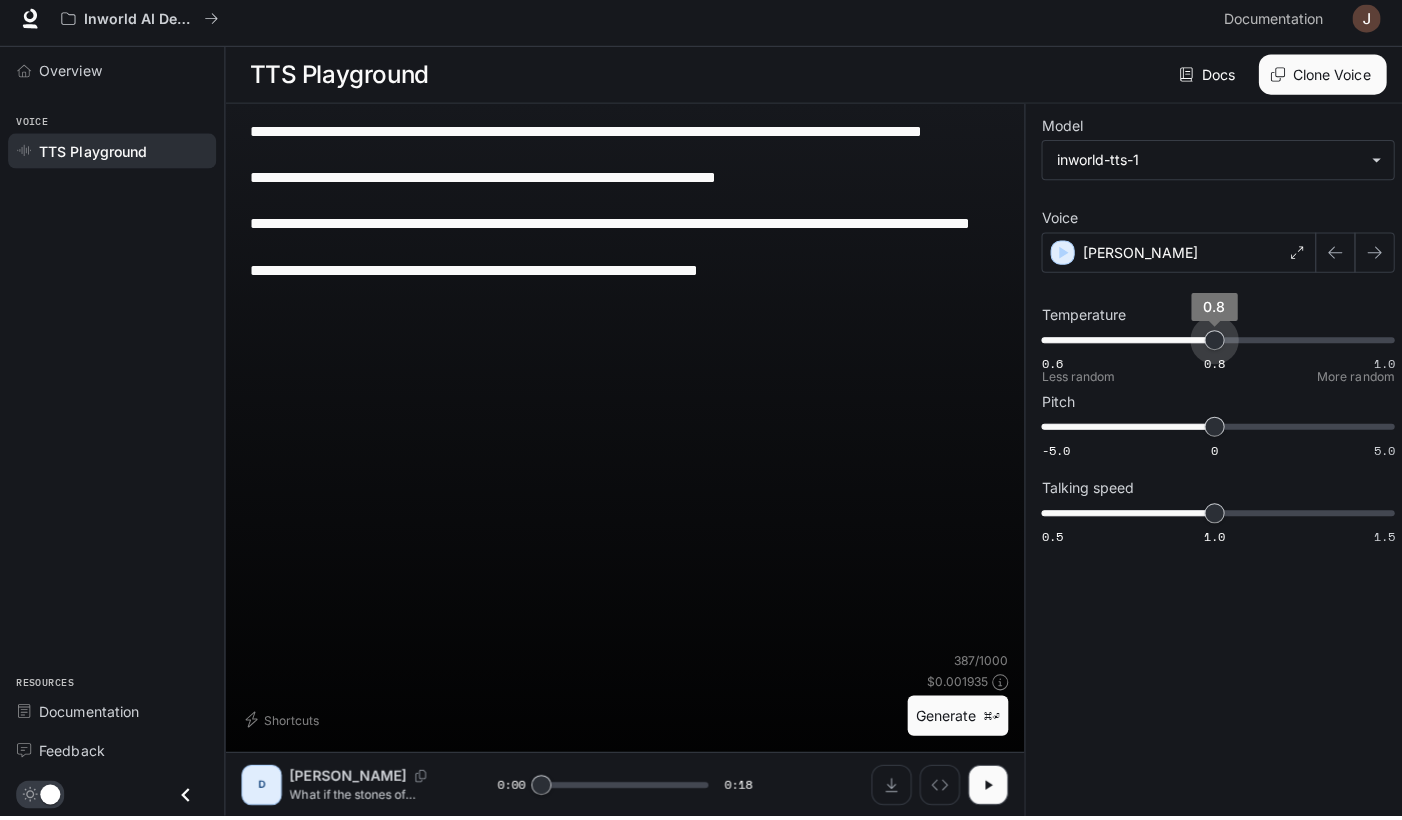 drag, startPoint x: 1141, startPoint y: 329, endPoint x: 1204, endPoint y: 329, distance: 63 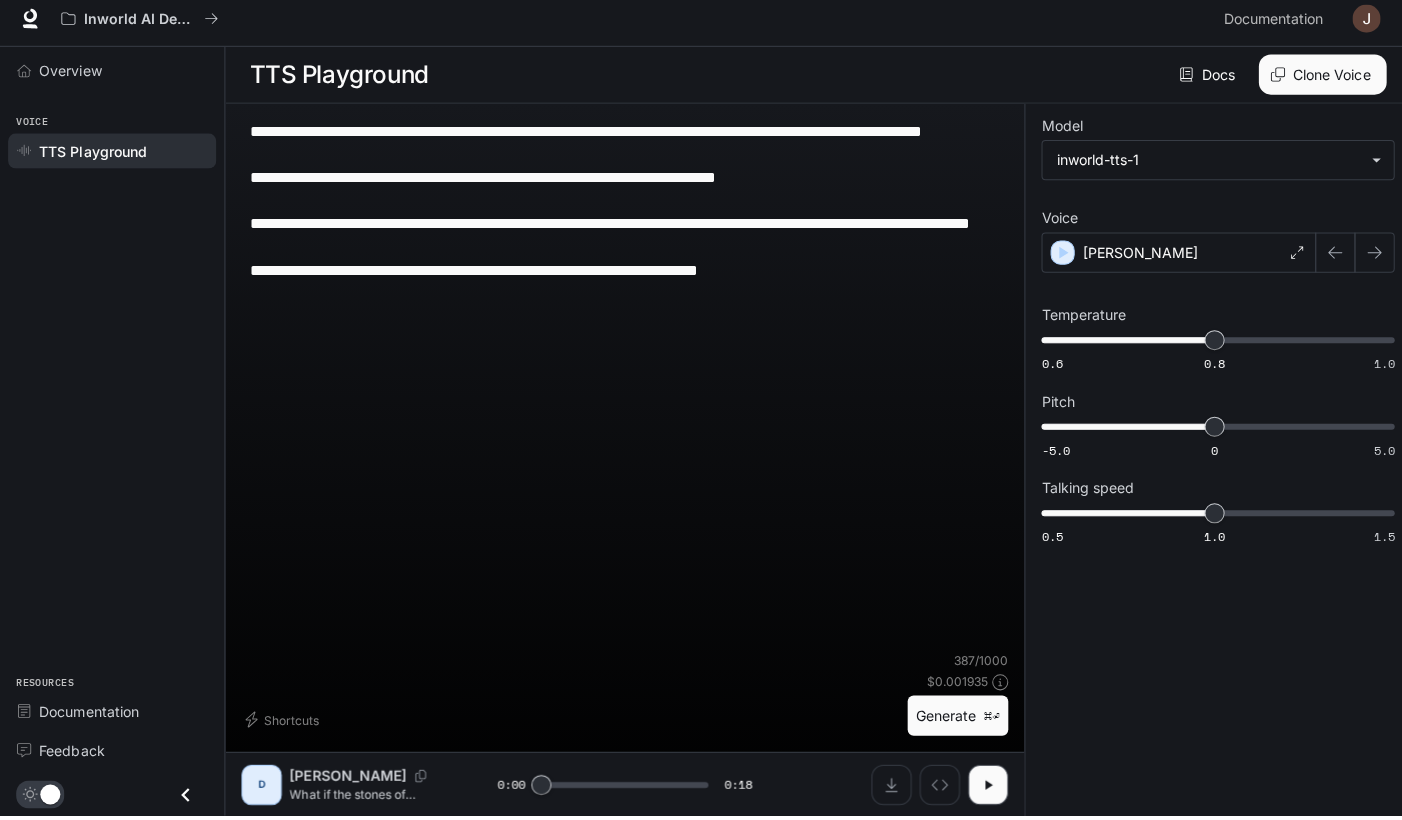 click on "Generate ⌘⏎" at bounding box center [952, 721] 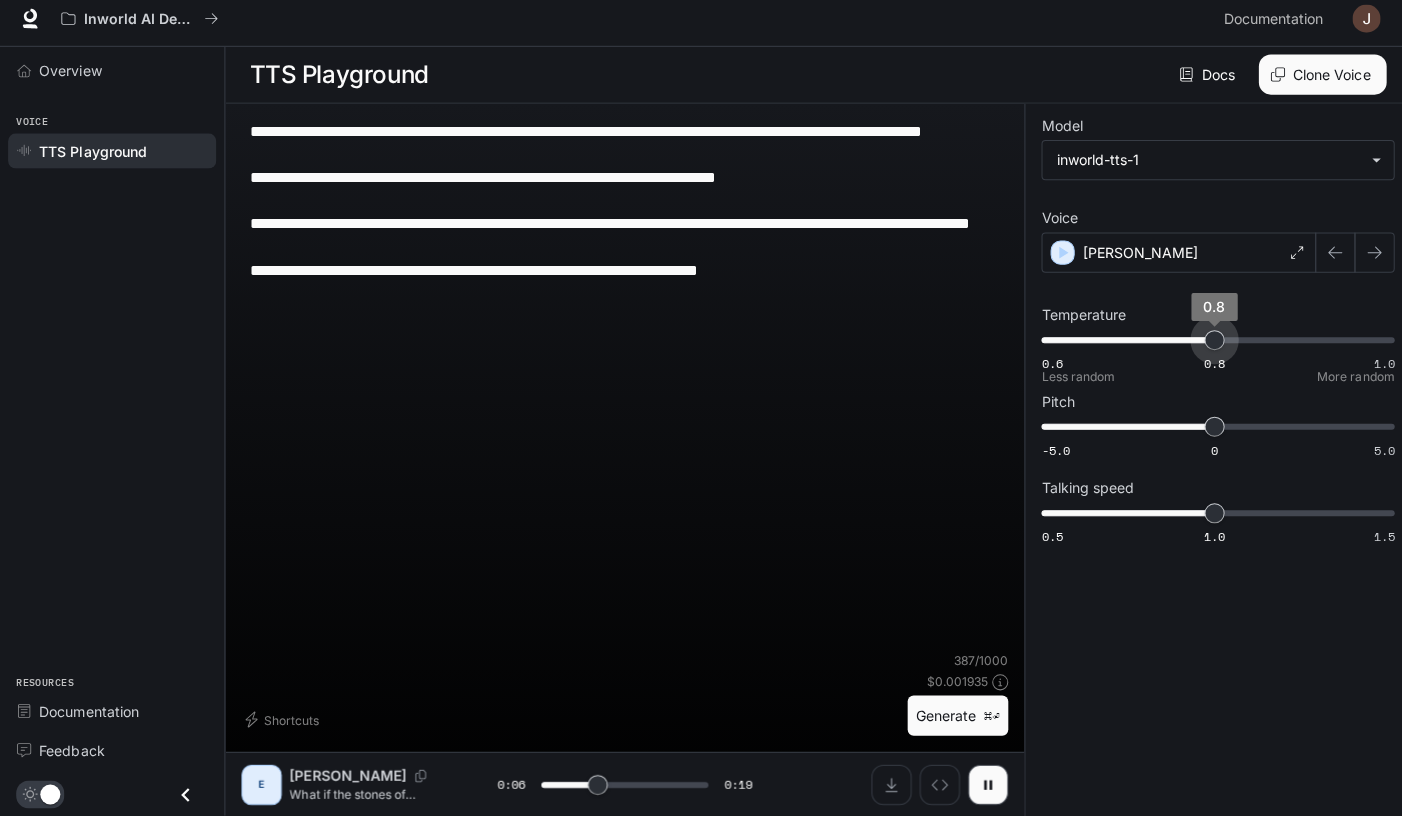 type on "***" 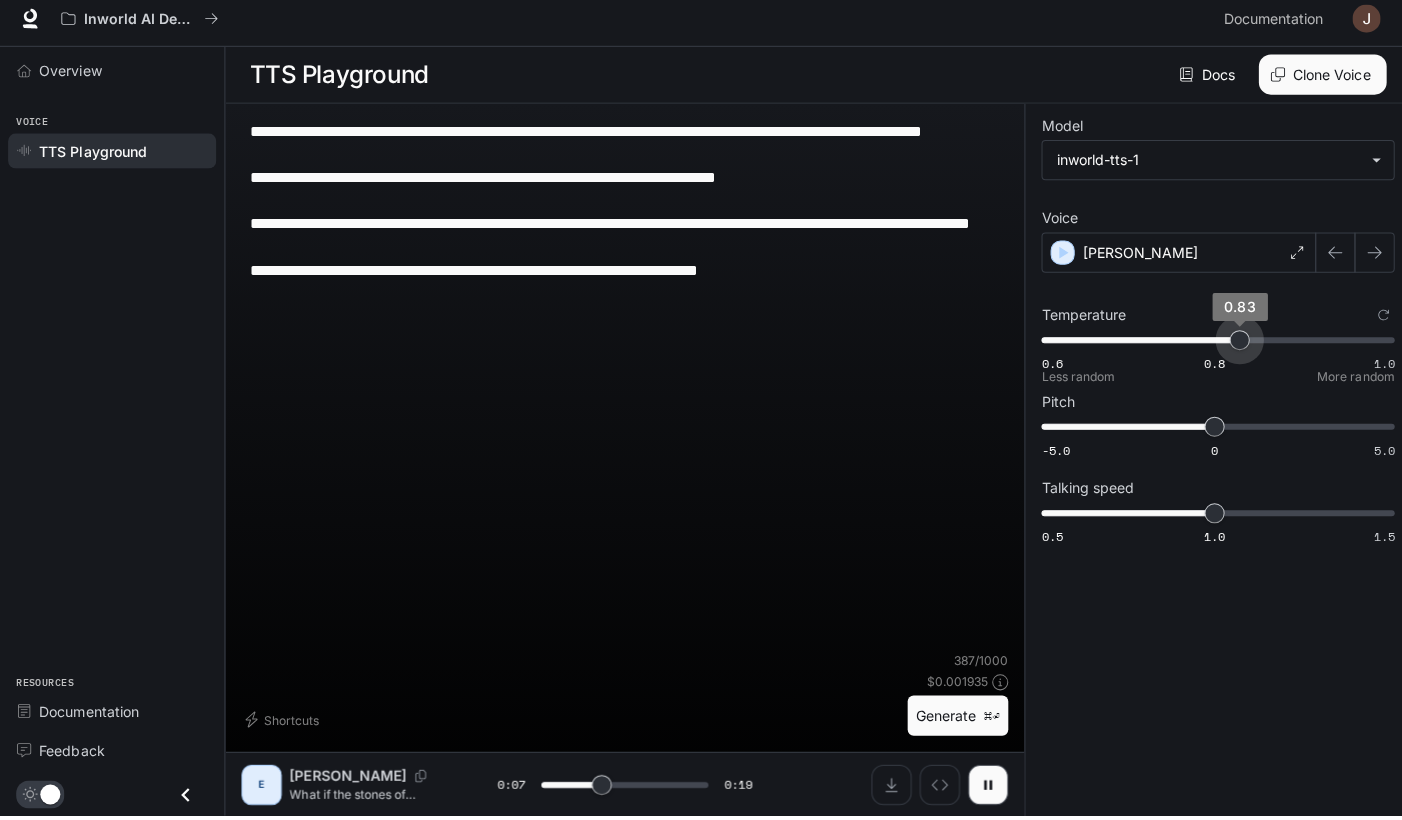 drag, startPoint x: 1207, startPoint y: 332, endPoint x: 1235, endPoint y: 342, distance: 29.732138 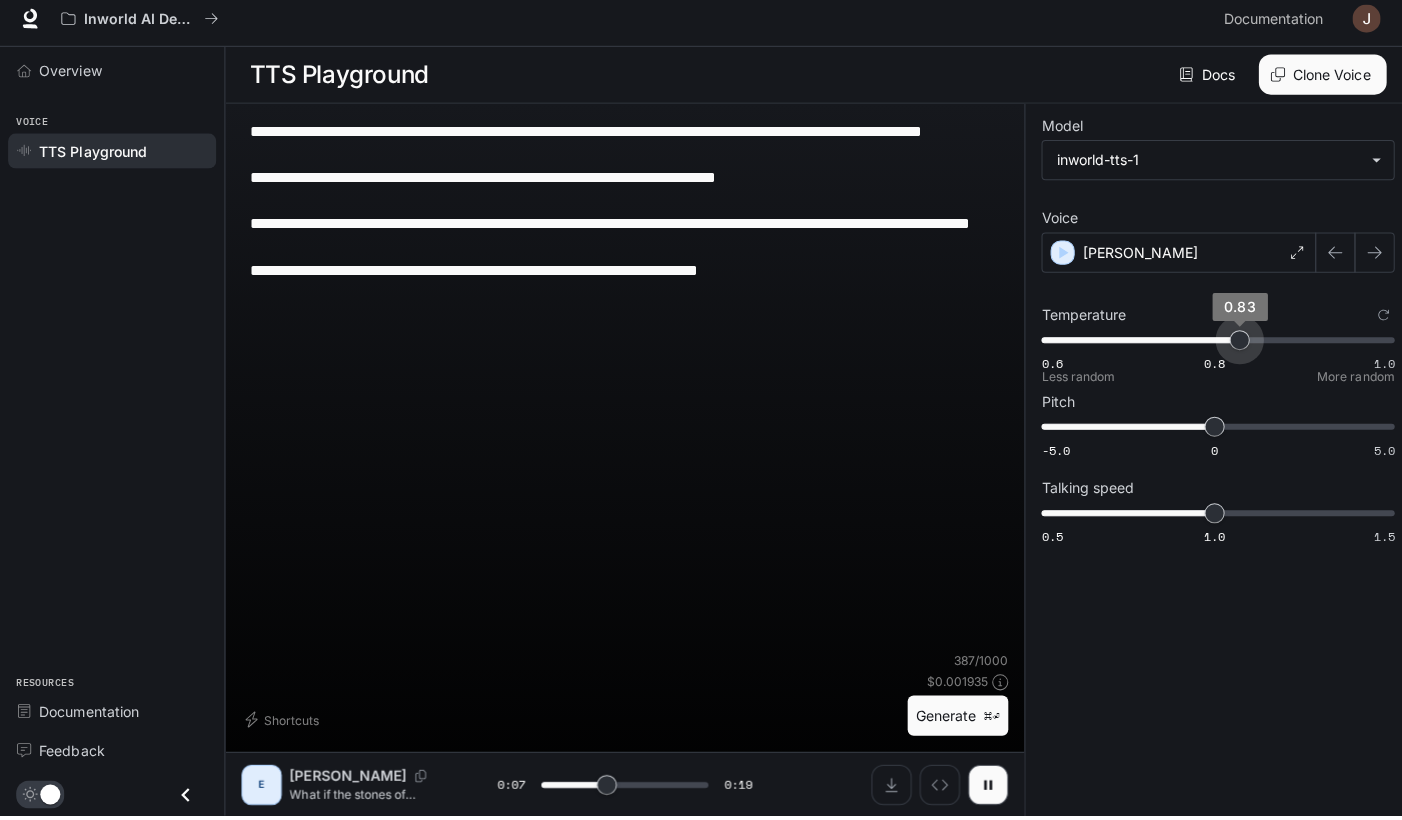 type on "***" 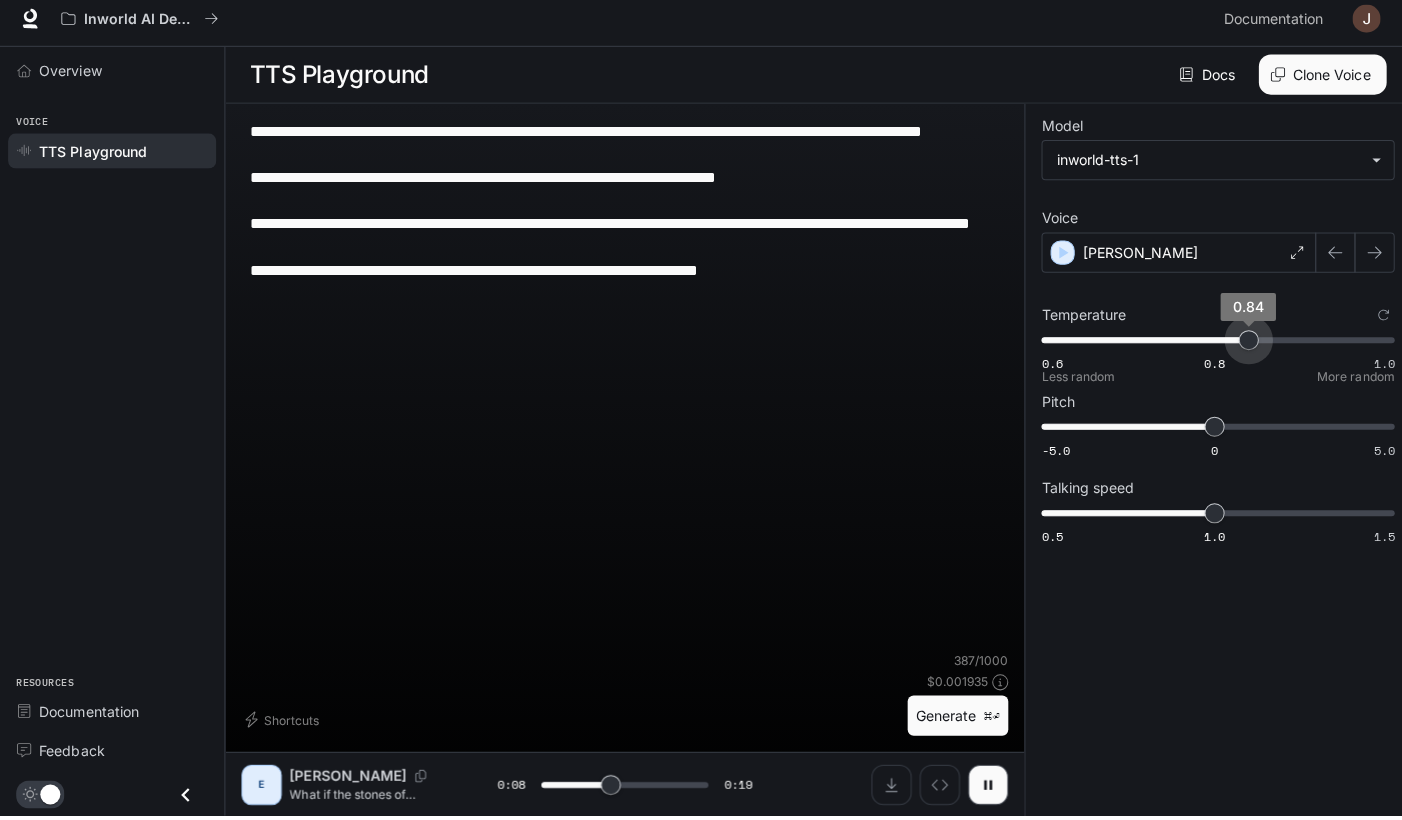 click on "0.84" at bounding box center [1241, 348] 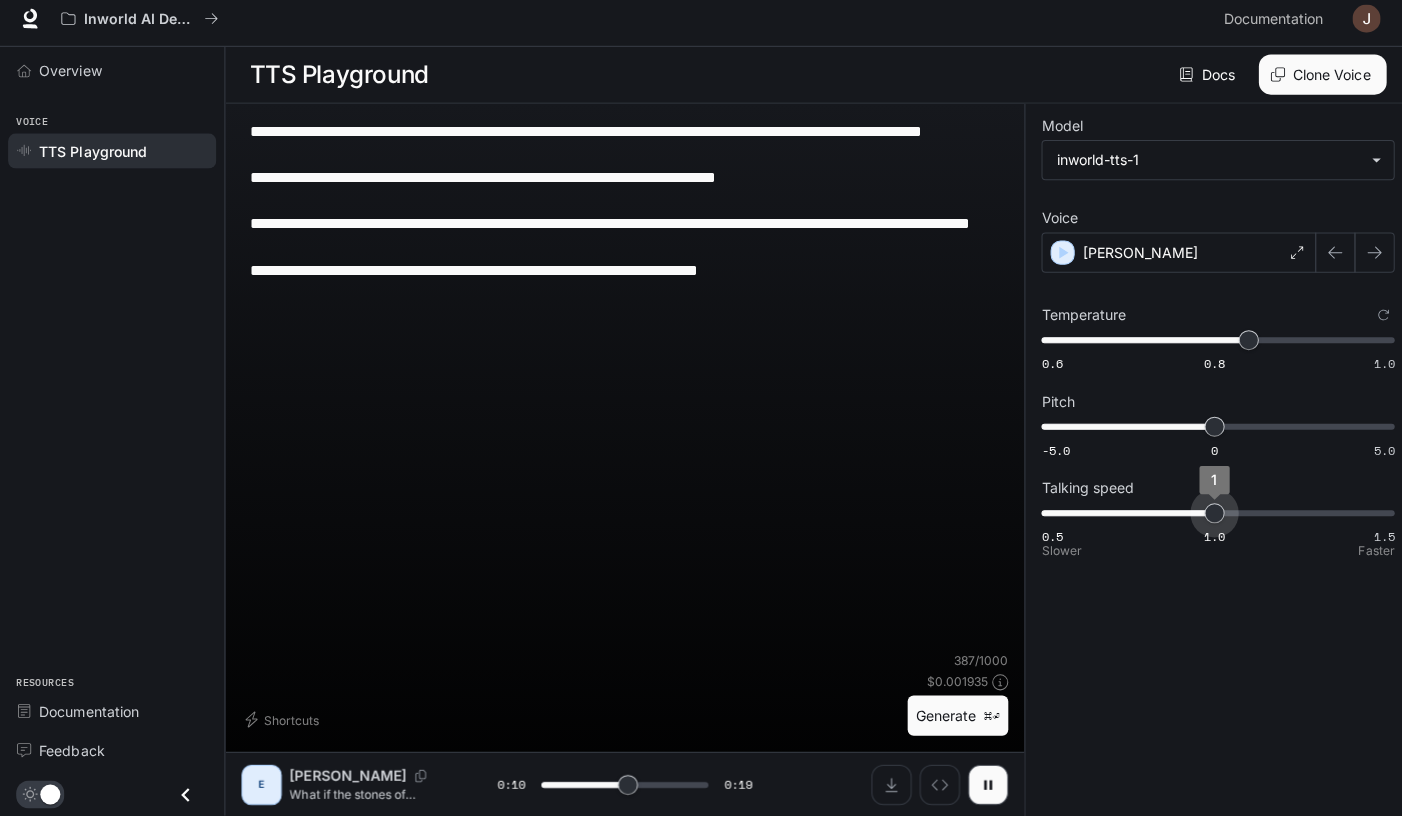 type on "****" 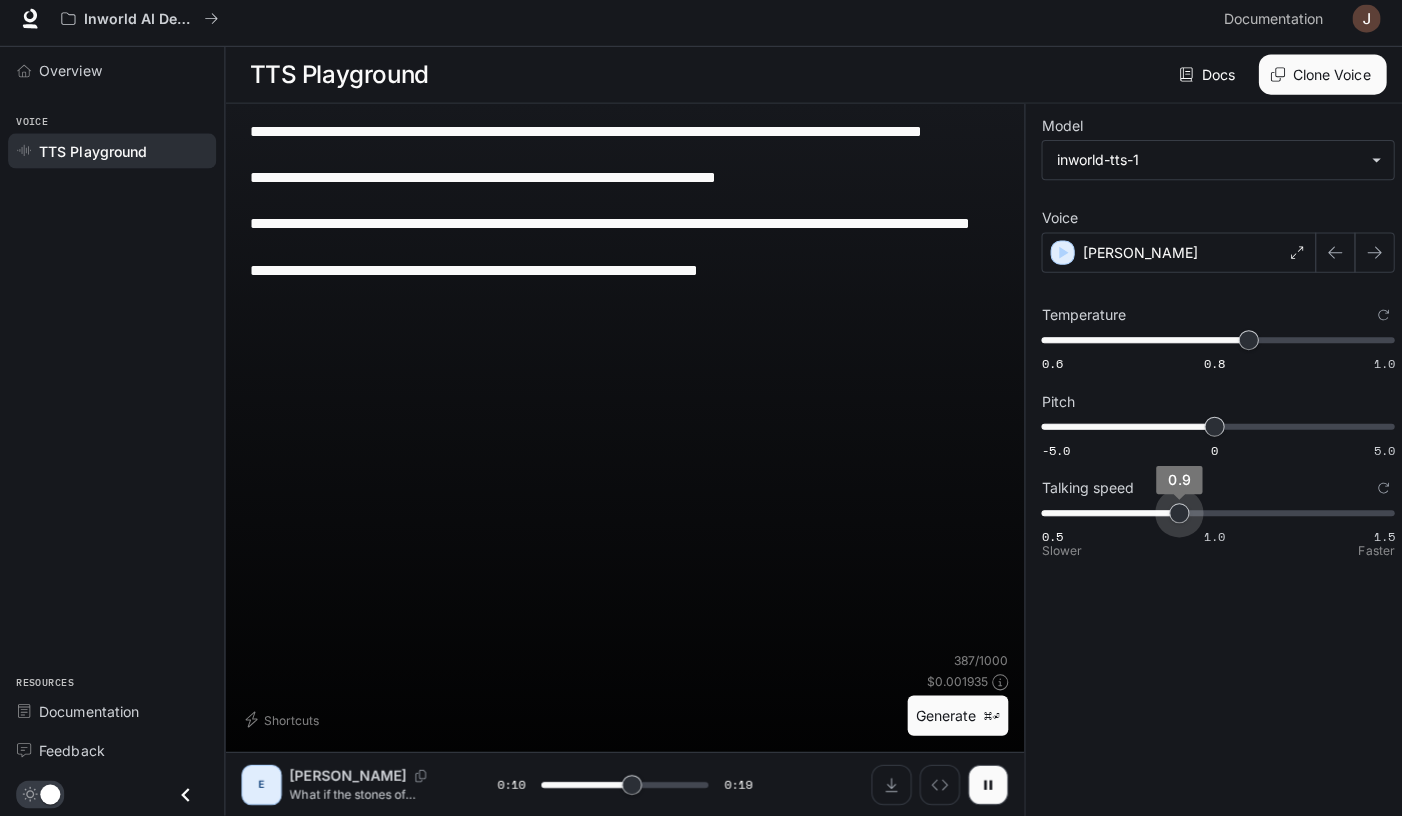 drag, startPoint x: 1202, startPoint y: 510, endPoint x: 1188, endPoint y: 512, distance: 14.142136 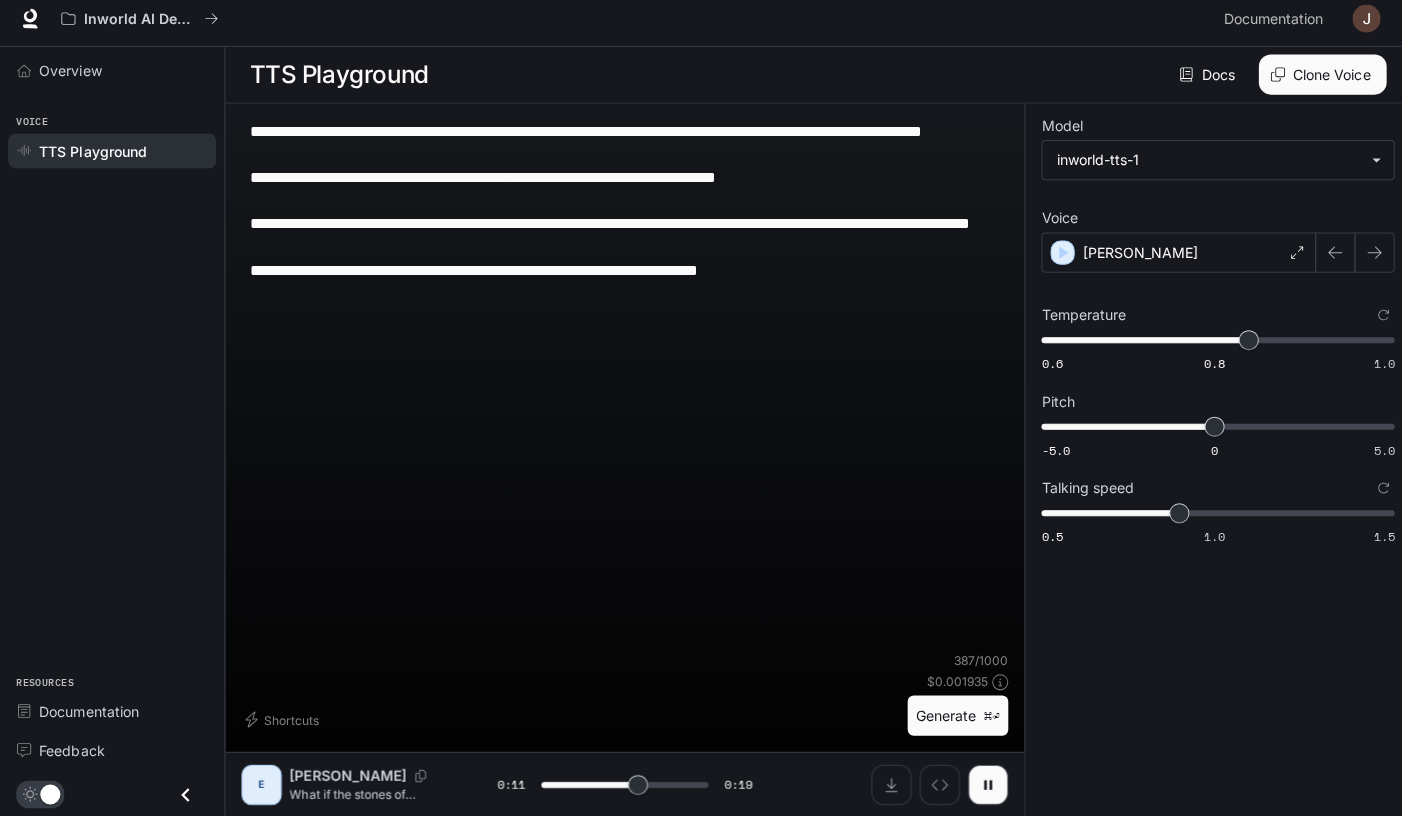 click on "Generate ⌘⏎" at bounding box center [952, 721] 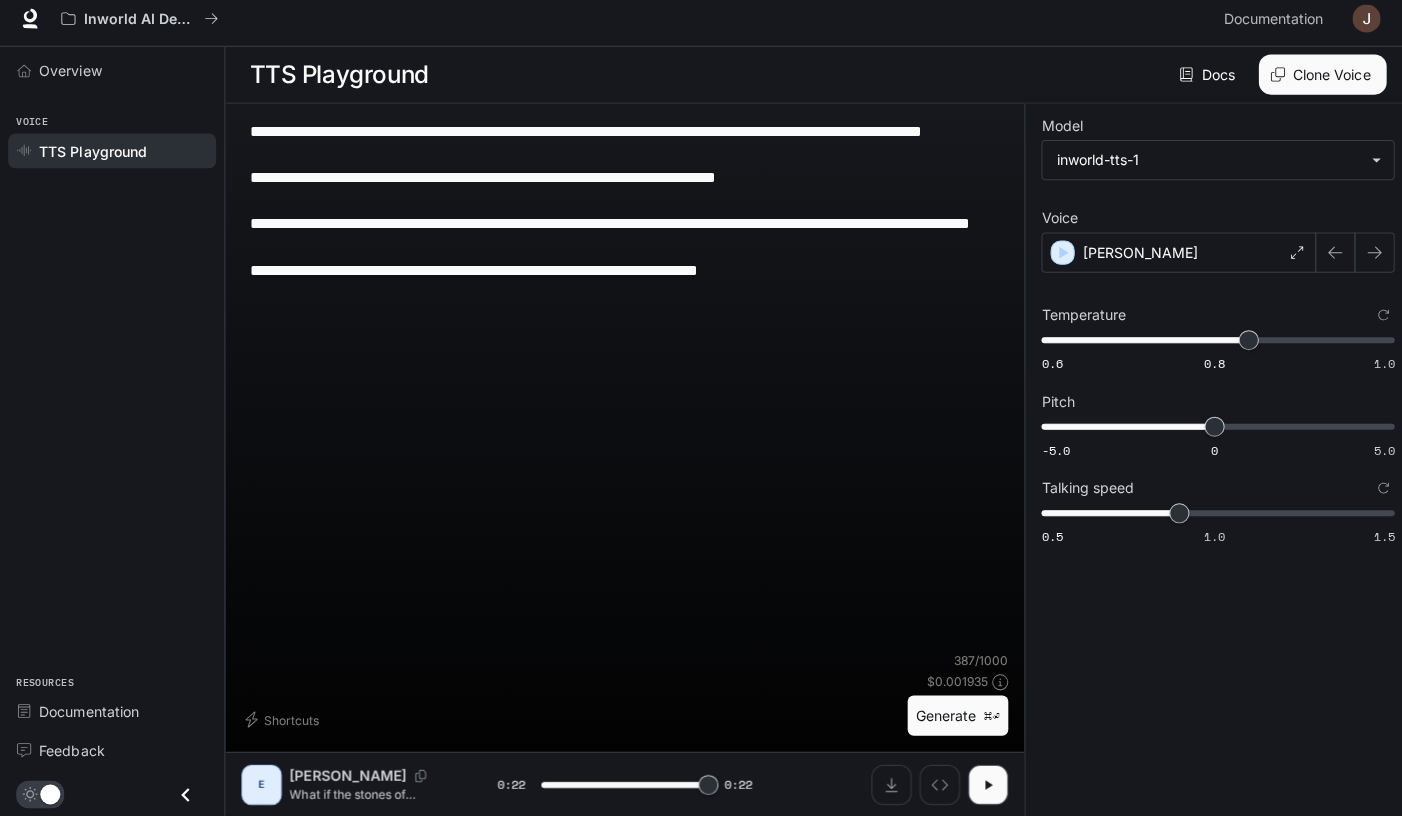 type on "*" 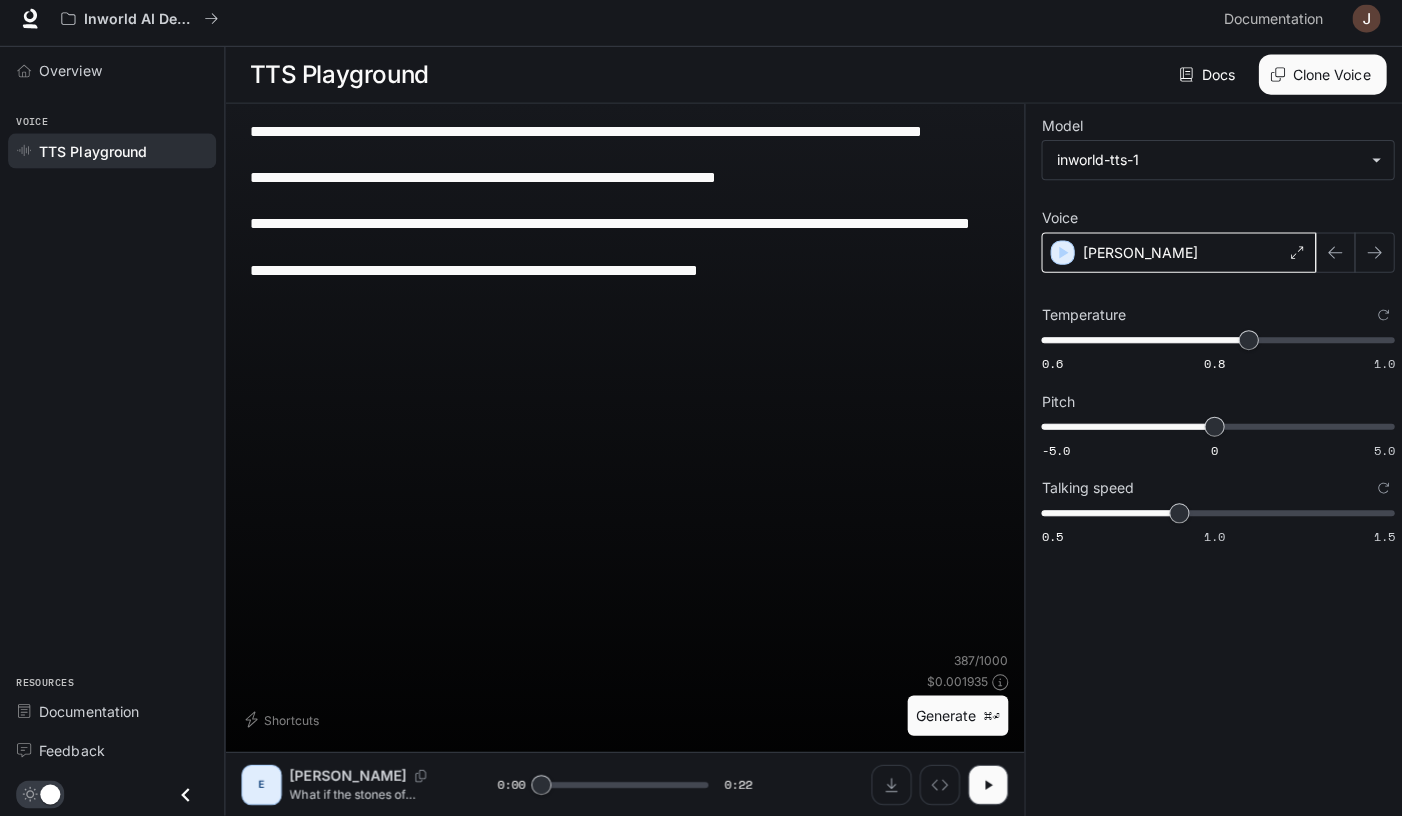 click on "[PERSON_NAME]" at bounding box center [1171, 261] 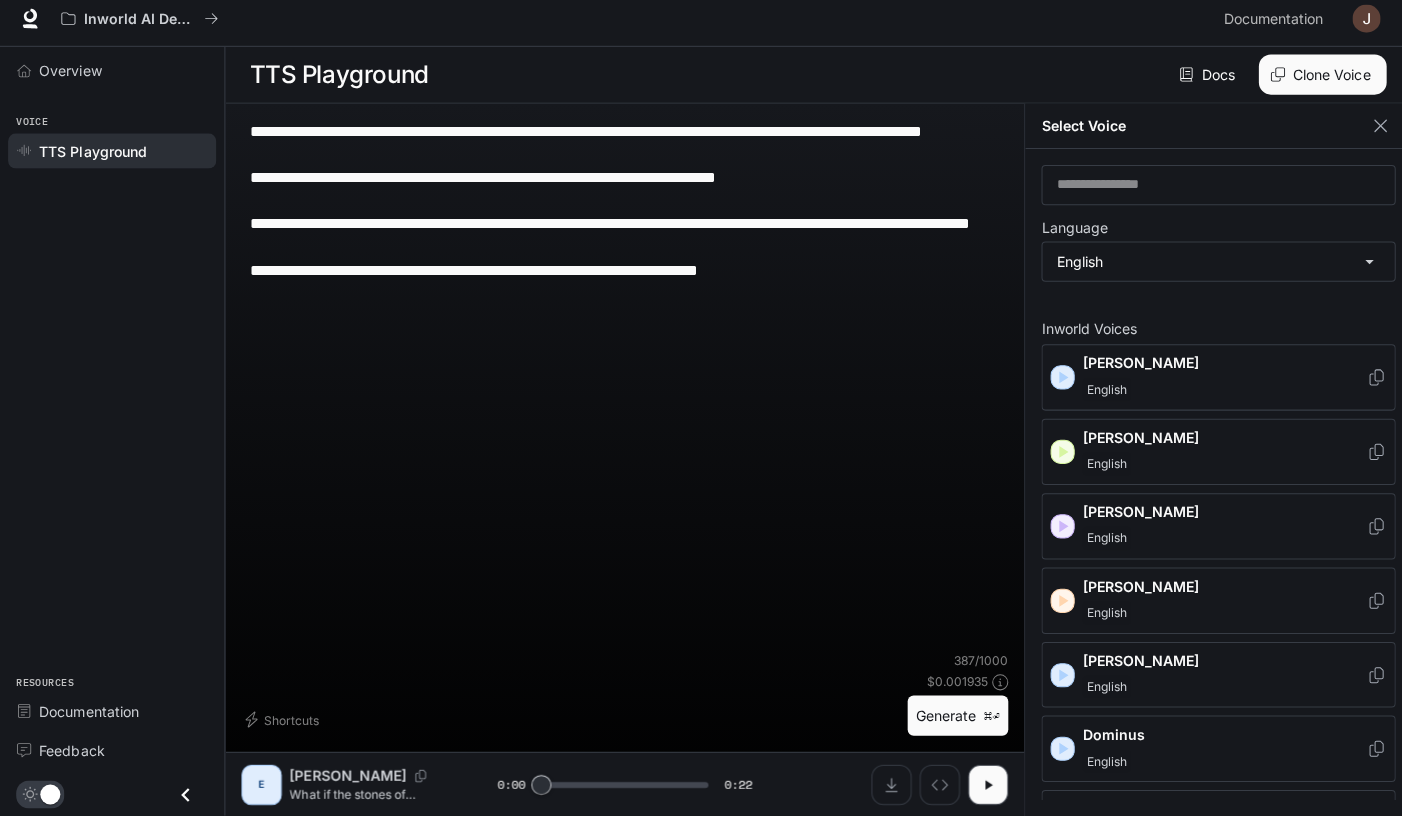 scroll, scrollTop: 4, scrollLeft: 0, axis: vertical 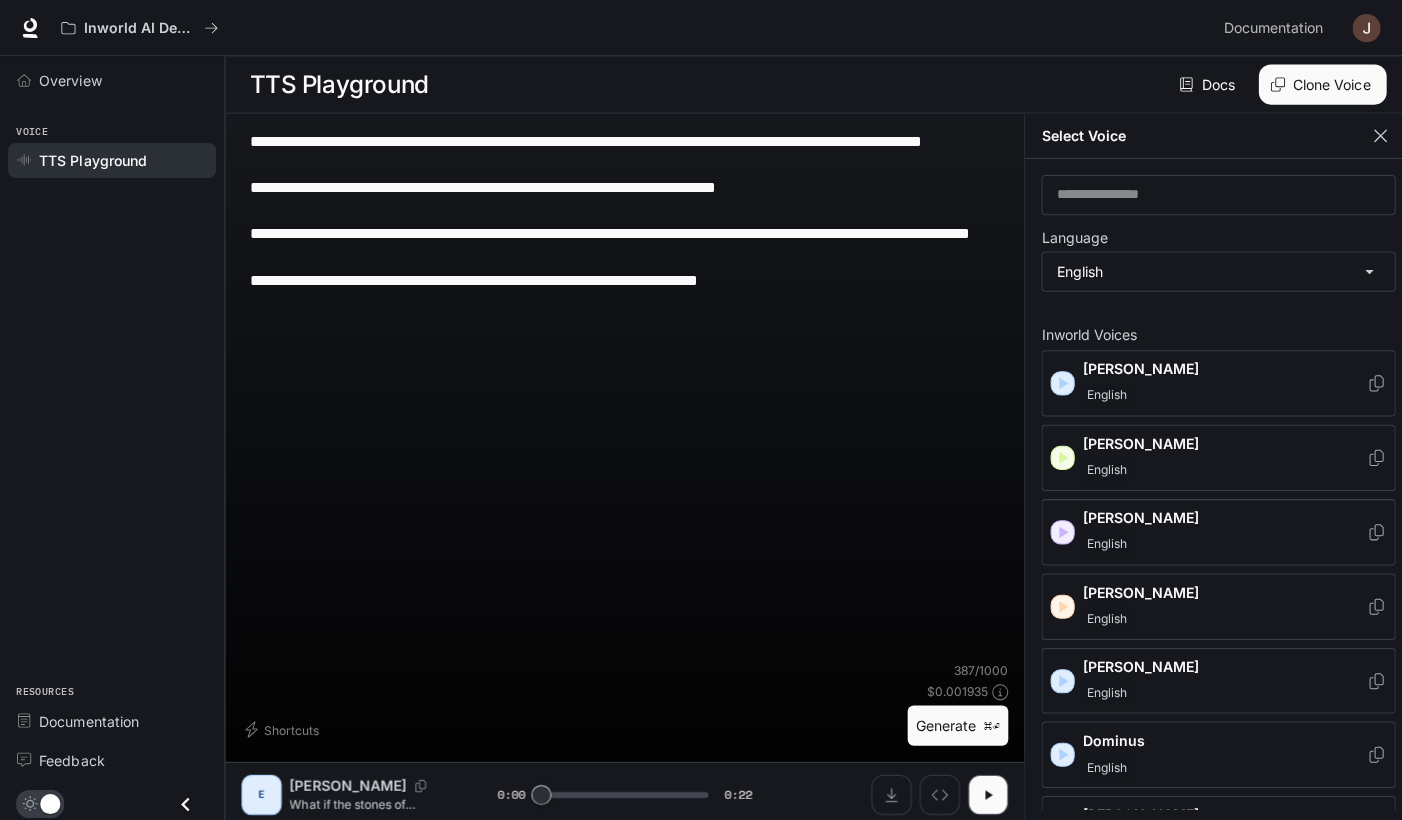 click at bounding box center [1372, 135] 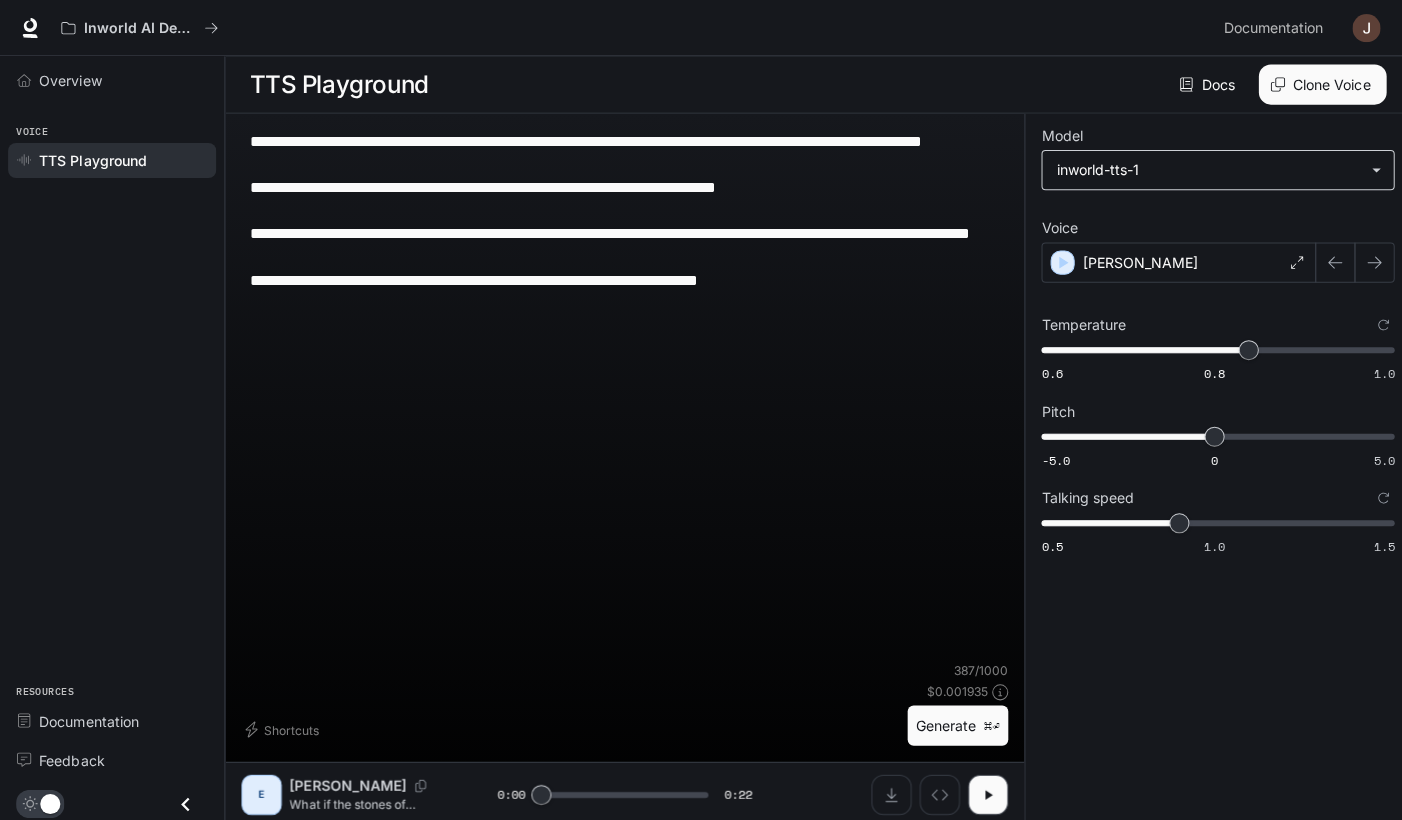 click on "**********" at bounding box center (701, 410) 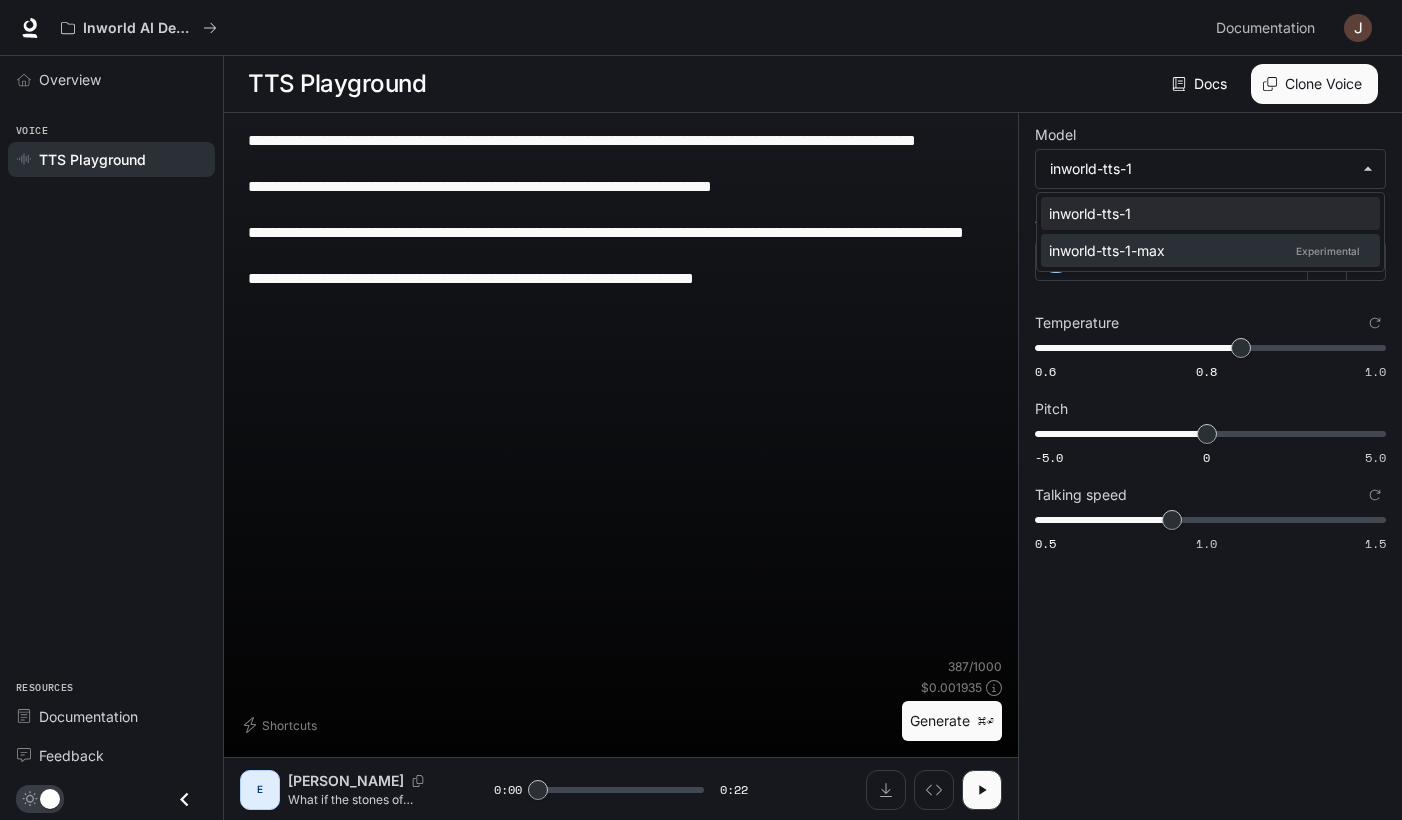 click on "inworld-tts-1-max Experimental" at bounding box center [1210, 250] 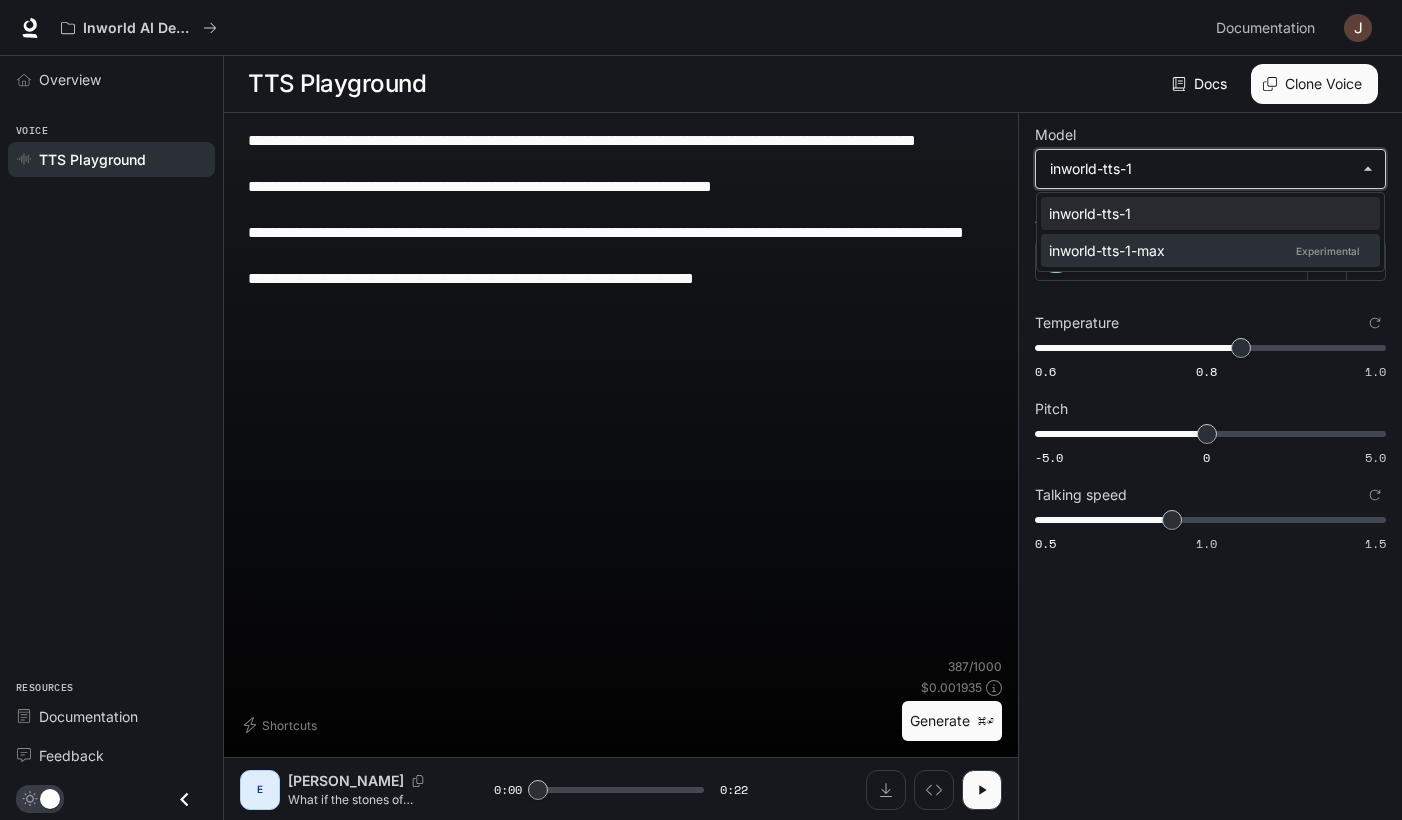 type on "**********" 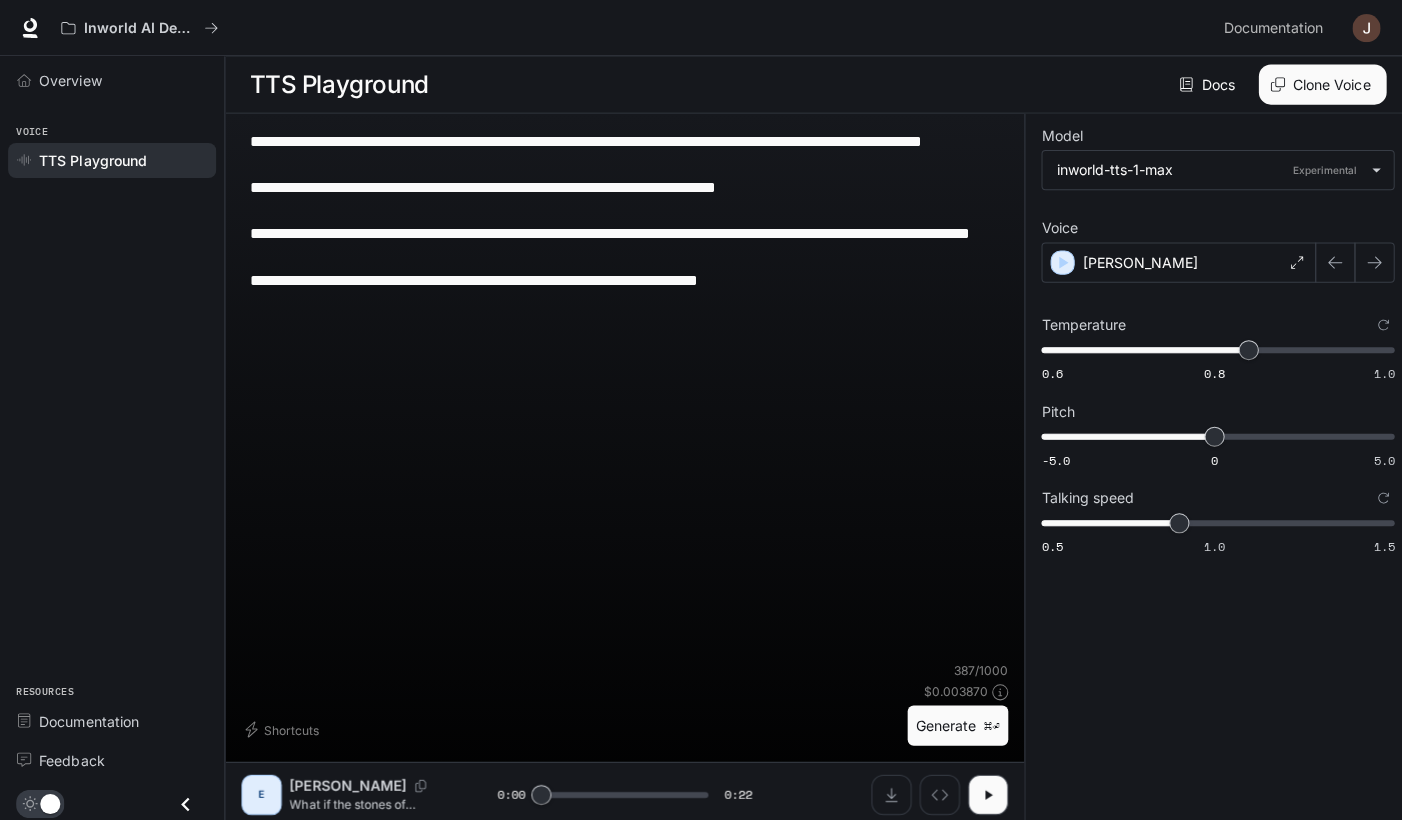 click on "Generate ⌘⏎" at bounding box center [952, 721] 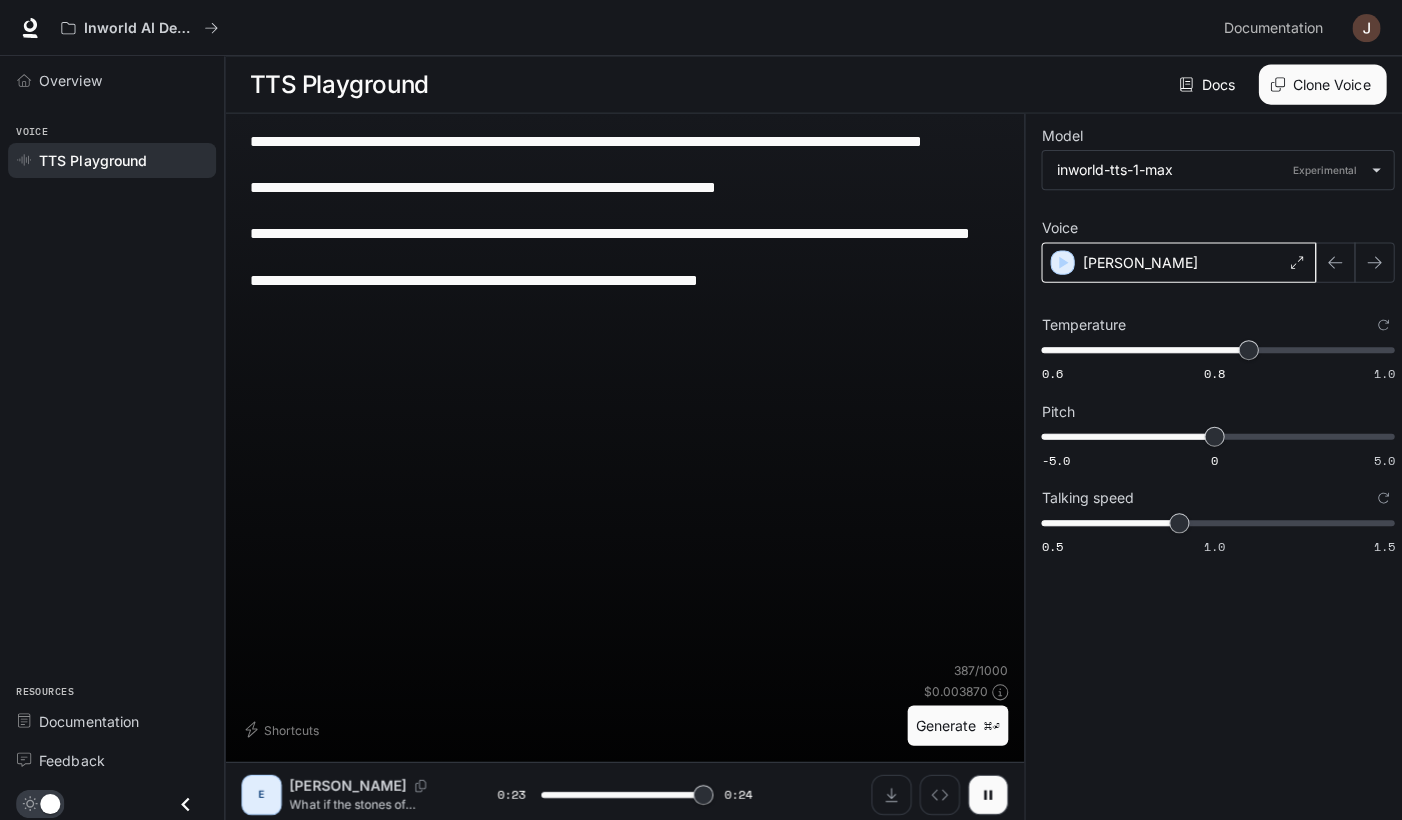 click on "[PERSON_NAME]" at bounding box center [1171, 261] 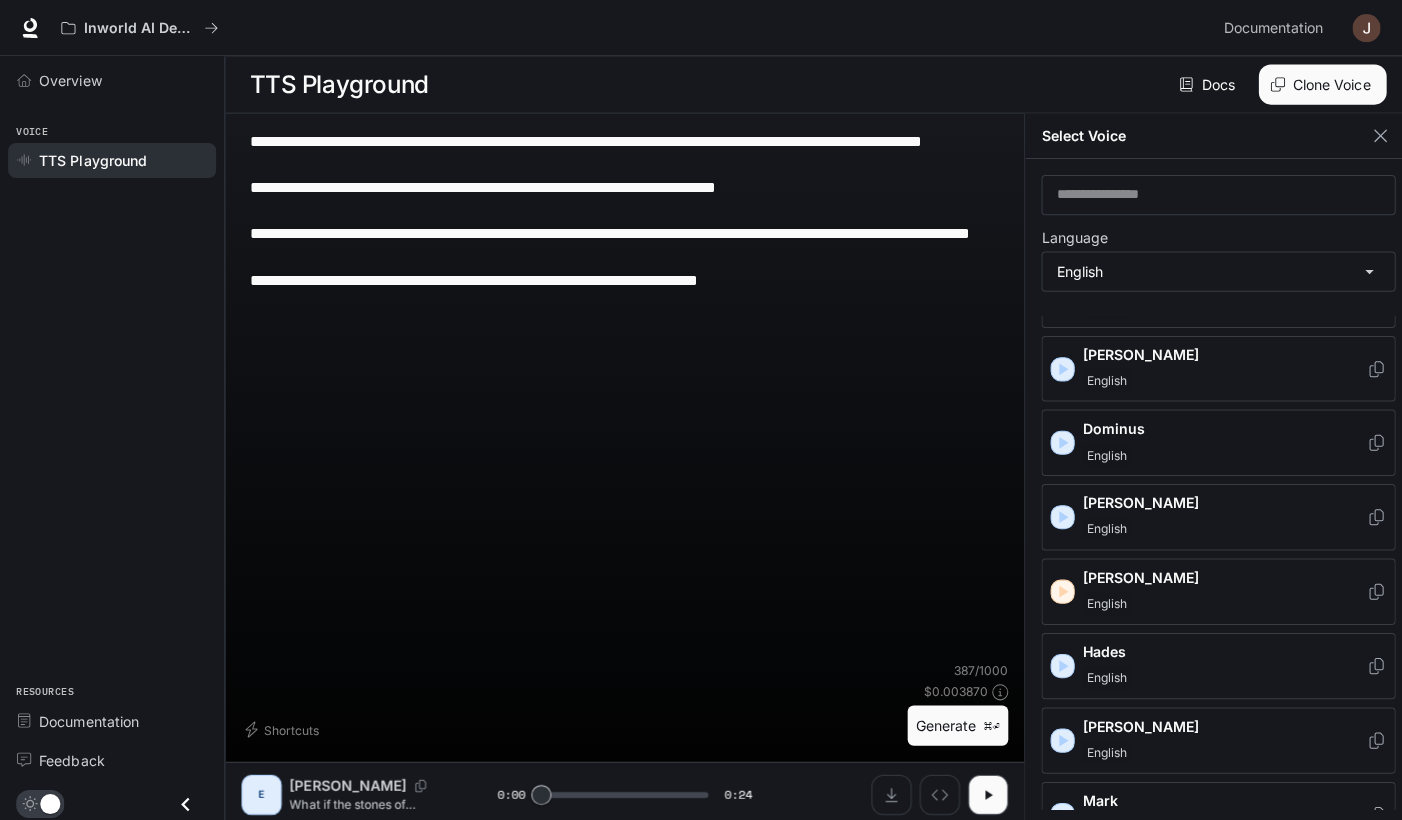 scroll, scrollTop: 318, scrollLeft: 0, axis: vertical 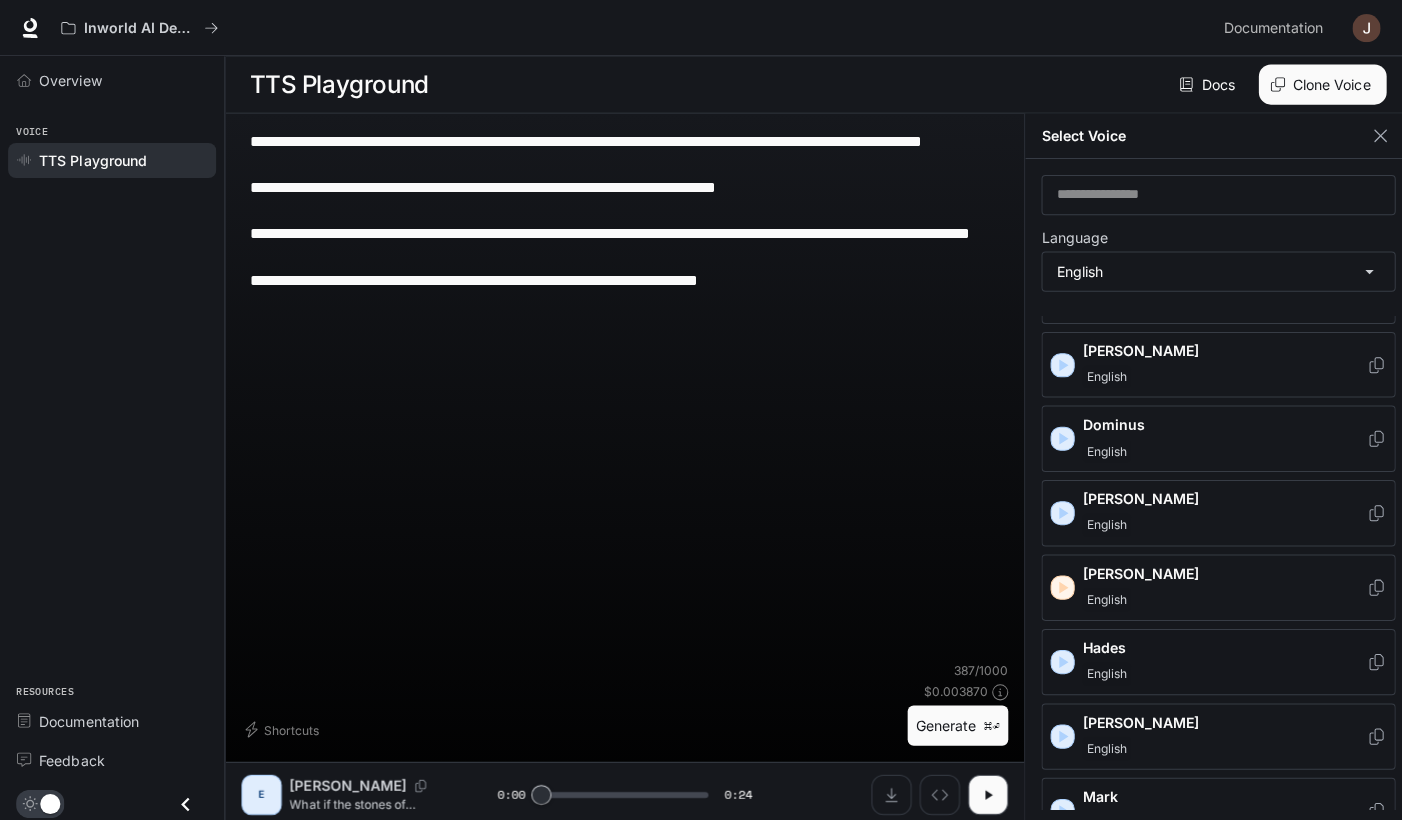 click at bounding box center [1056, 658] 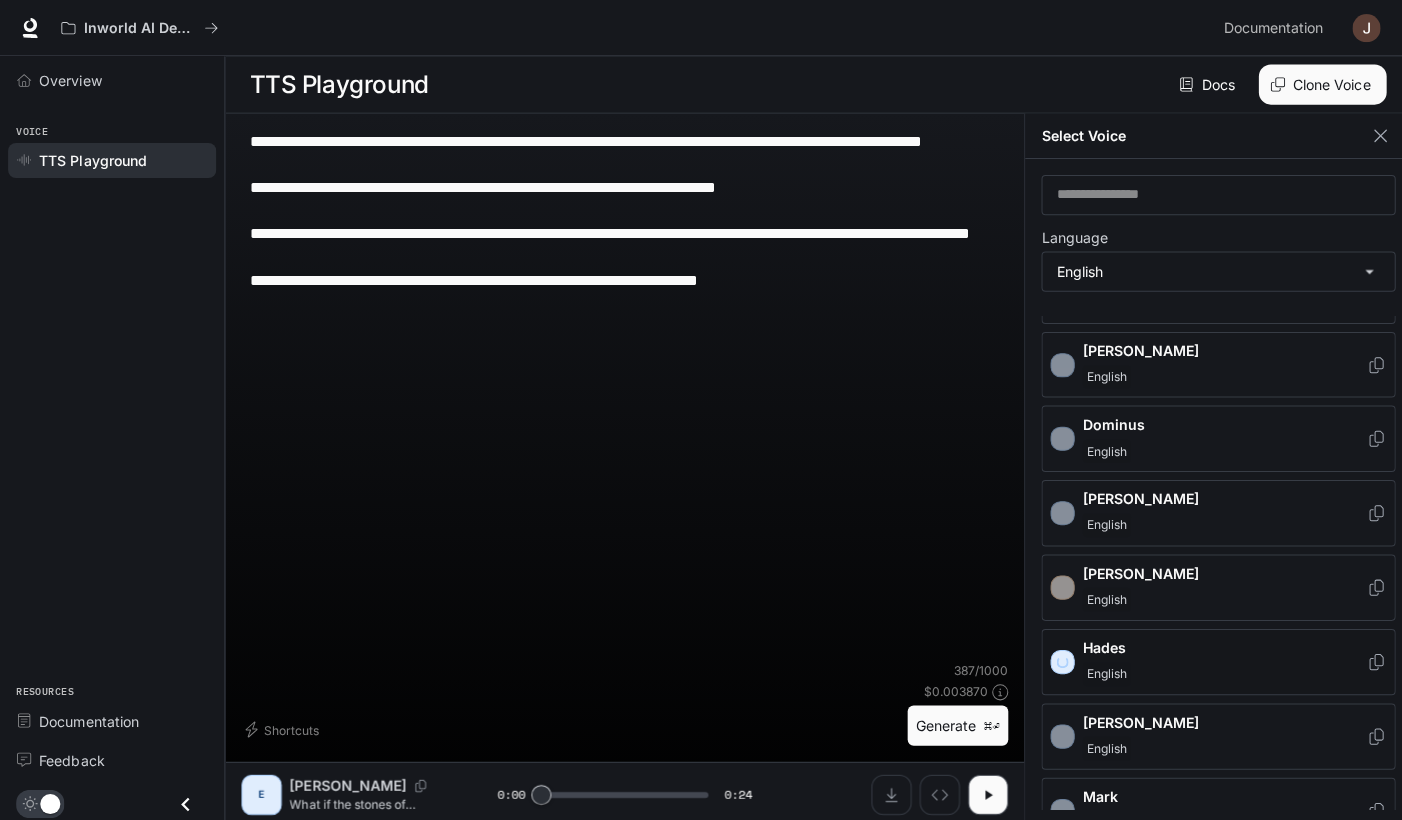 click on "Hades" at bounding box center (1217, 644) 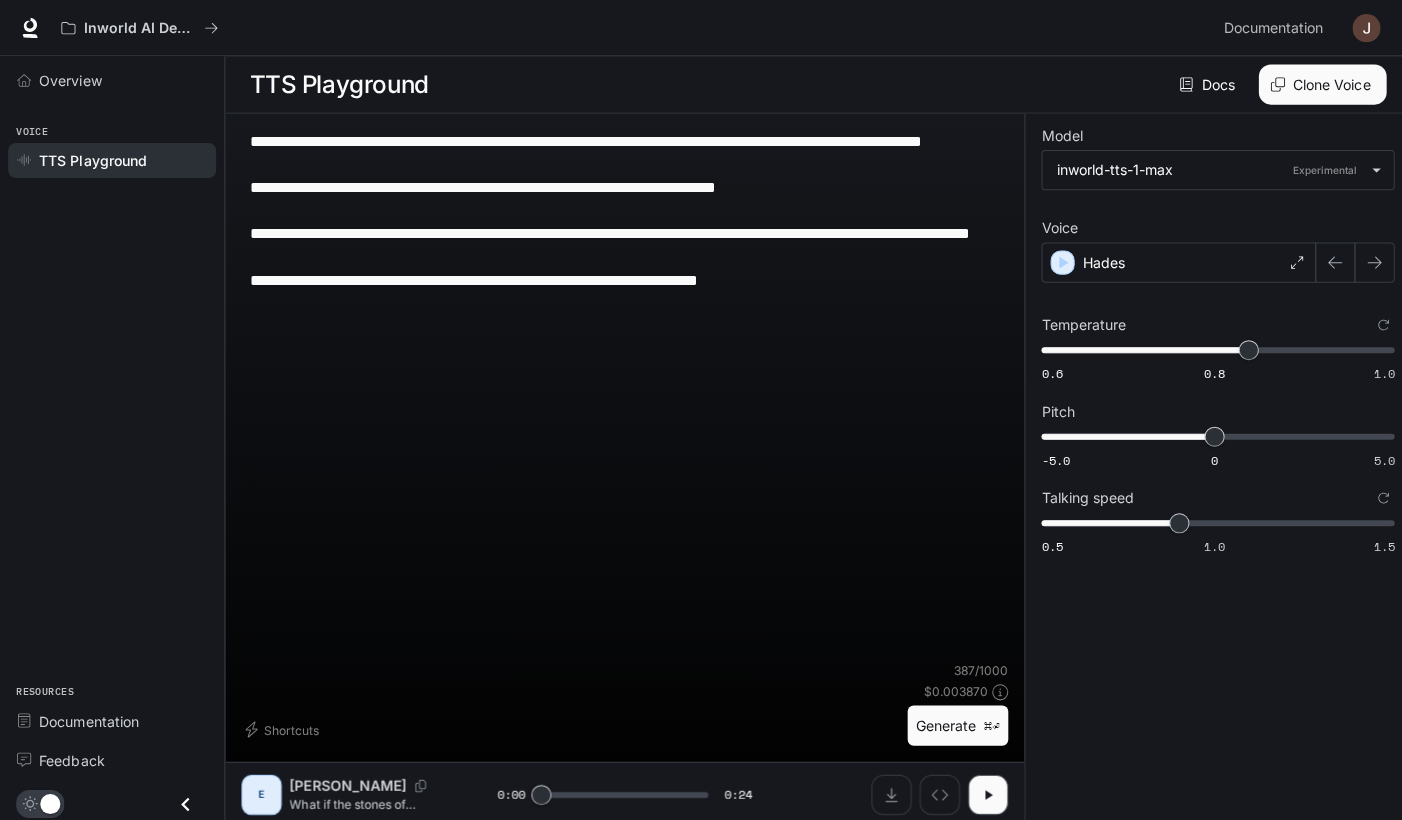 click on "Generate ⌘⏎" at bounding box center (952, 721) 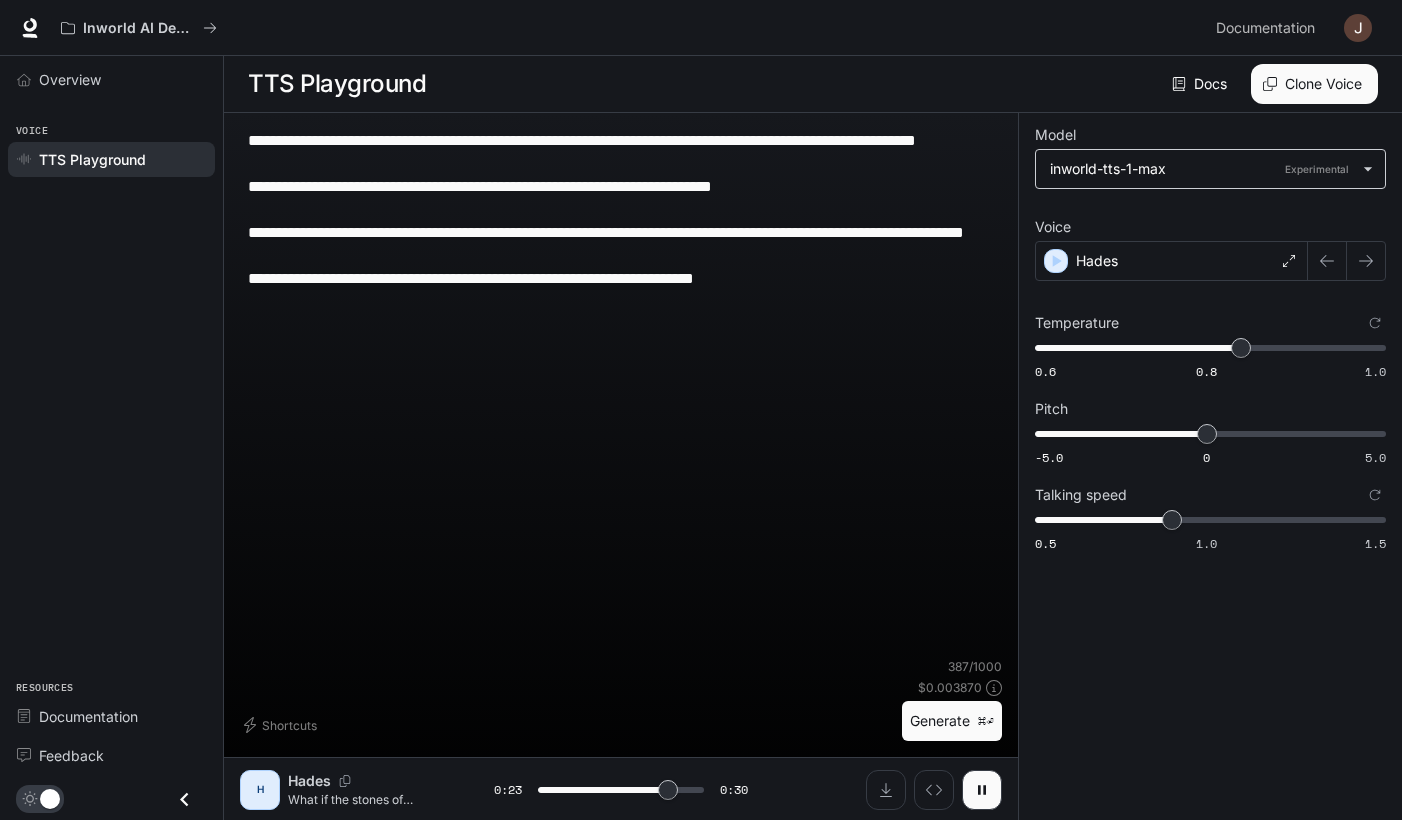 click on "**********" at bounding box center (701, 410) 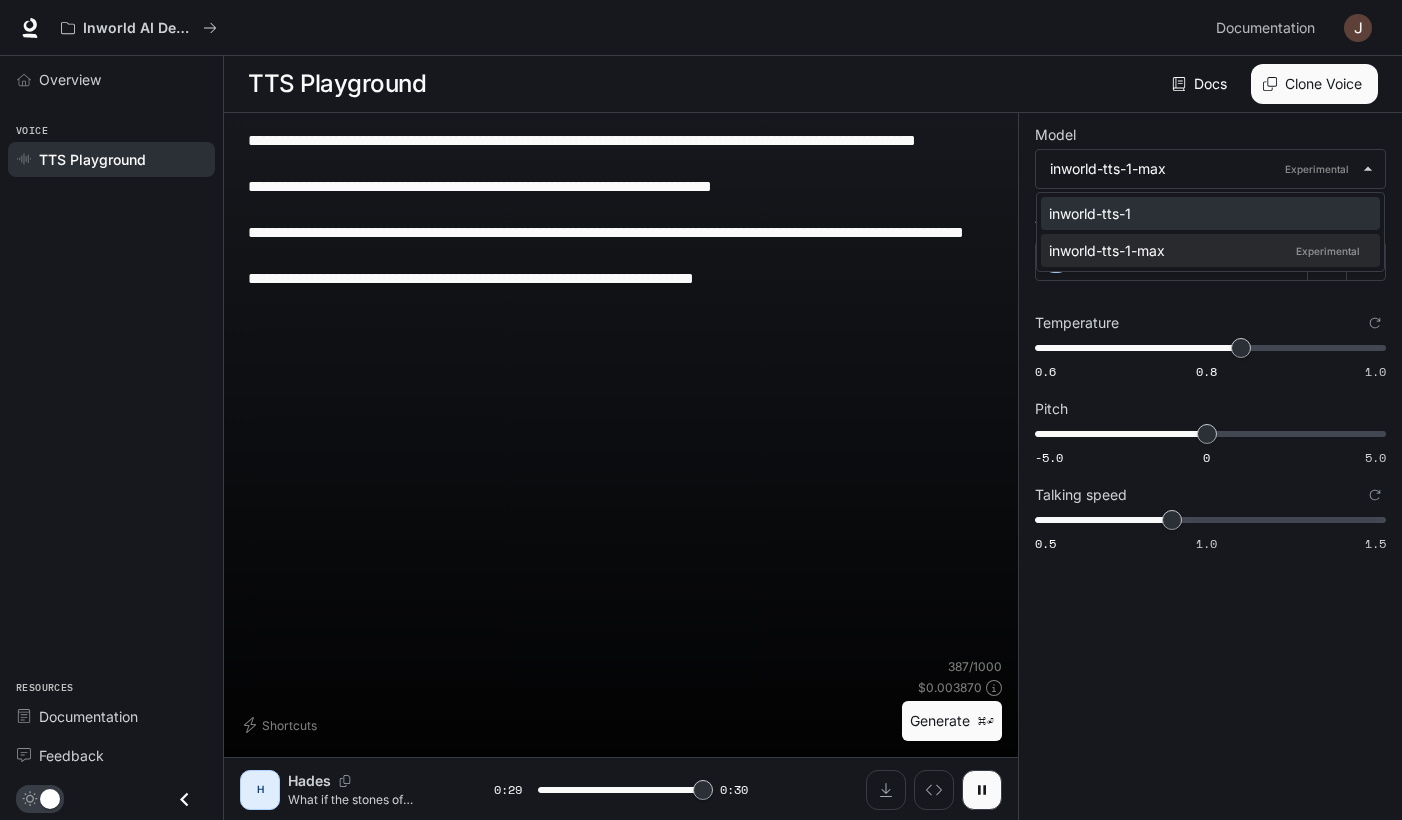 type on "*" 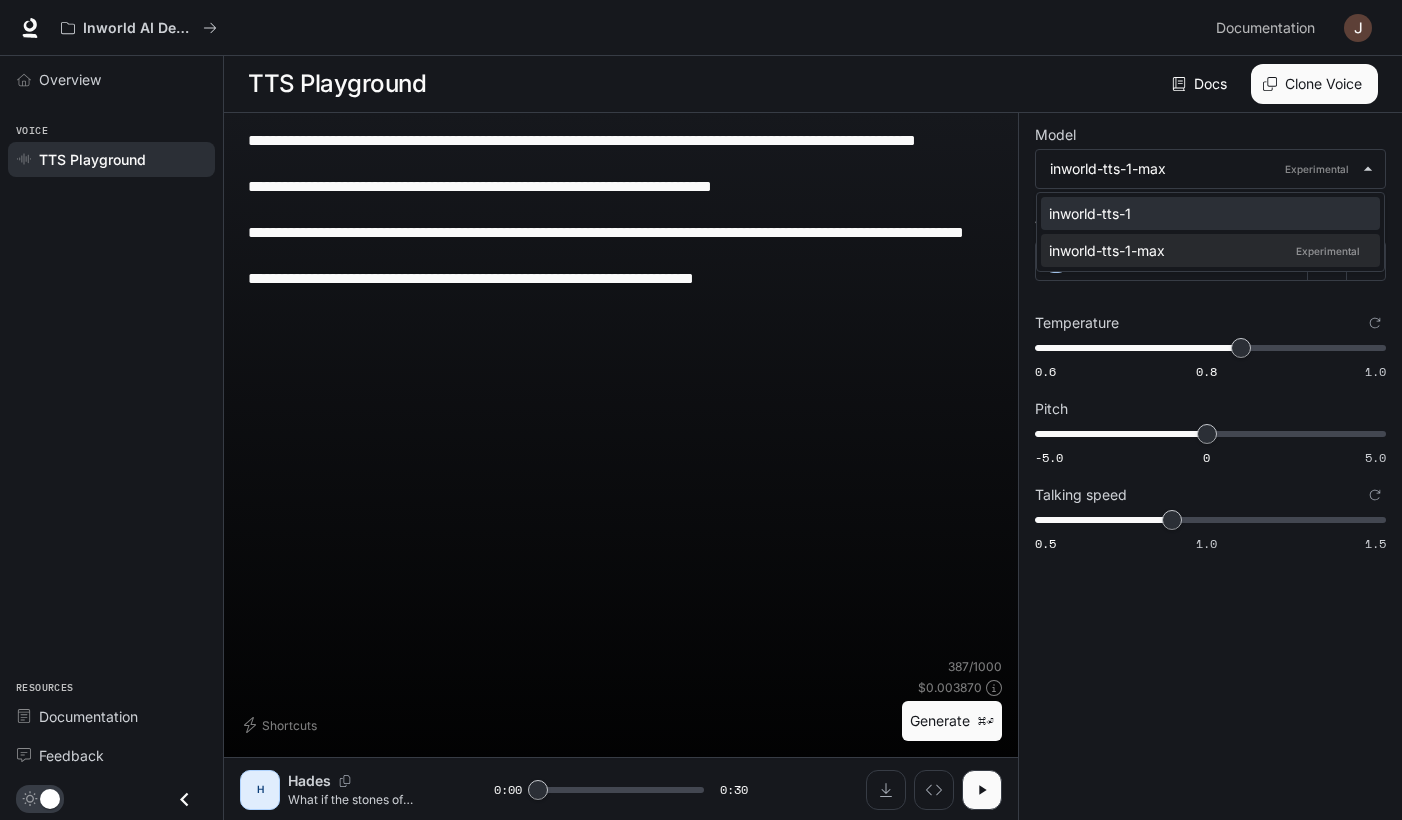 click on "inworld-tts-1" at bounding box center [1206, 213] 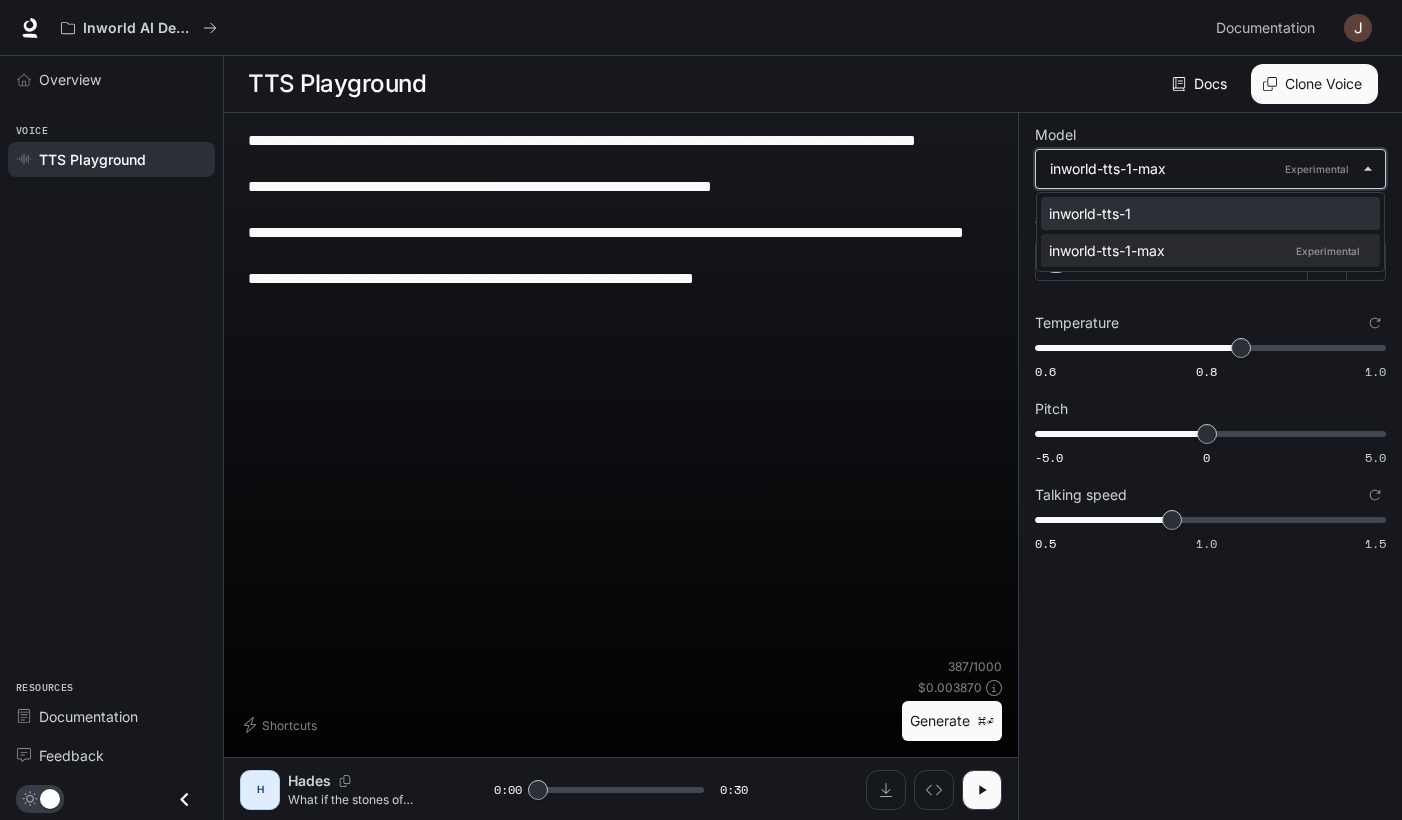 type on "**********" 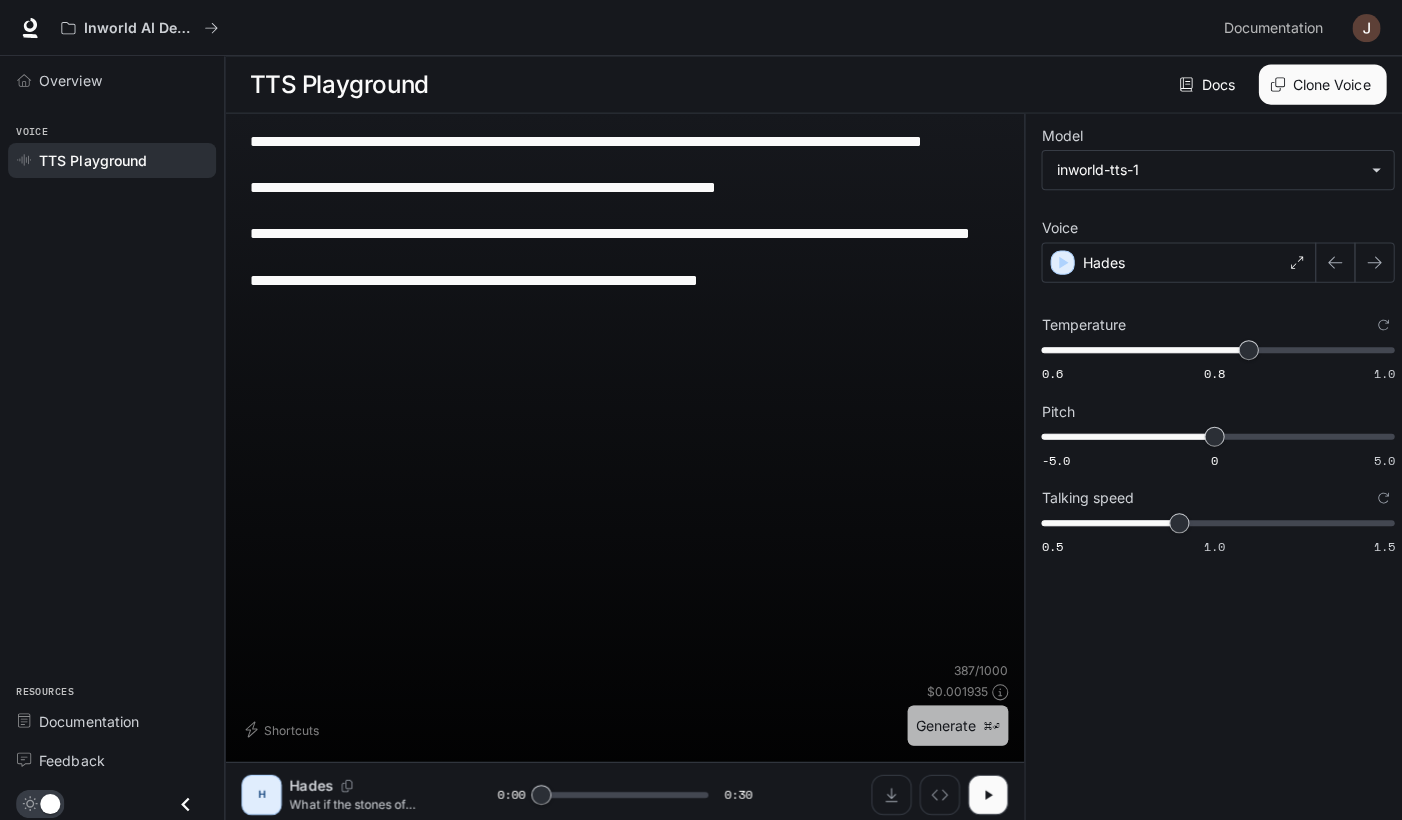 click on "Generate ⌘⏎" at bounding box center (952, 721) 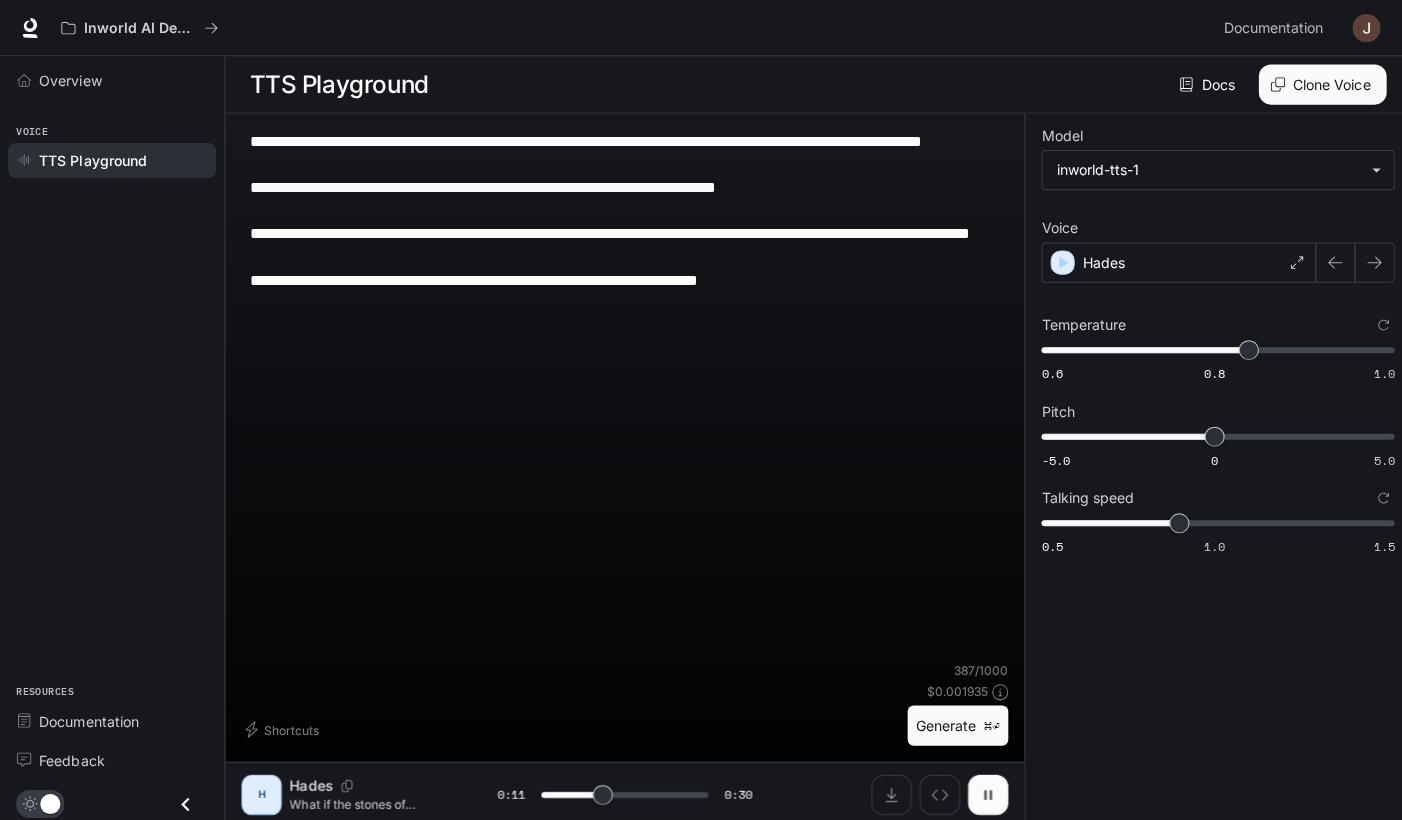 click at bounding box center [982, 790] 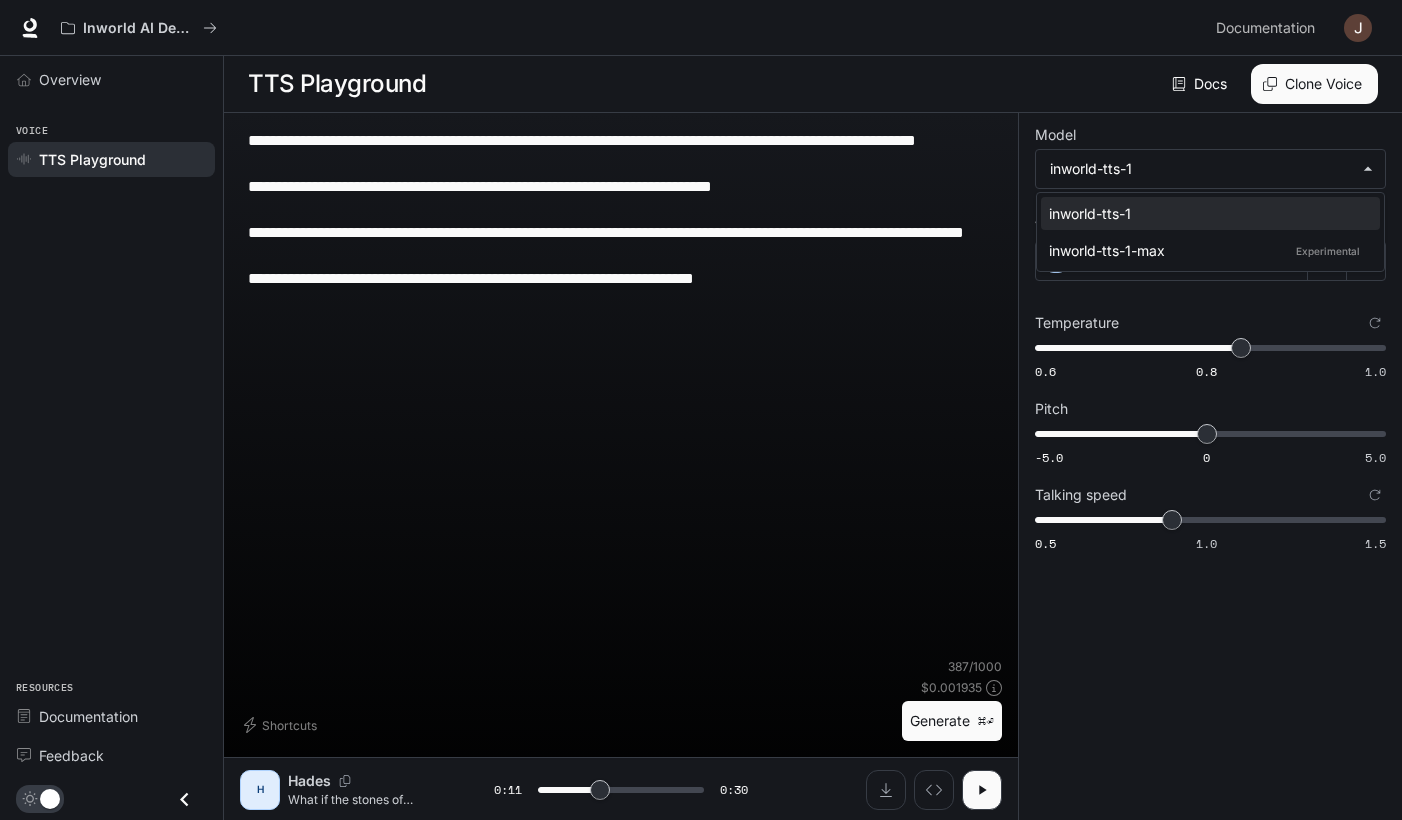 click on "**********" at bounding box center (701, 410) 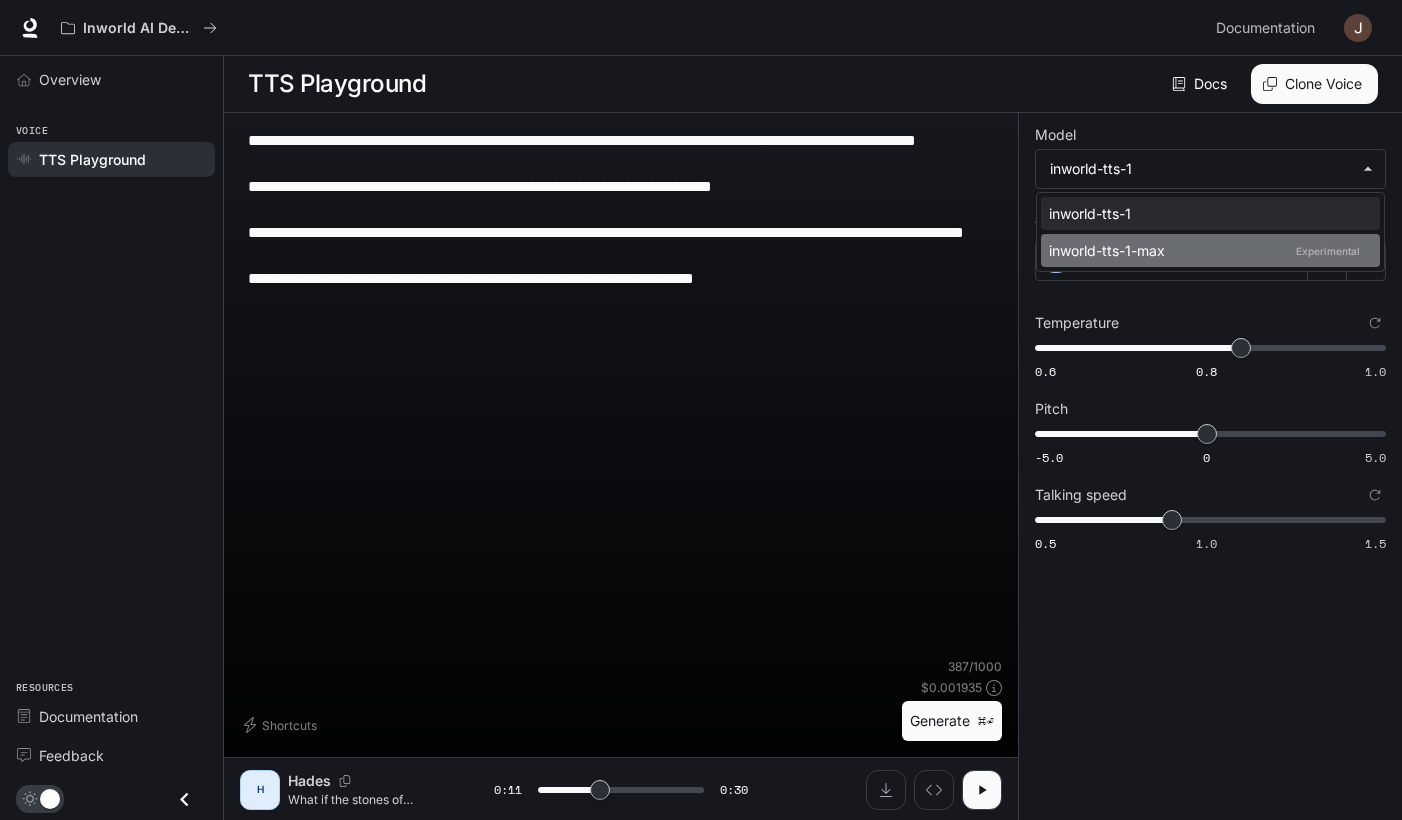 click on "inworld-tts-1-max Experimental" at bounding box center (1210, 250) 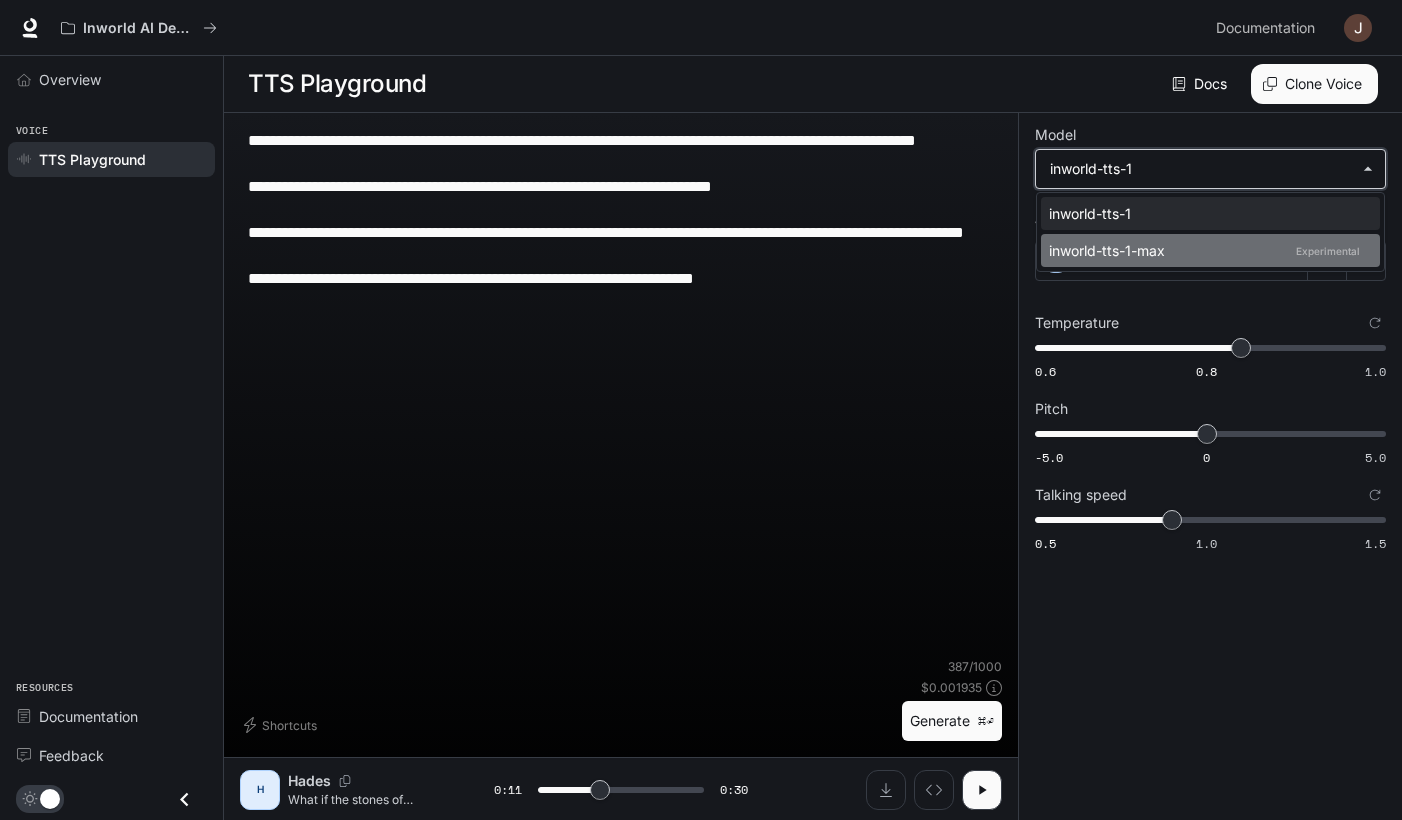 type on "****" 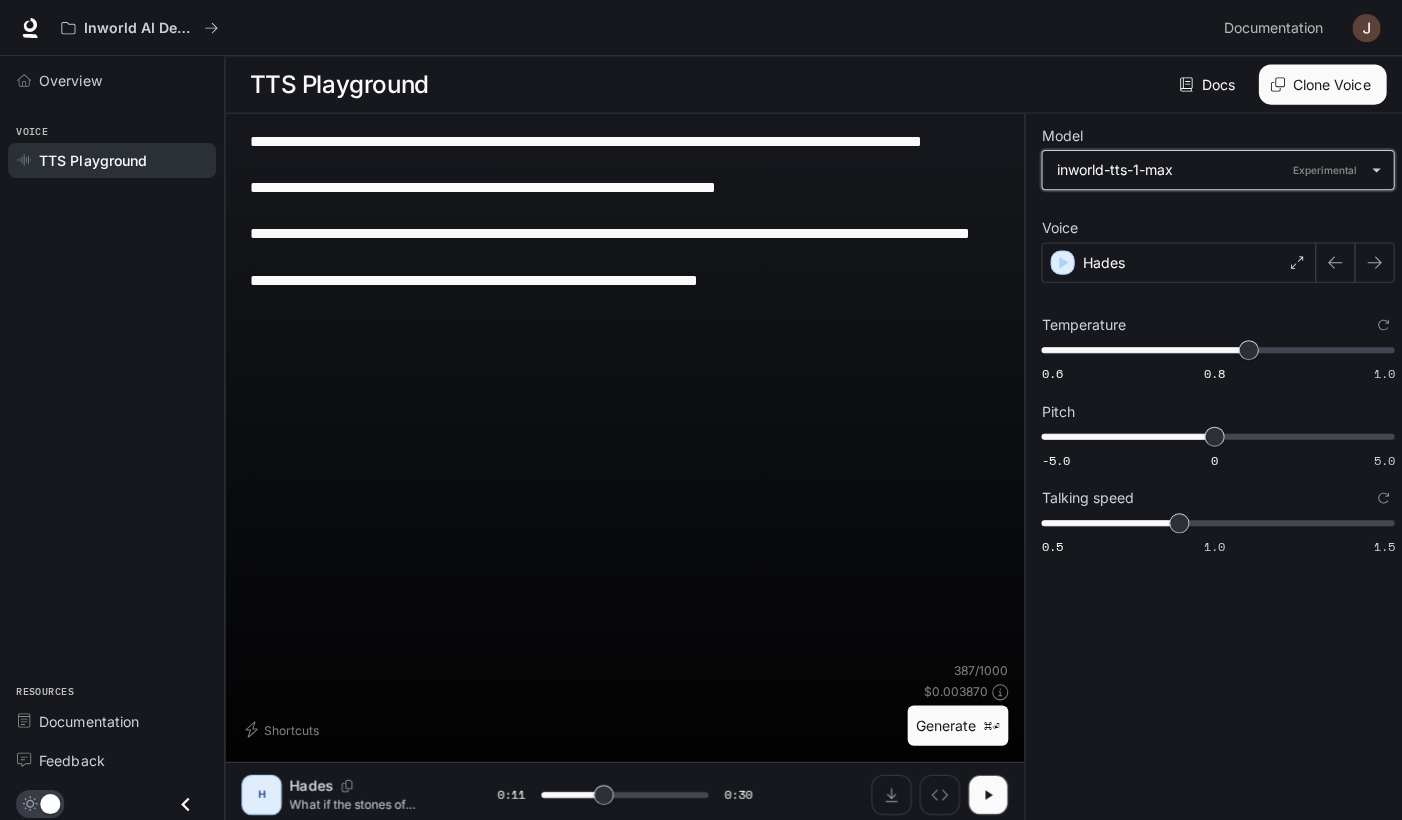 type on "****" 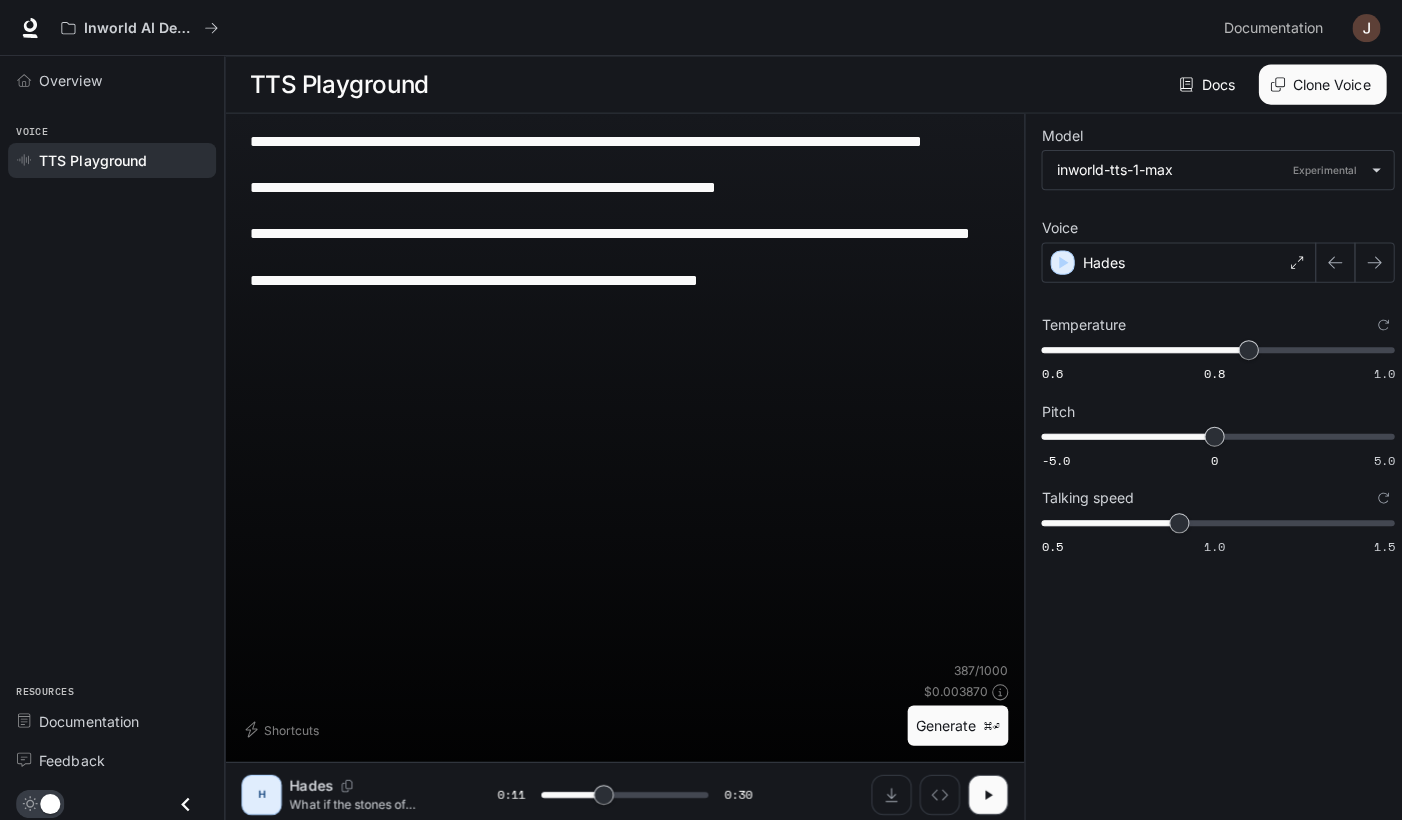 click at bounding box center [1358, 28] 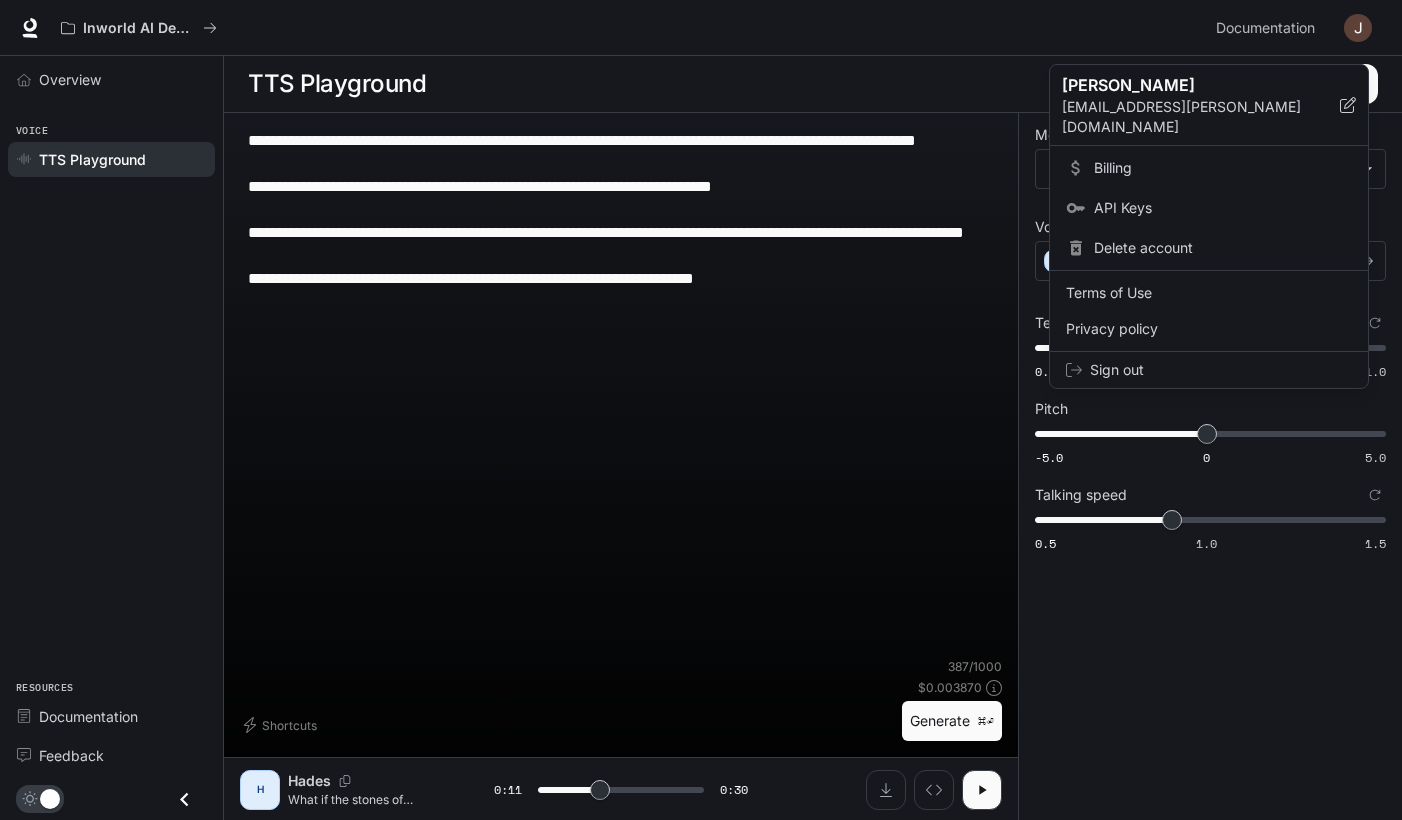 click on "API Keys" at bounding box center [1223, 208] 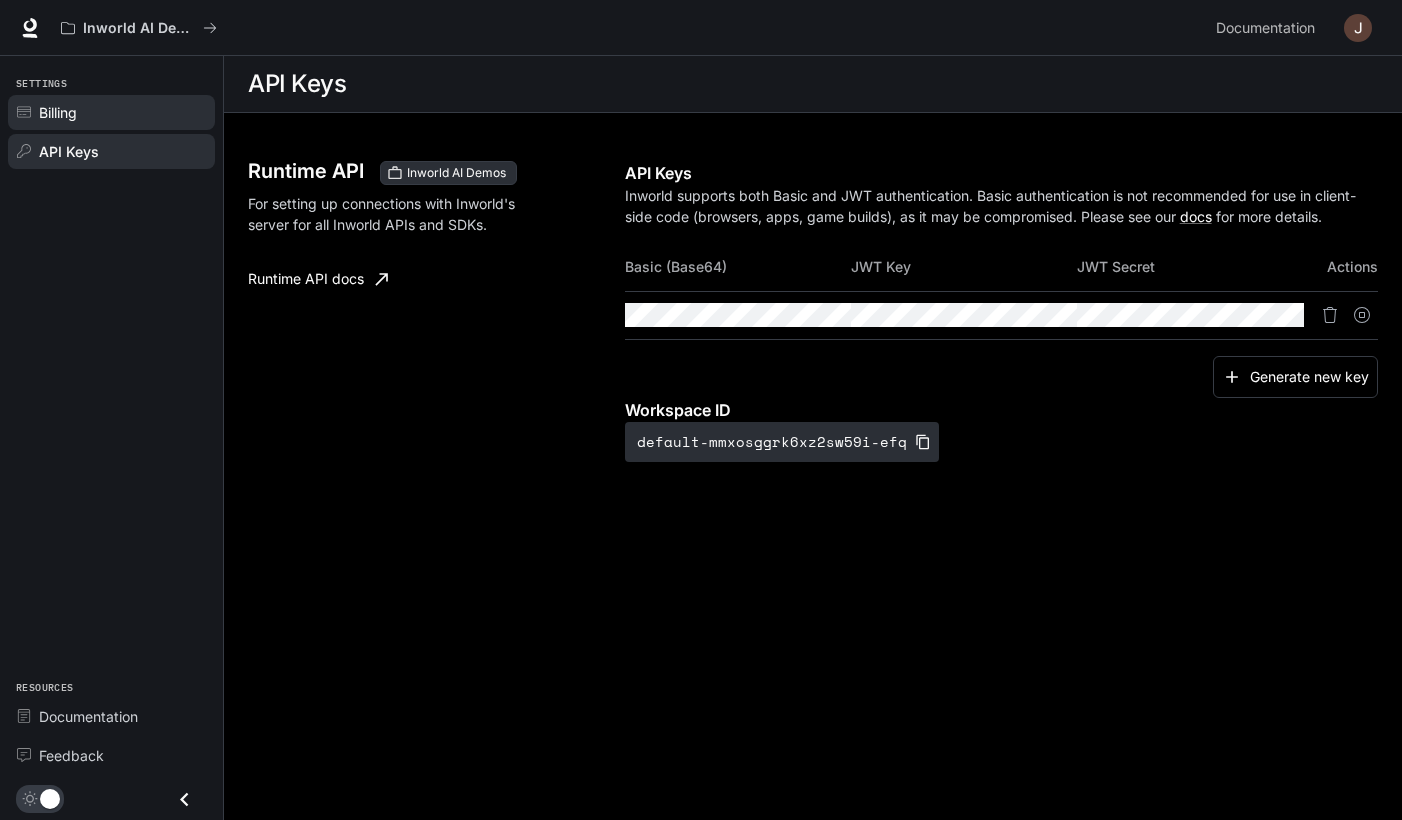 click on "Billing" at bounding box center (111, 112) 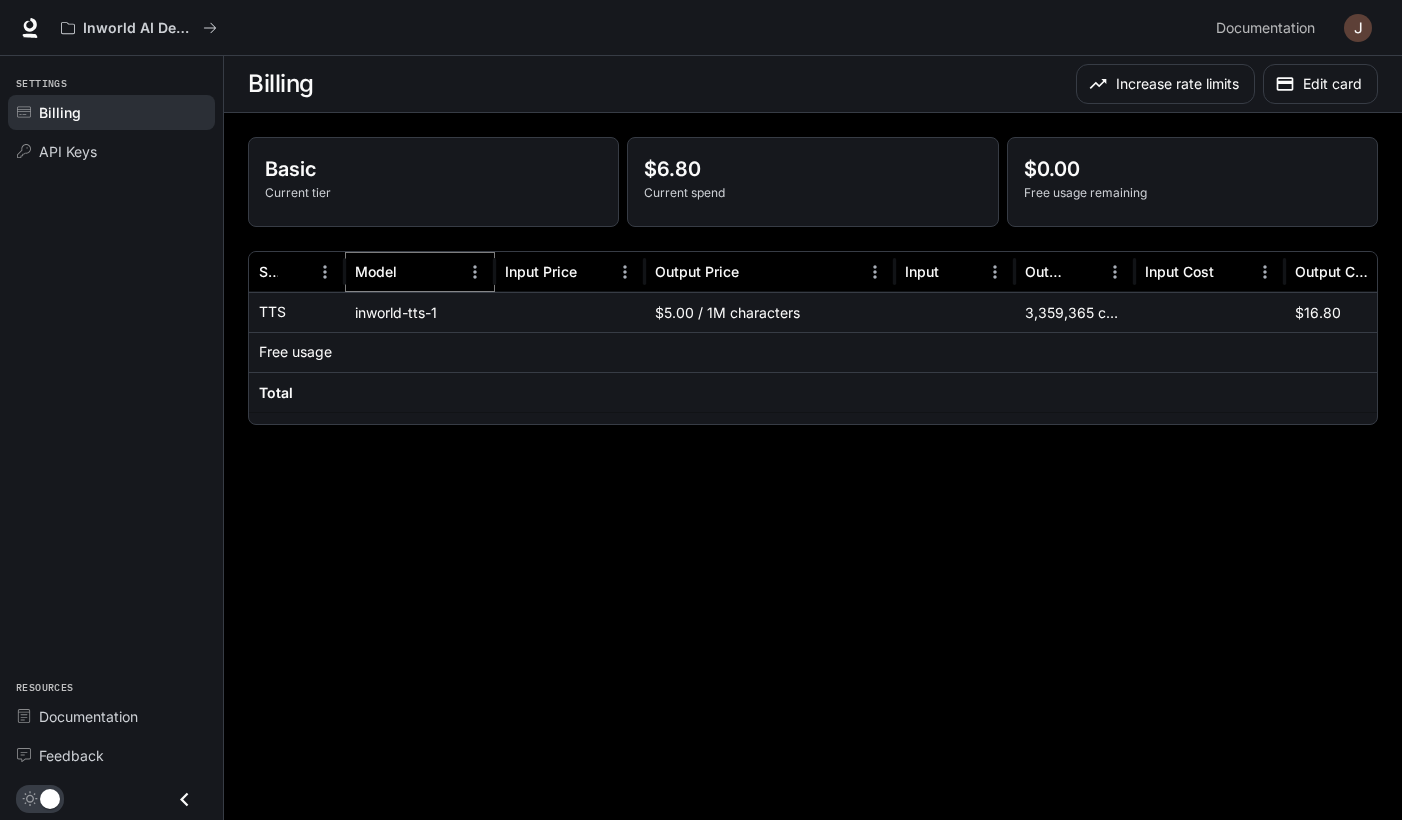 click 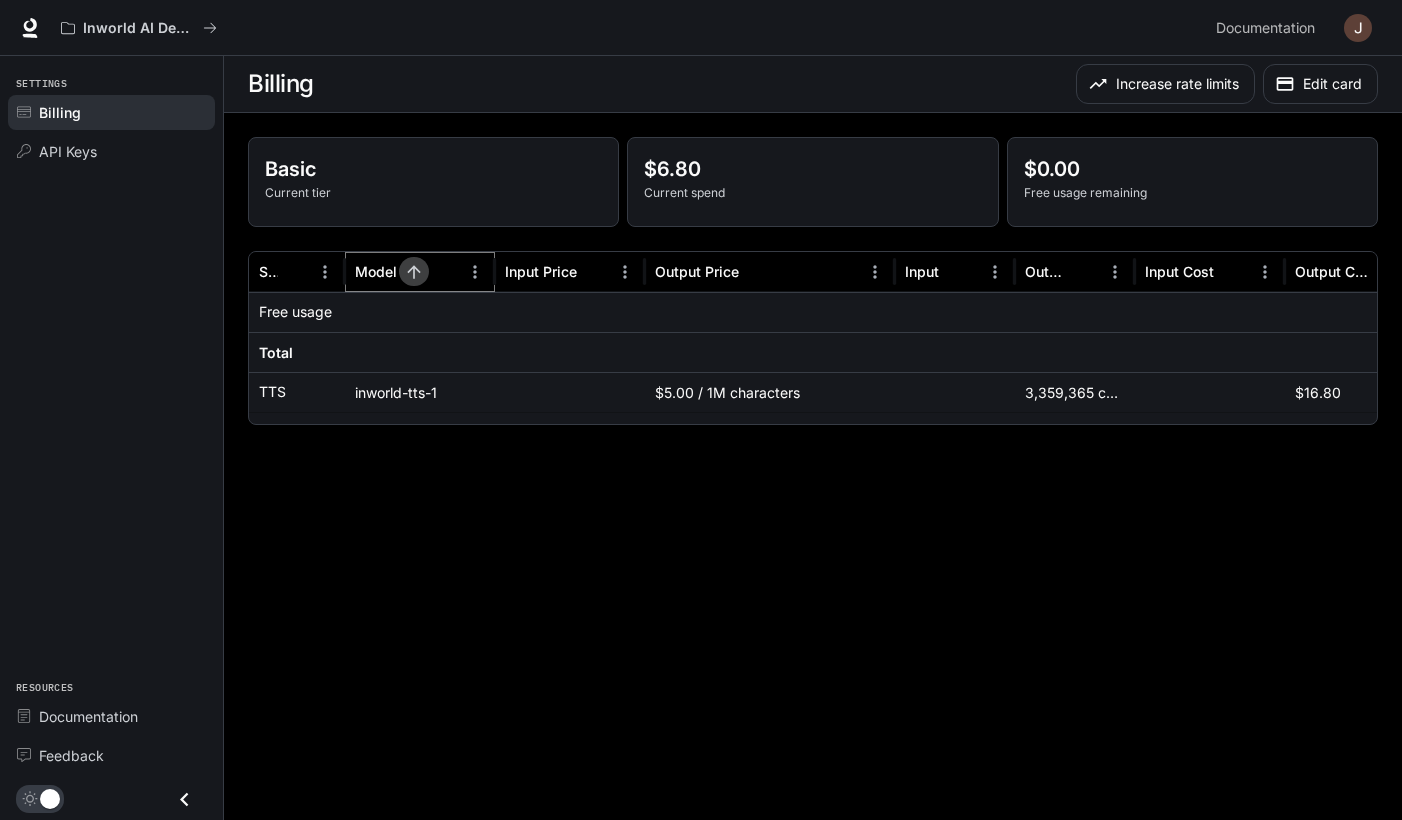 click 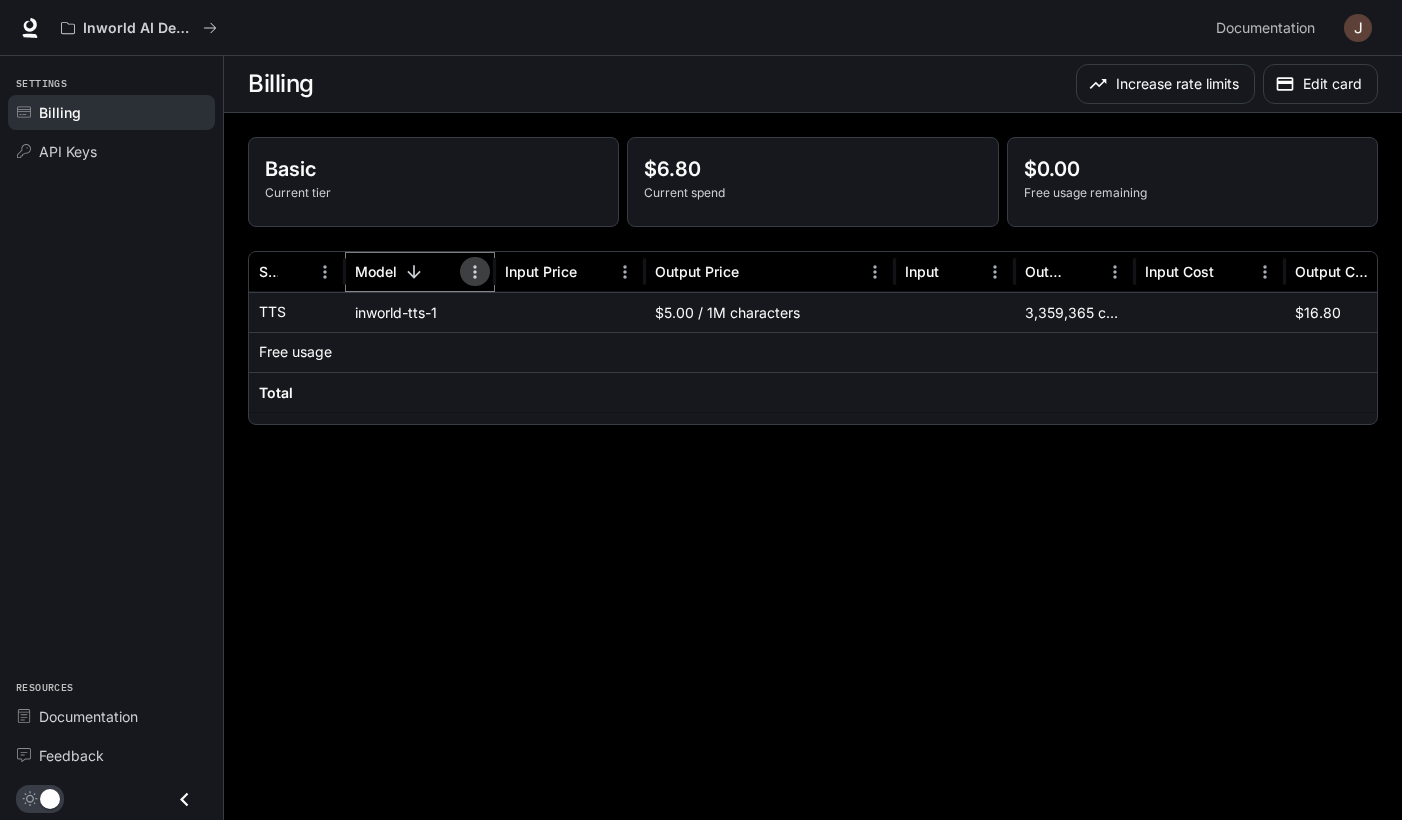 click 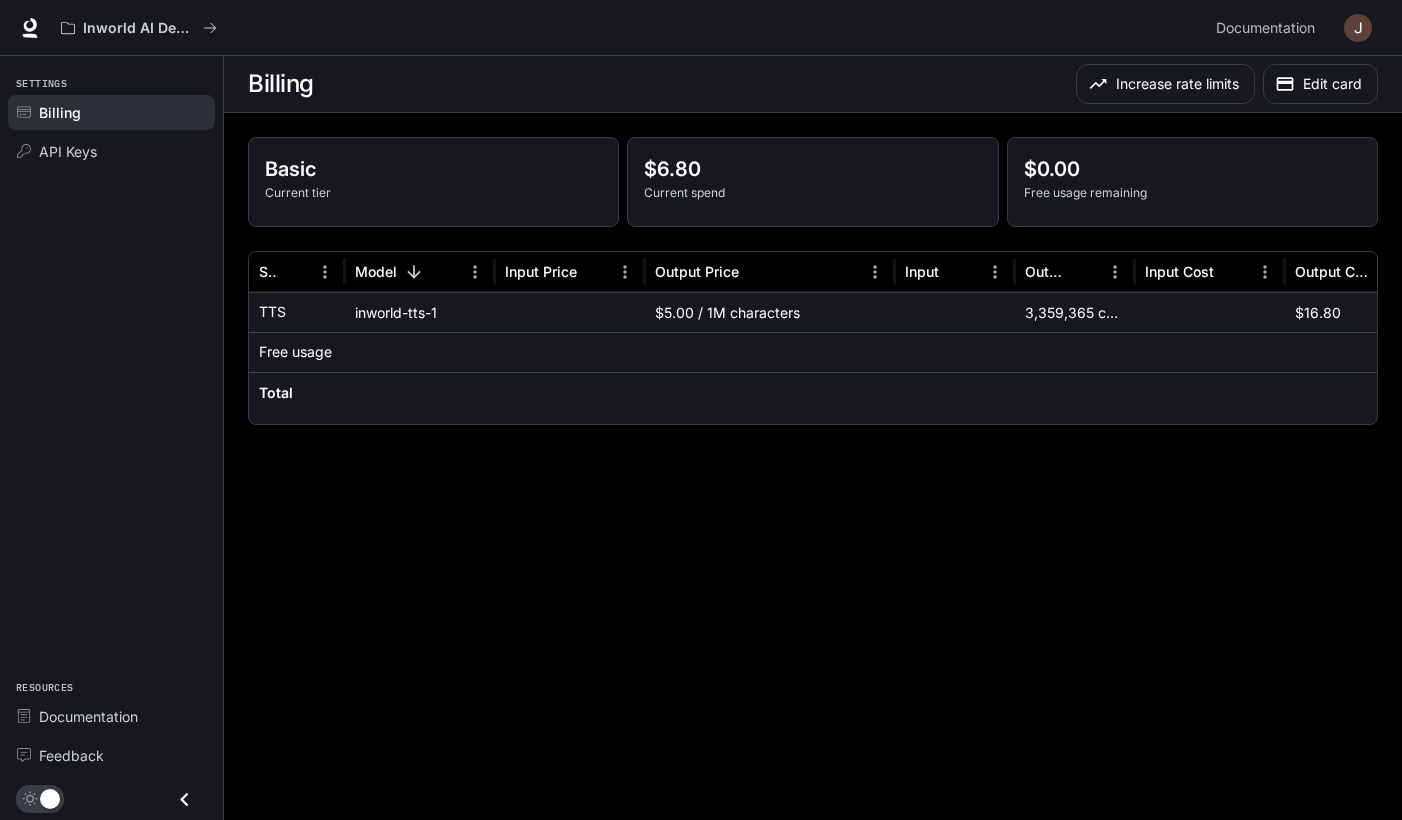 click on "Billing Increase rate limits Edit card Basic Current tier $6.80 Current spend $0.00 Free usage remaining Service Model Input Price Output Price Input Output Input Cost Output Cost Total Cost TTS inworld-tts-1 $5.00 / 1M characters 3,359,365 characters $16.80 $16.80 Free usage -$10.00 Total $6.73 Rows per page: 100 *** 1–3 of 3" at bounding box center (813, 438) 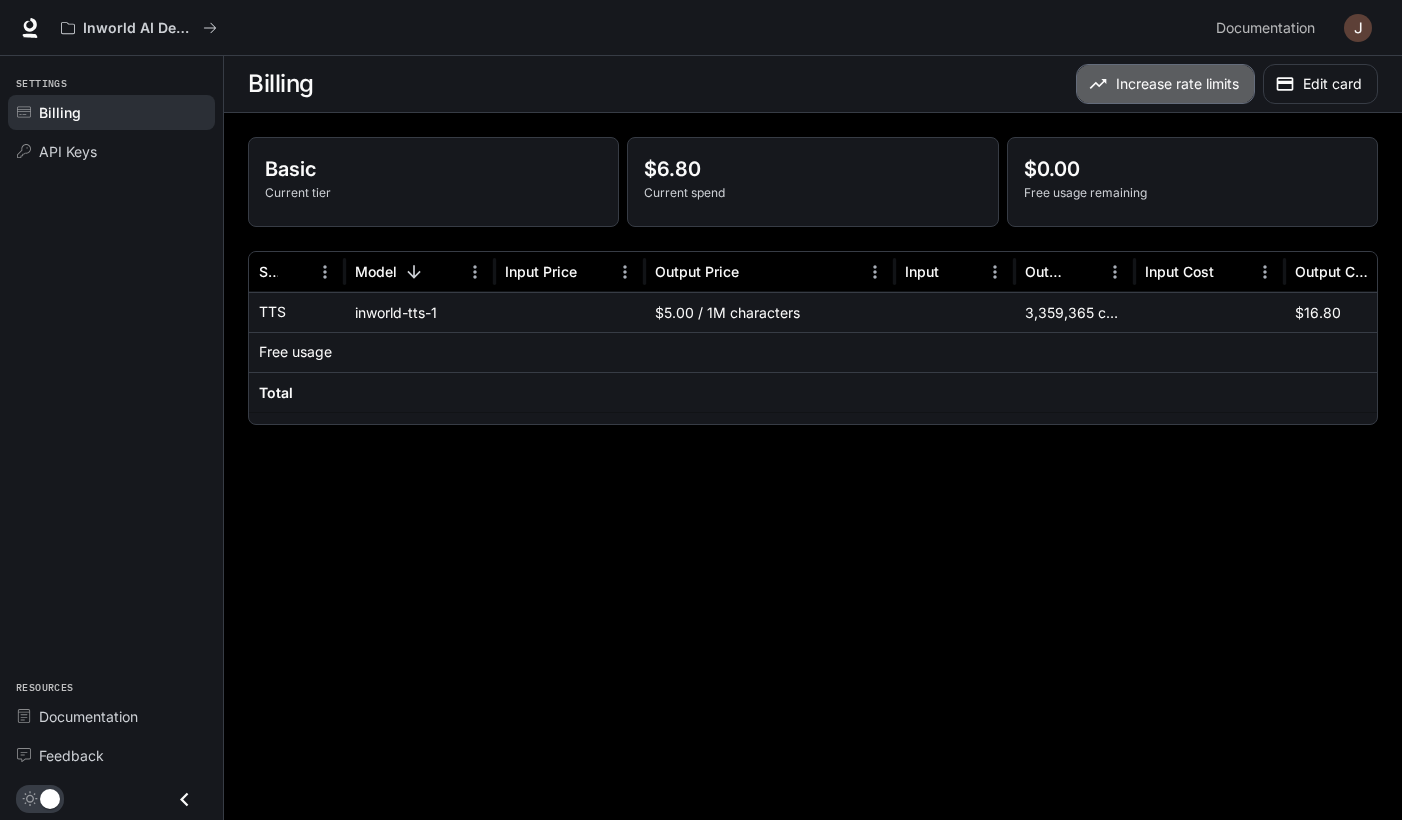 click on "Increase rate limits" at bounding box center [1165, 84] 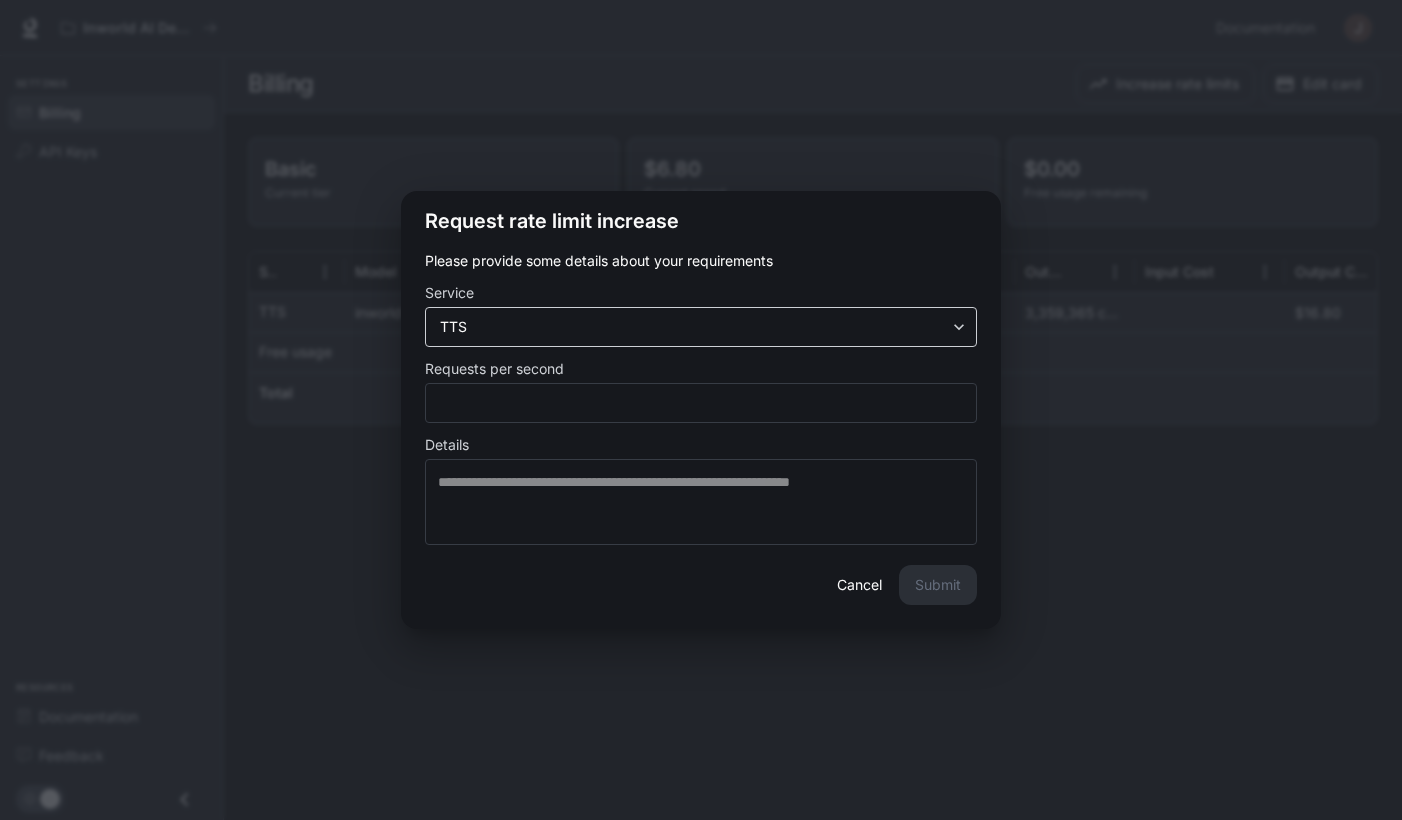 click on "Skip to main content Inworld AI Demos Documentation Documentation Portal Settings Billing API Keys Resources Documentation Feedback Billing Increase rate limits Edit card Basic Current tier $6.80 Current spend $0.00 Free usage remaining Service Model Input Price Output Price Input Output Input Cost Output Cost Total Cost TTS inworld-tts-1 $5.00 / 1M characters 3,359,365 characters $16.80 $16.80 Free usage -$10.00 Total $6.73 Rows per page: 100 *** 1–3 of 3 Request rate limit increase Please provide some details about your requirements Service TTS *** ​ Requests per second * ​ Details * ​ Cancel Submit" at bounding box center (701, 410) 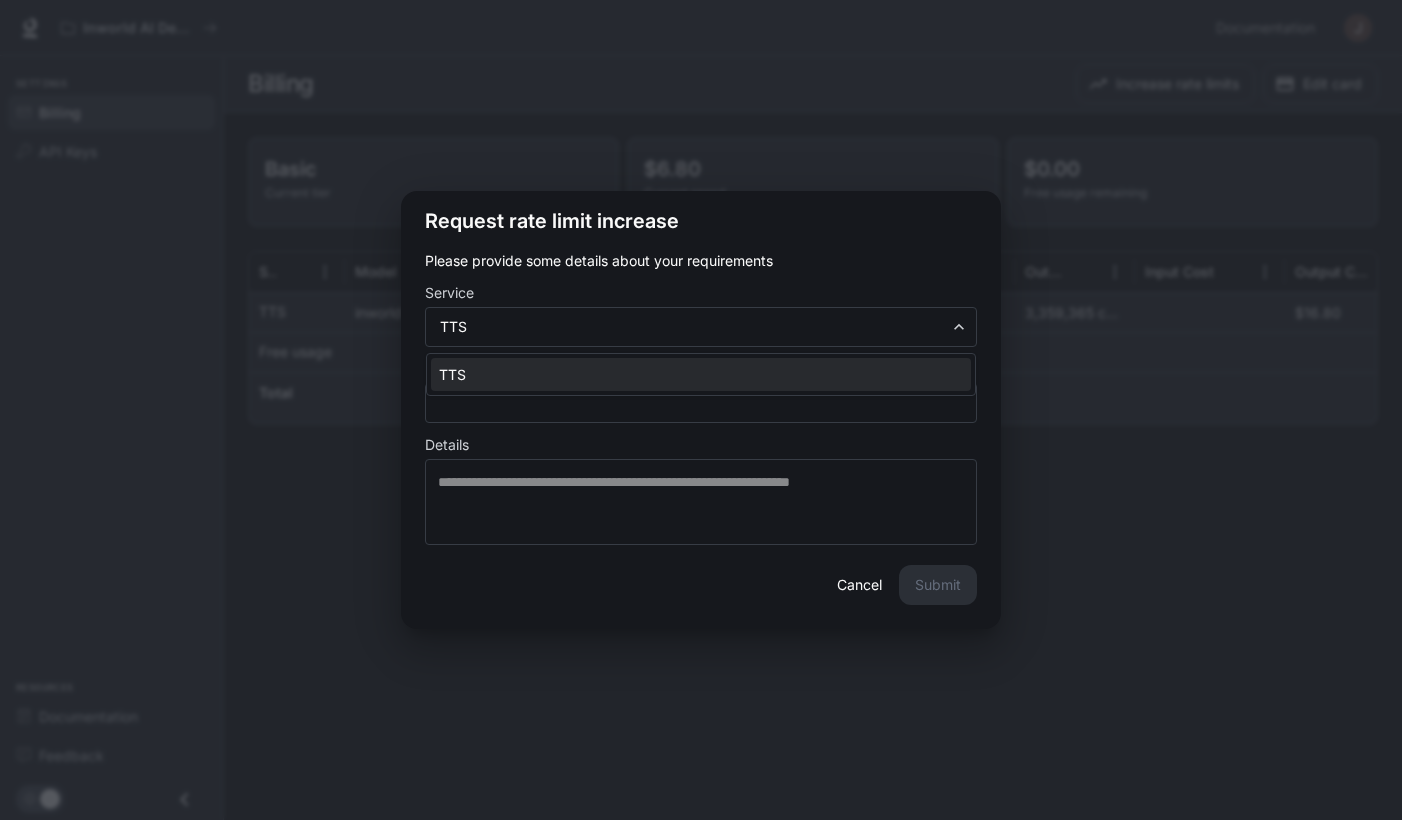 click at bounding box center [701, 410] 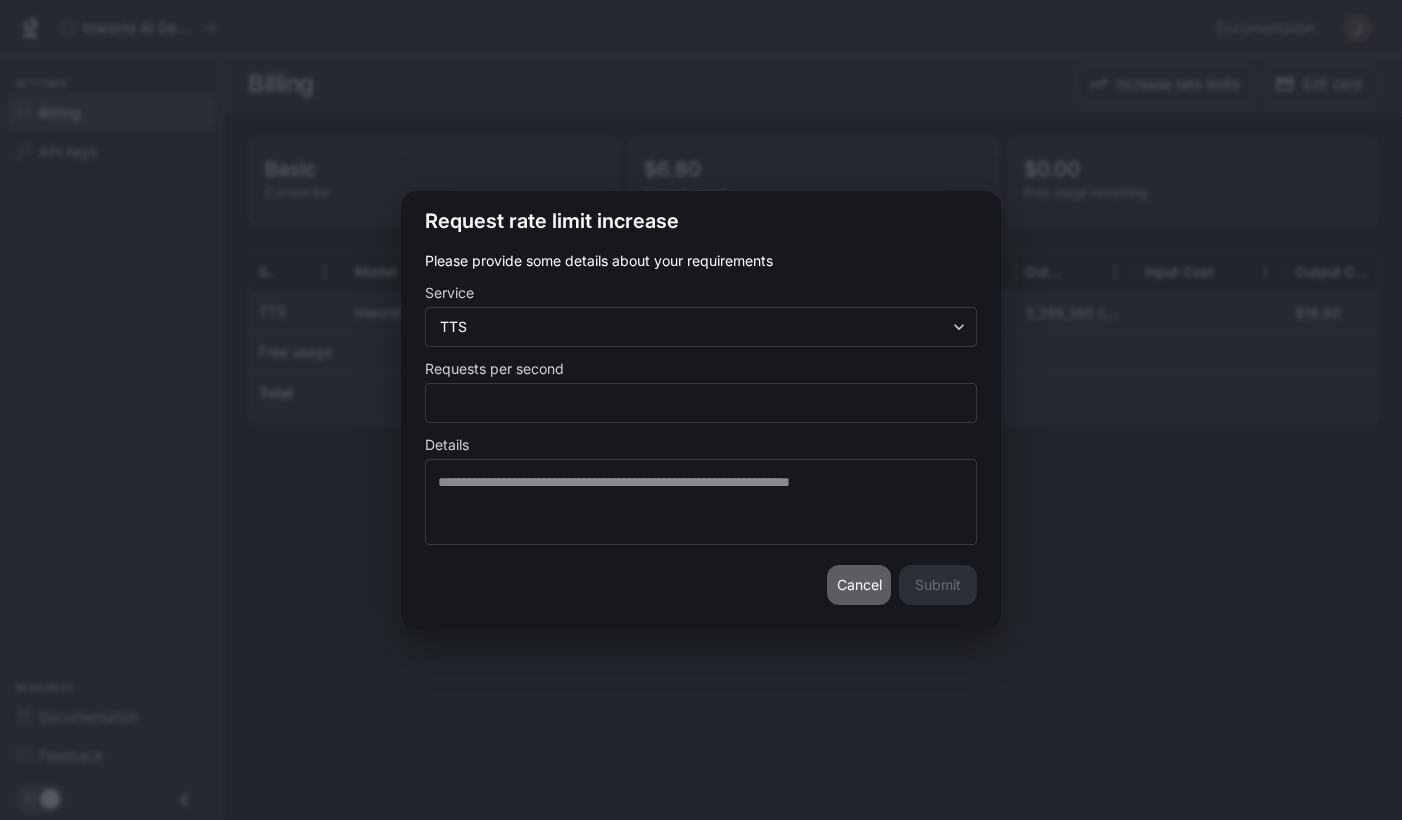 click on "Cancel" at bounding box center [859, 585] 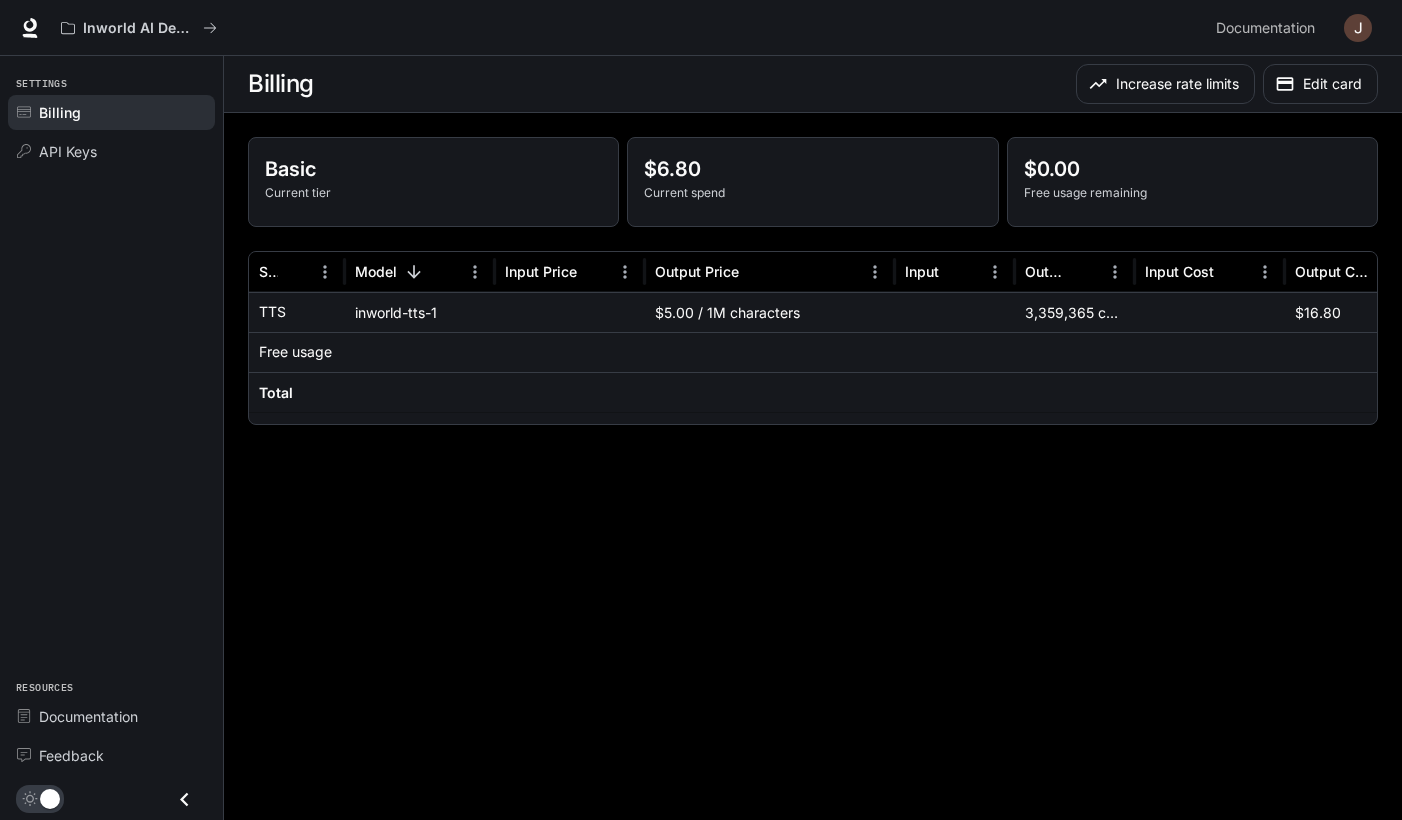click at bounding box center (1358, 28) 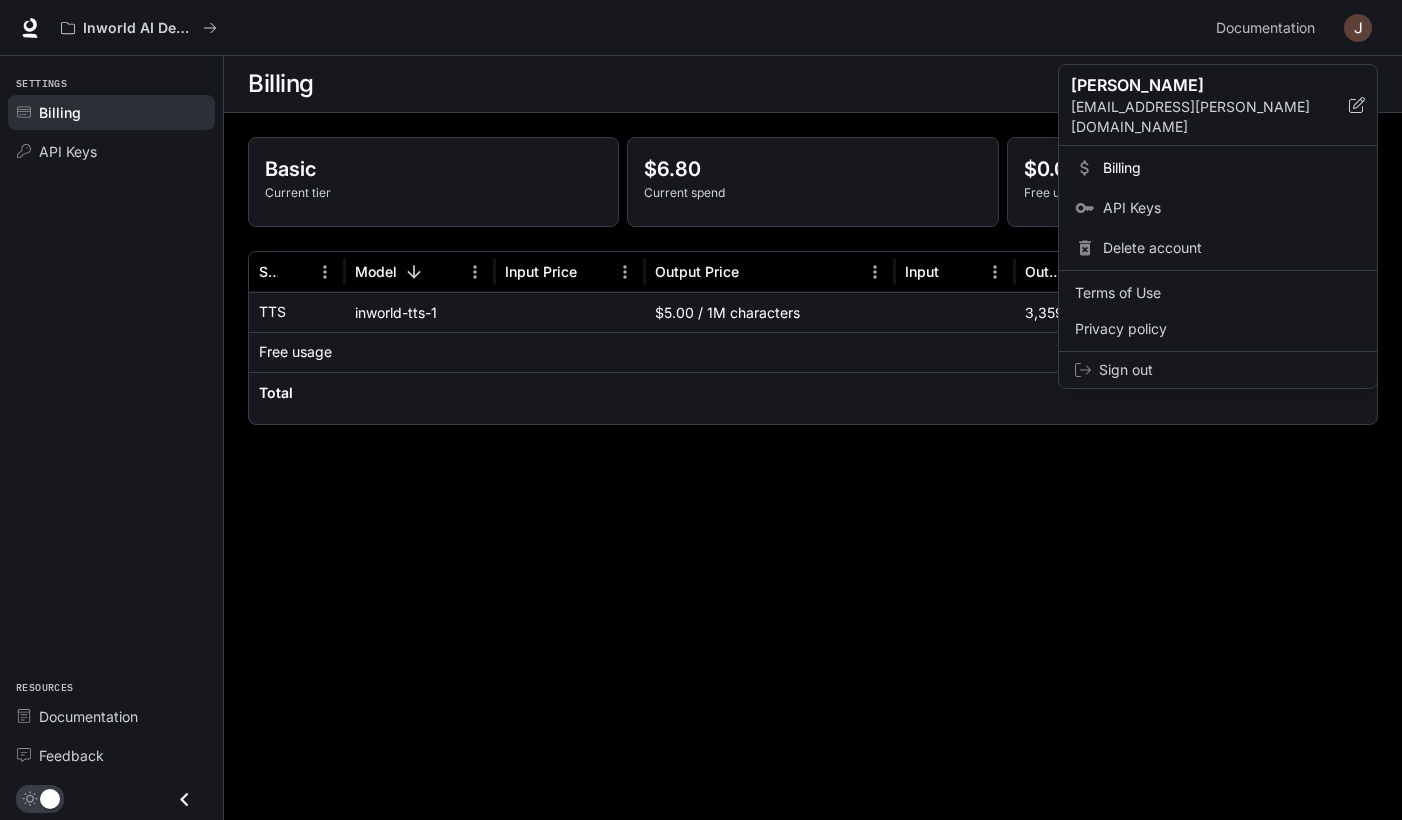 click at bounding box center (701, 410) 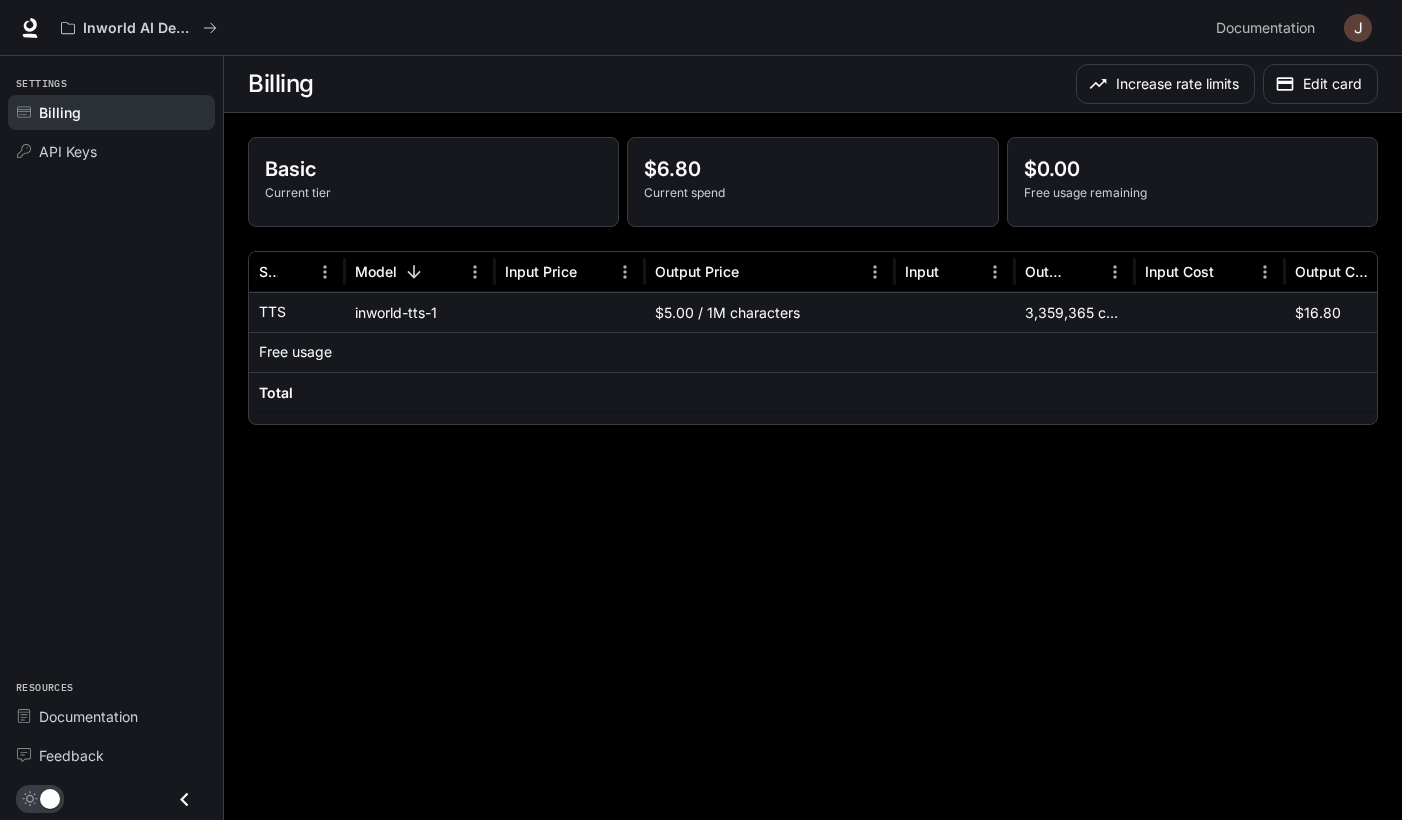 click on "Basic" at bounding box center [433, 169] 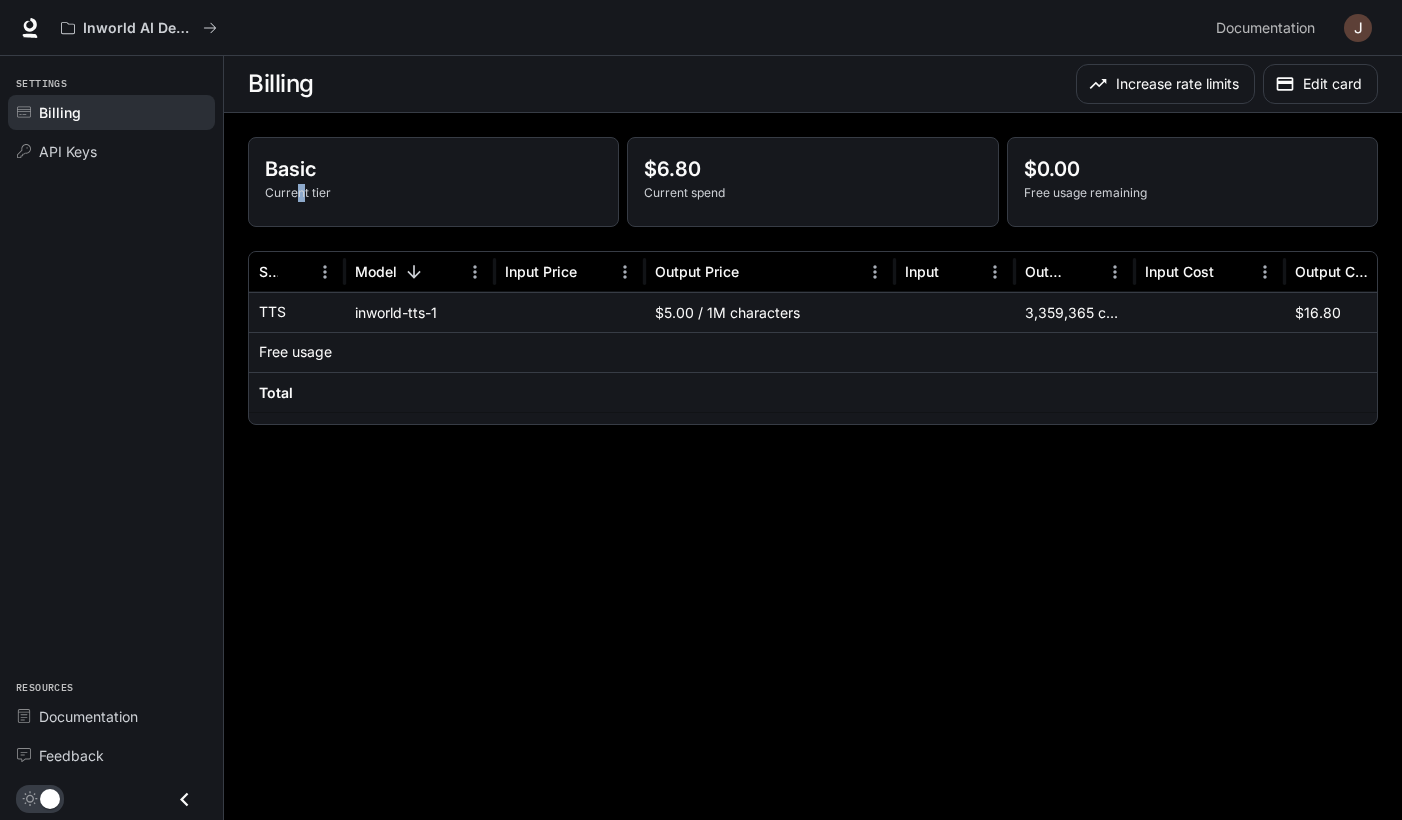 drag, startPoint x: 304, startPoint y: 188, endPoint x: 325, endPoint y: 184, distance: 21.377558 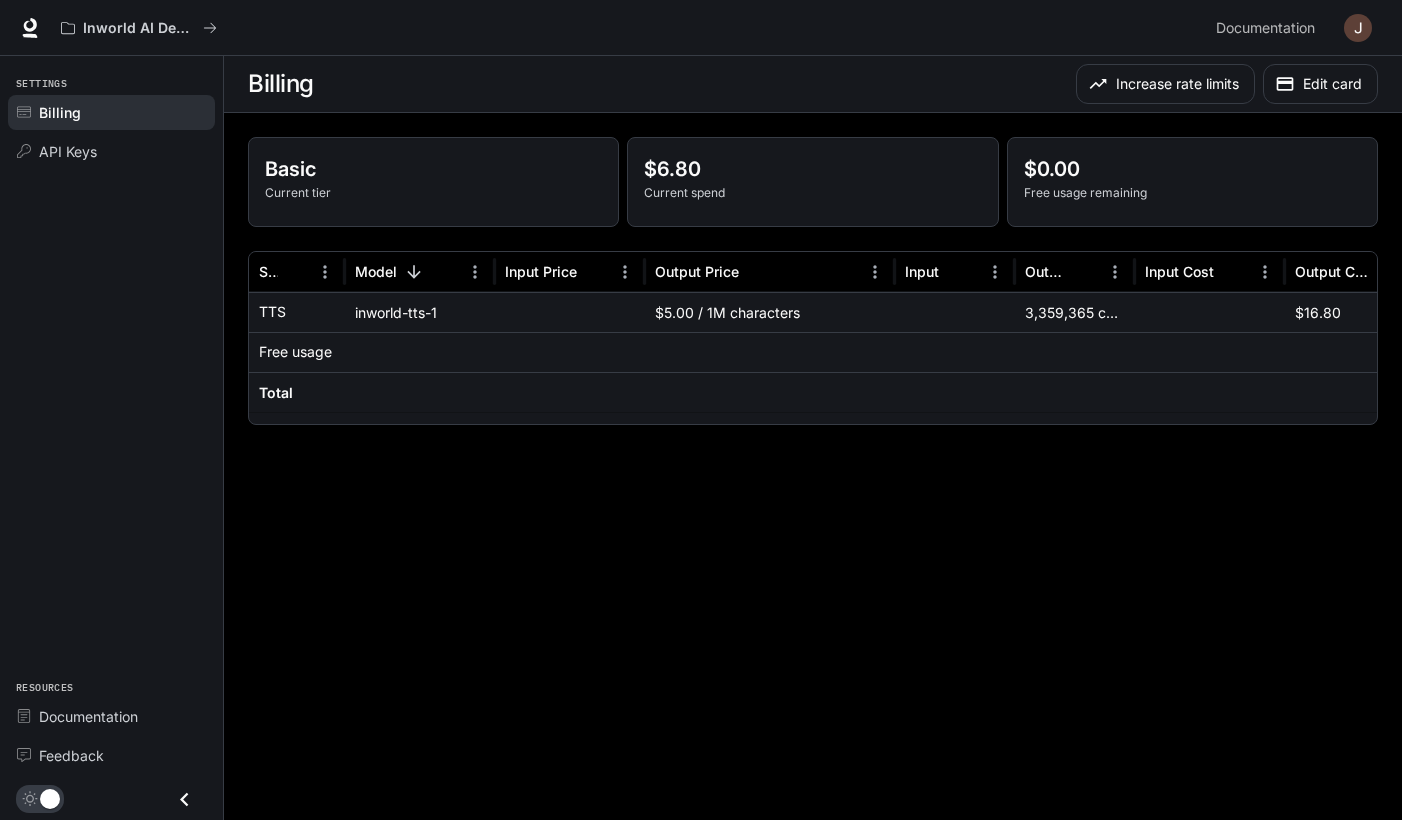 click on "Basic" at bounding box center (433, 169) 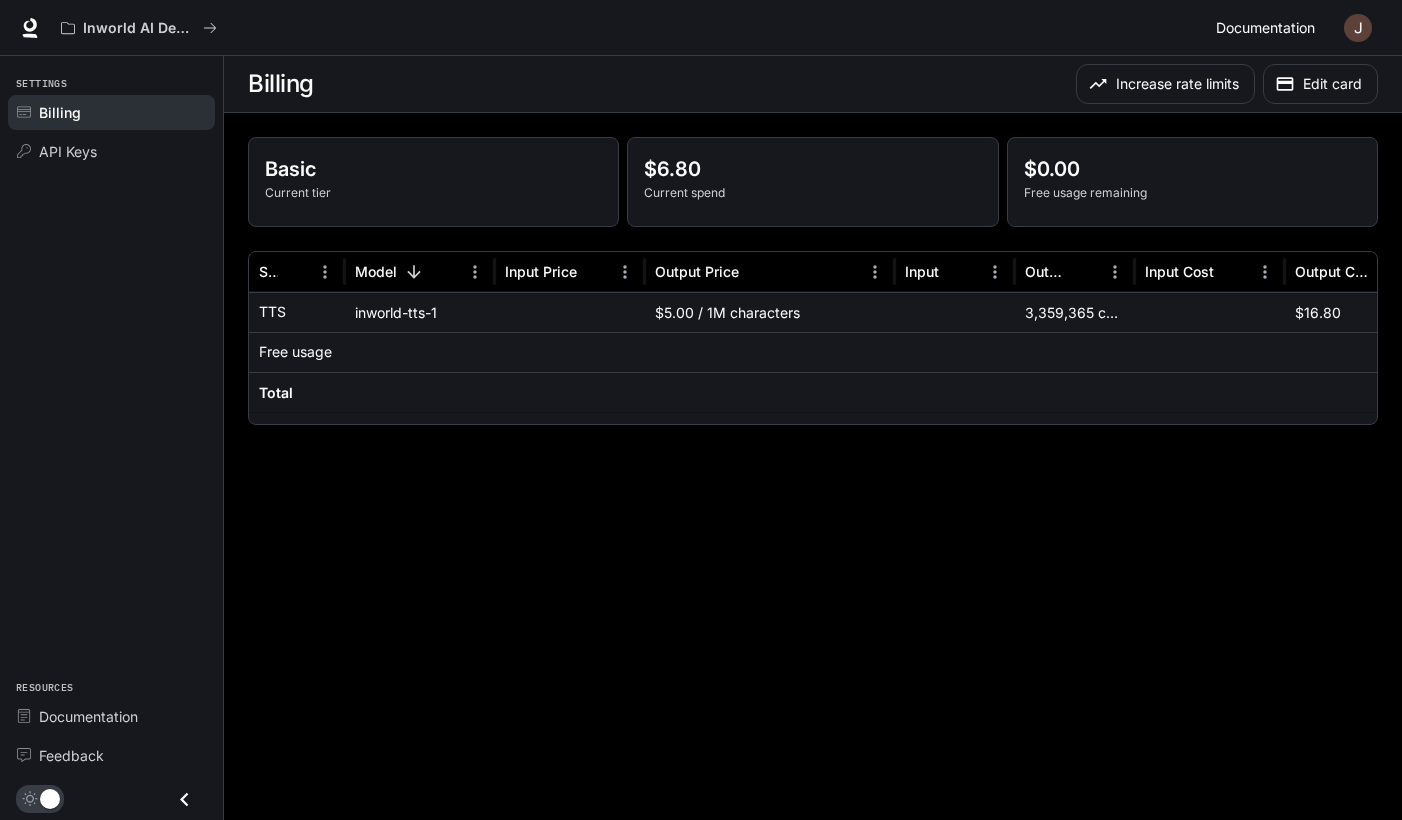 click on "Documentation" at bounding box center (1265, 28) 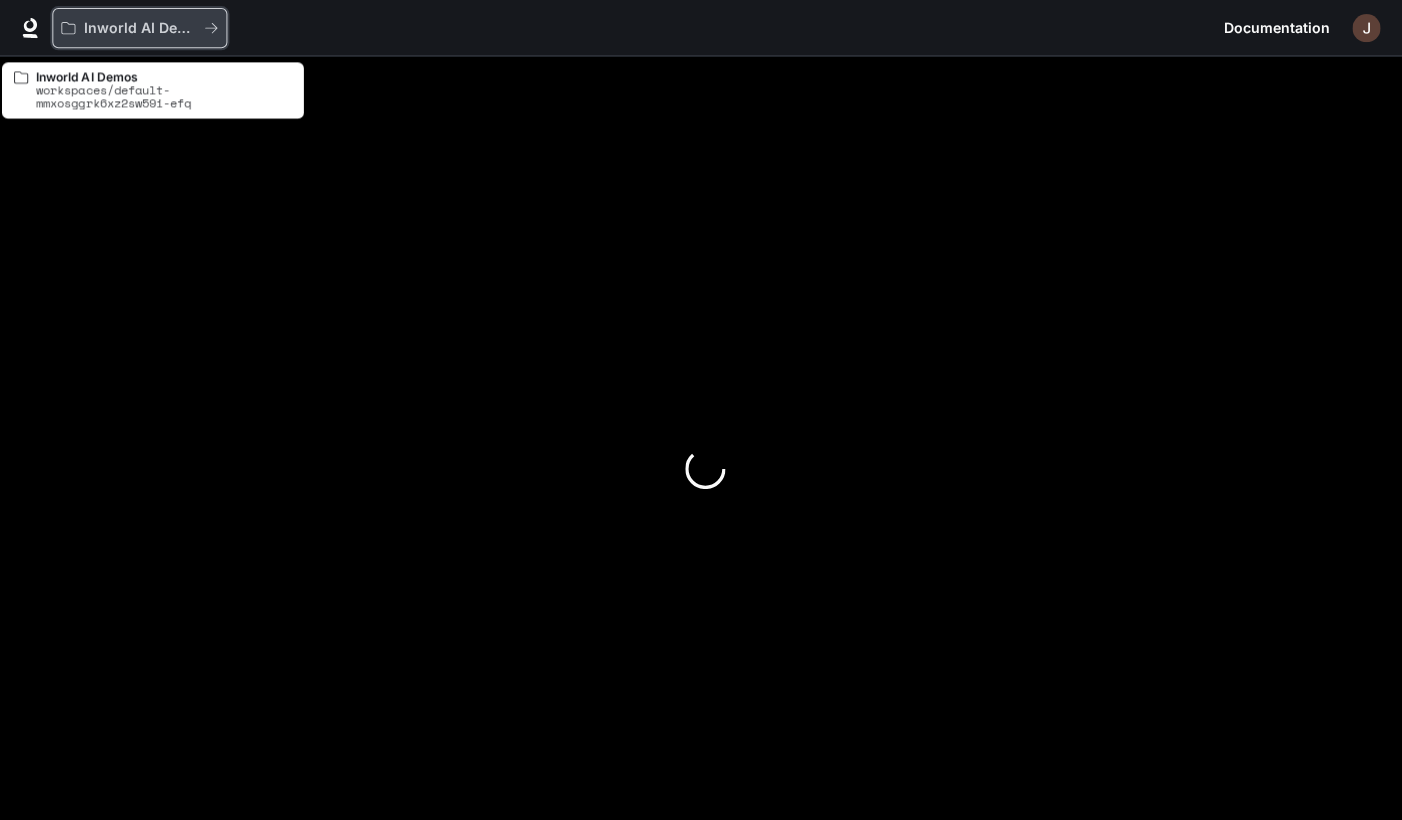click on "Inworld AI Demos" at bounding box center (139, 28) 